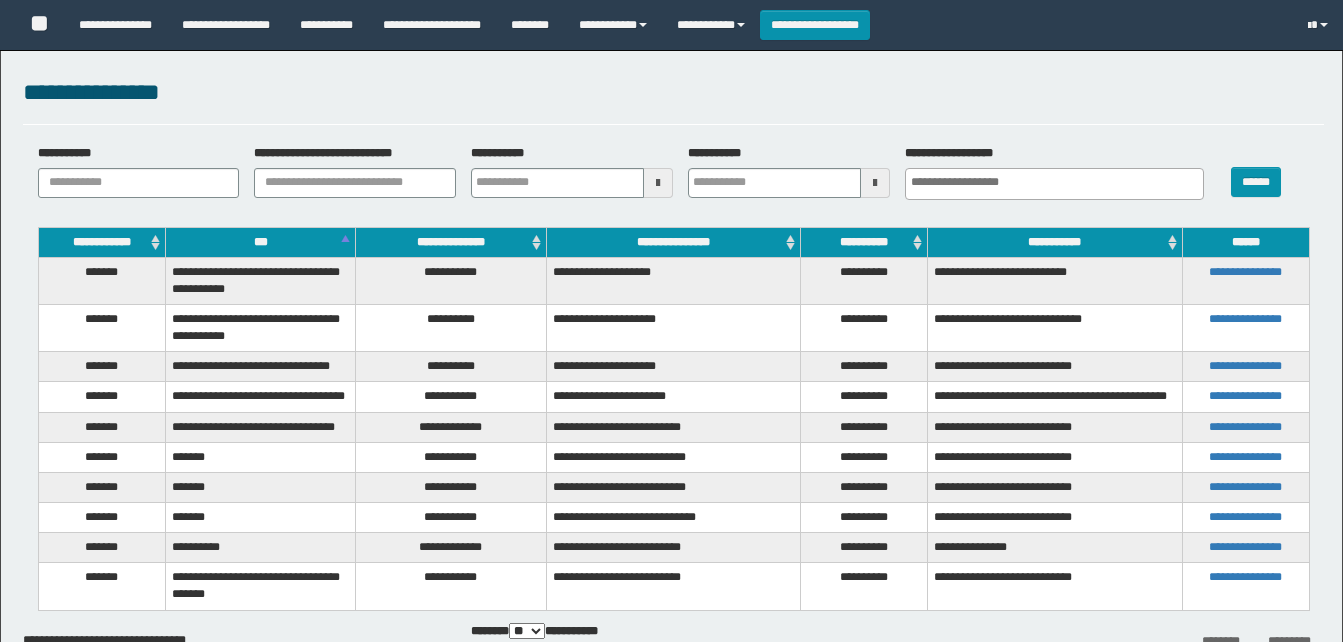 select 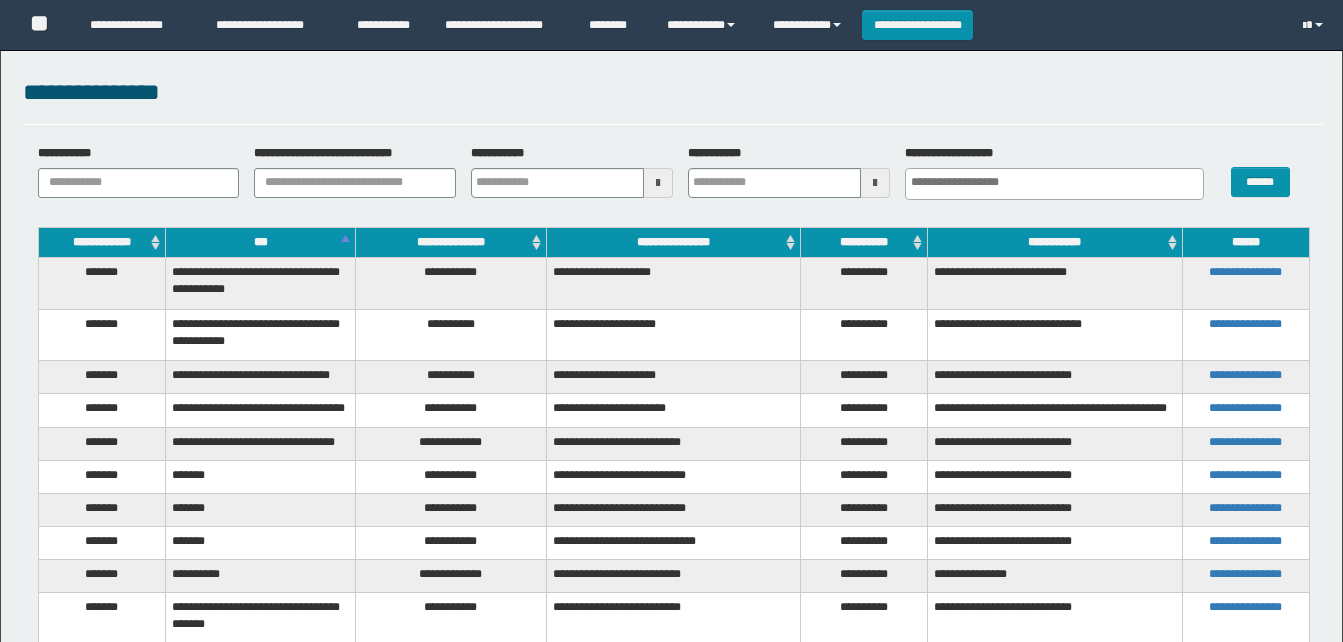 scroll, scrollTop: 154, scrollLeft: 0, axis: vertical 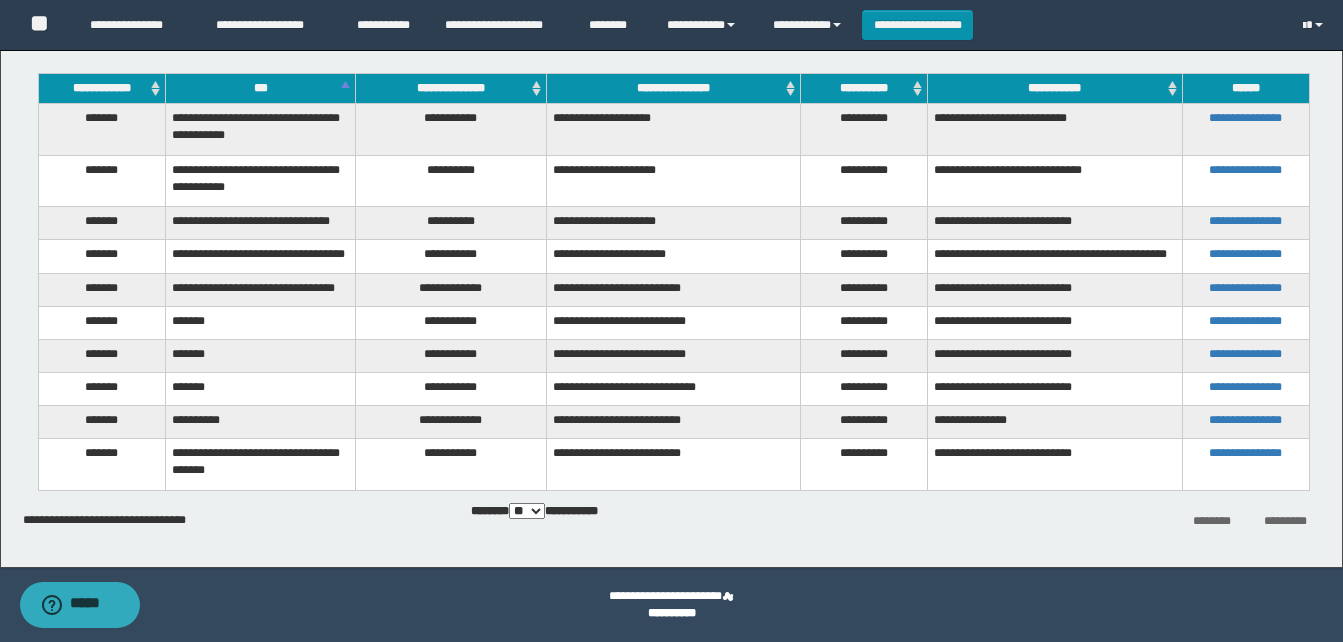 click on "**********" at bounding box center (451, 355) 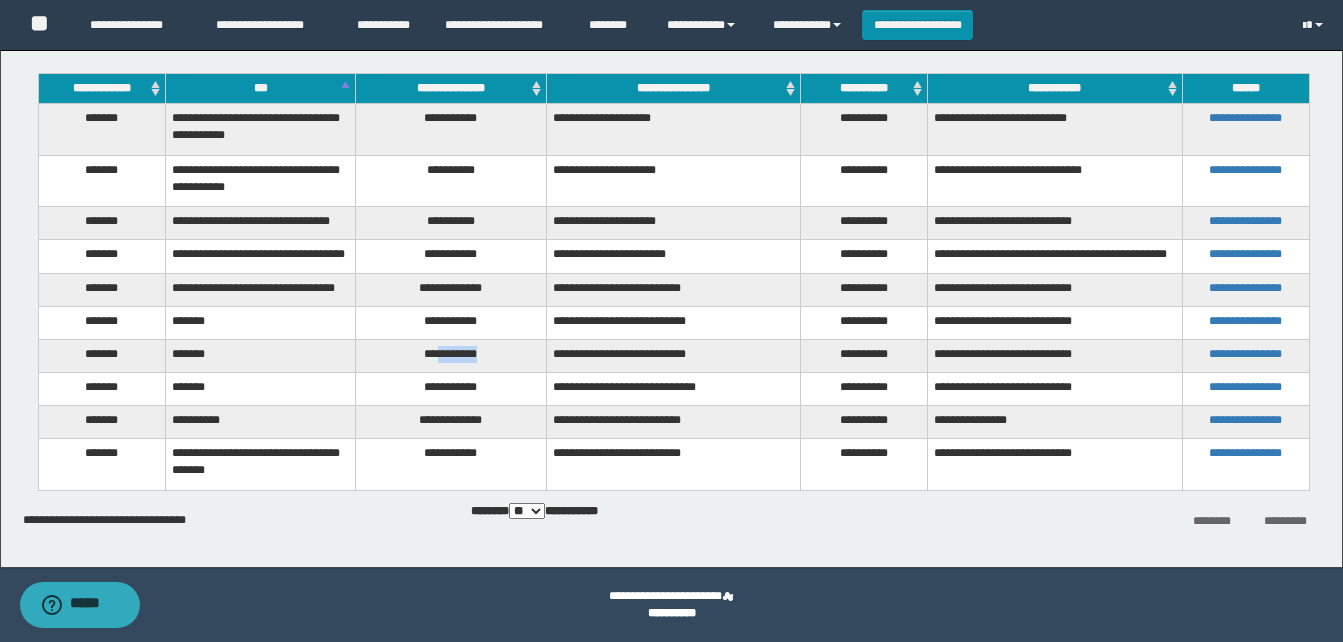 click on "**********" at bounding box center [451, 355] 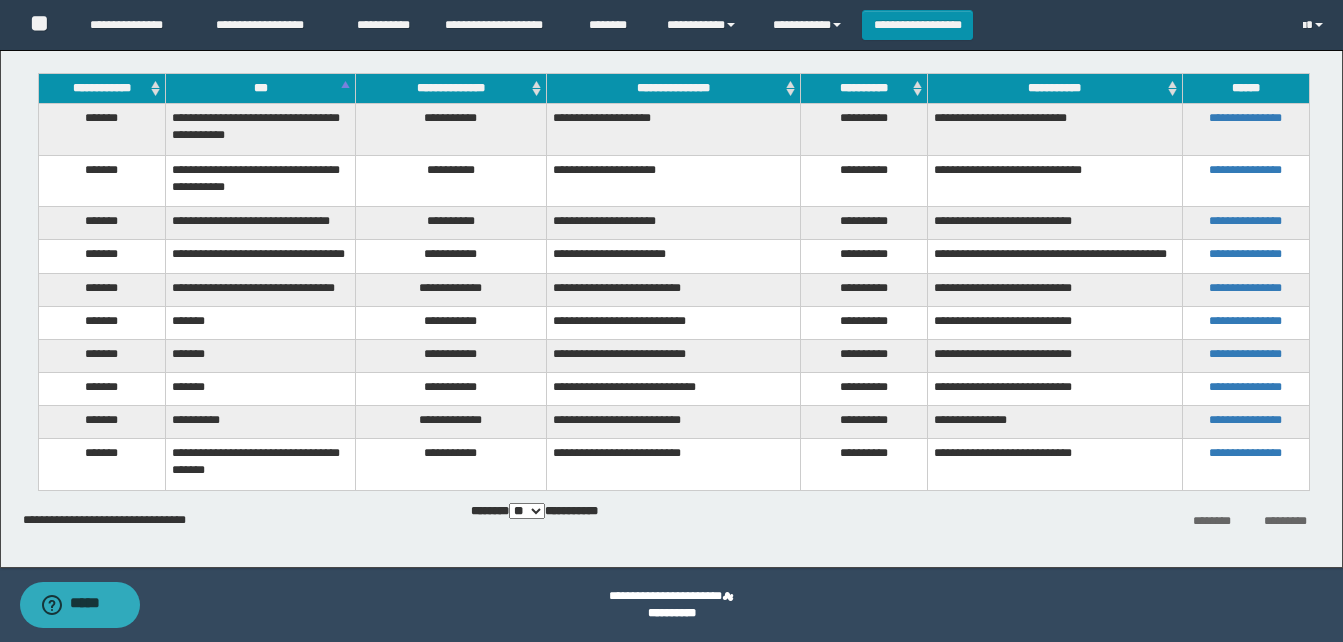 click on "**********" at bounding box center (451, 322) 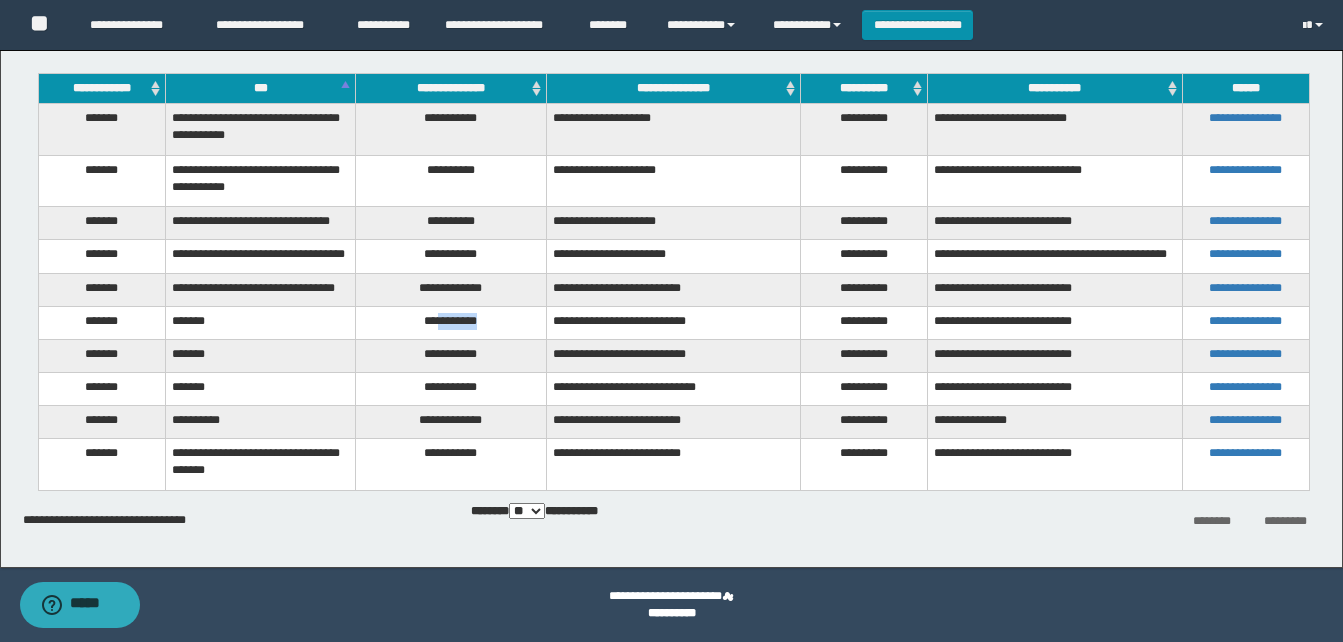 click on "**********" at bounding box center (451, 322) 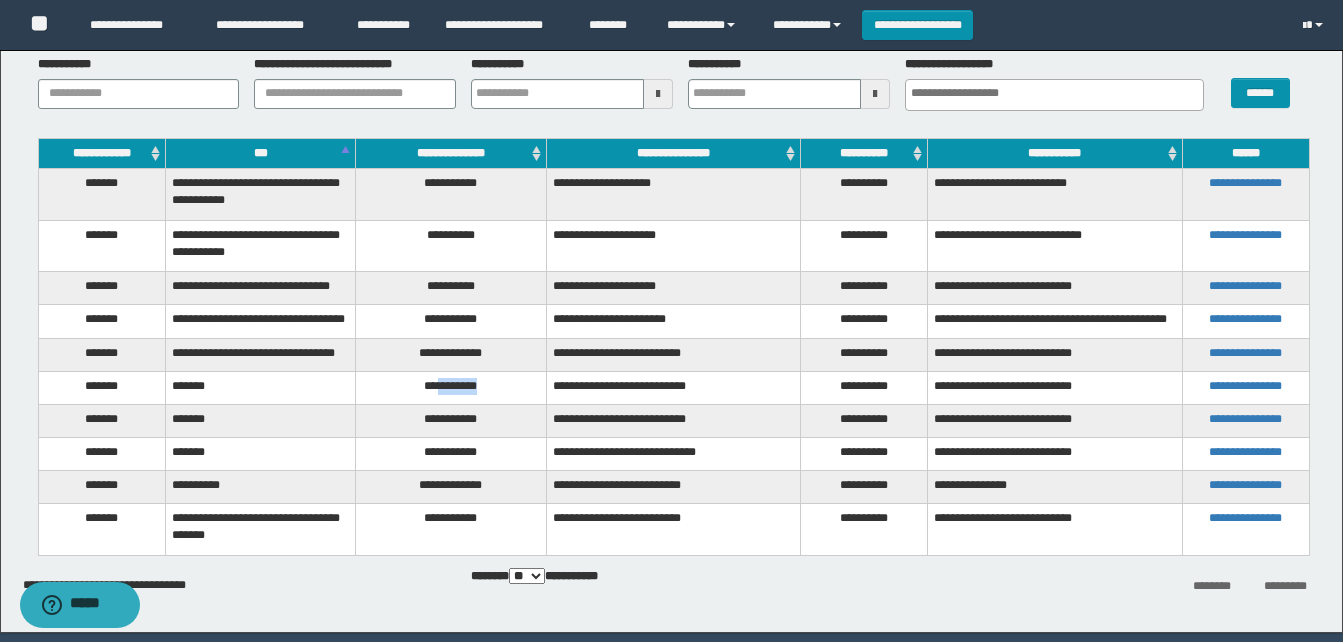 scroll, scrollTop: 54, scrollLeft: 0, axis: vertical 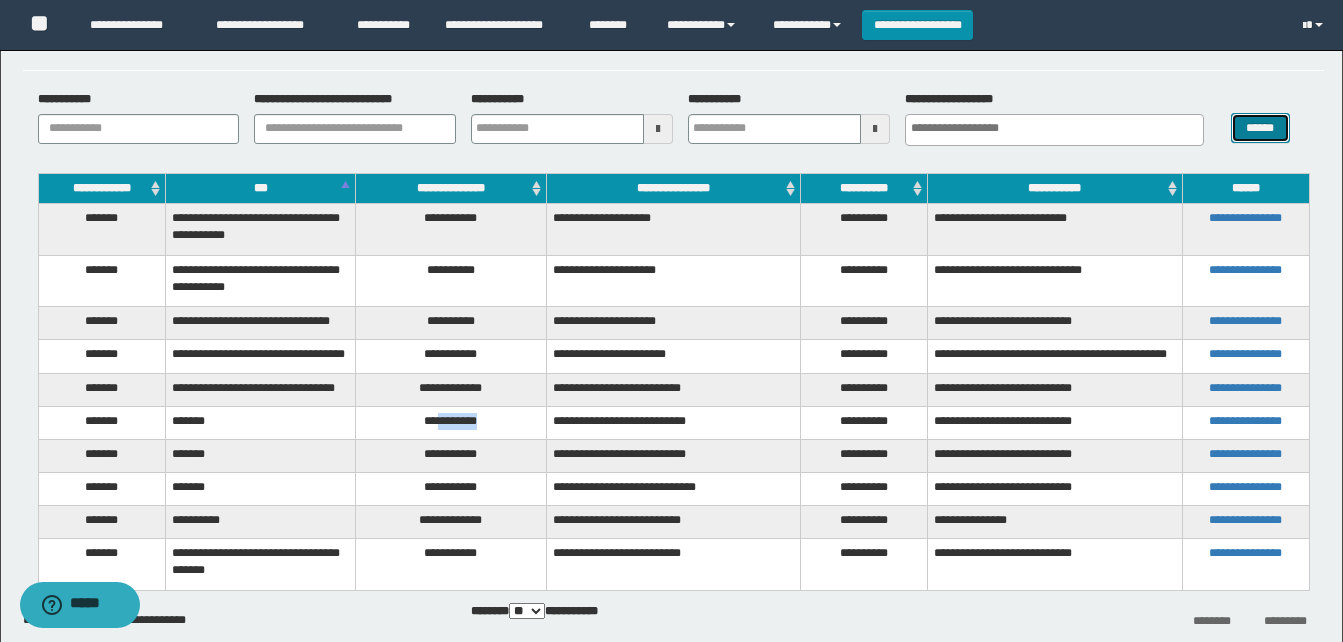 click on "******" at bounding box center (1260, 128) 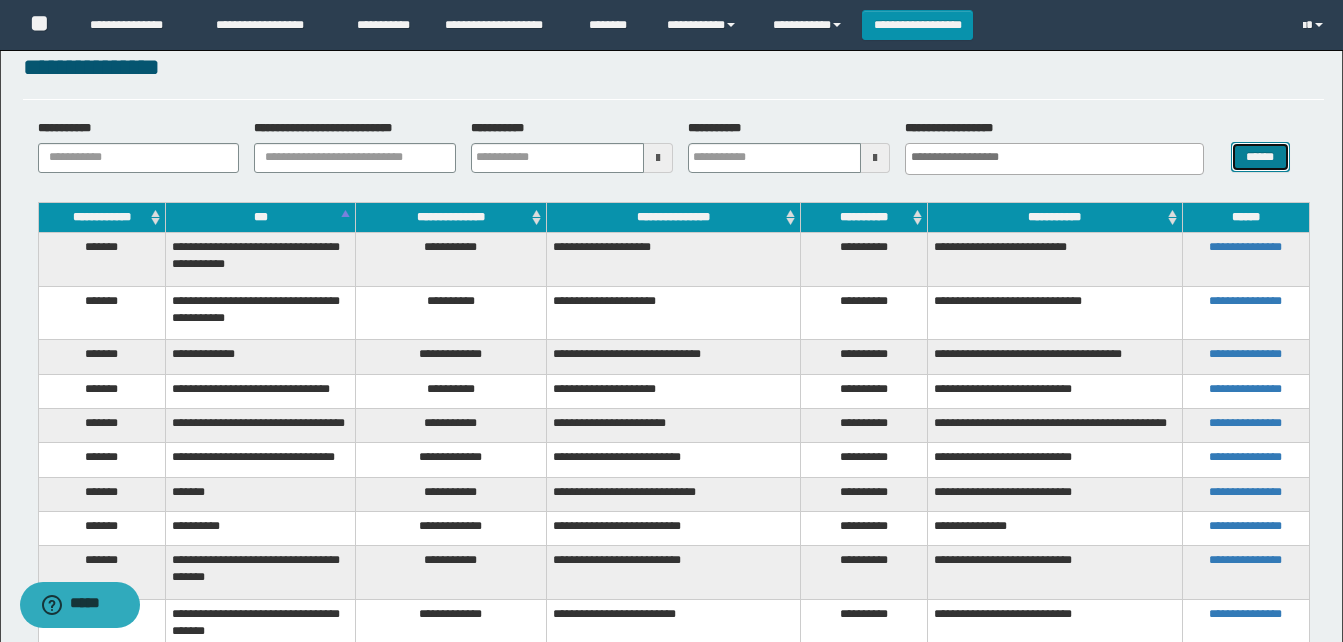 scroll, scrollTop: 0, scrollLeft: 0, axis: both 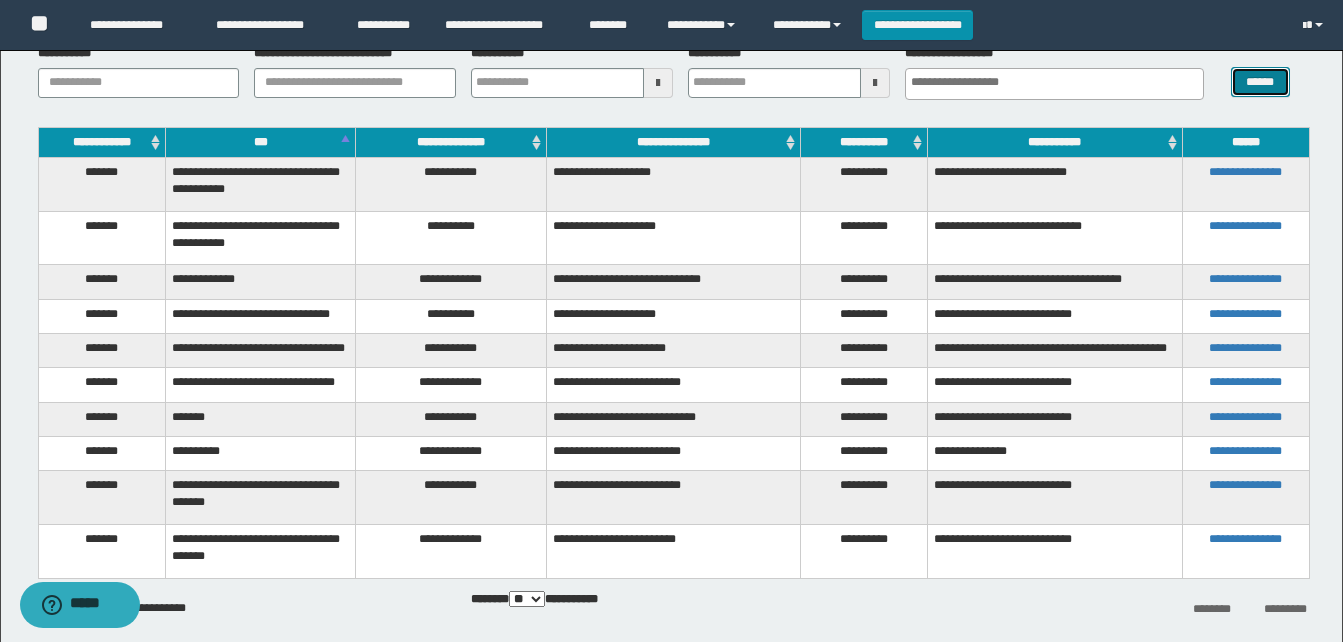 click on "******" at bounding box center (1260, 82) 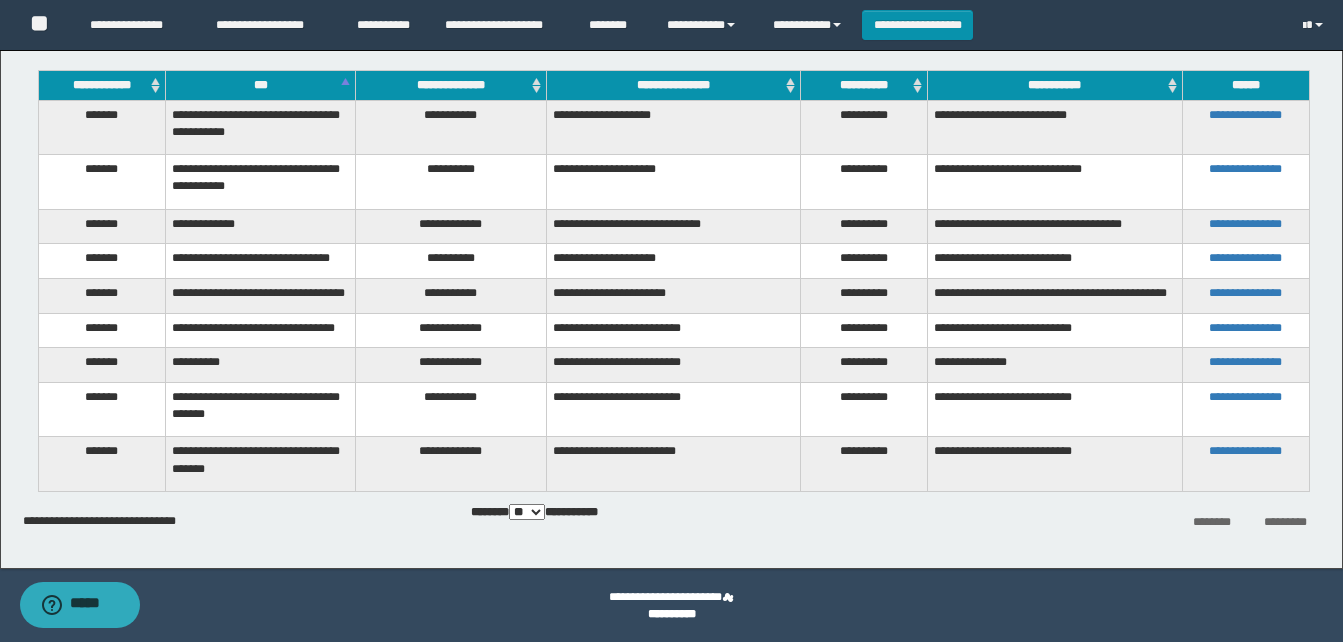 scroll, scrollTop: 158, scrollLeft: 0, axis: vertical 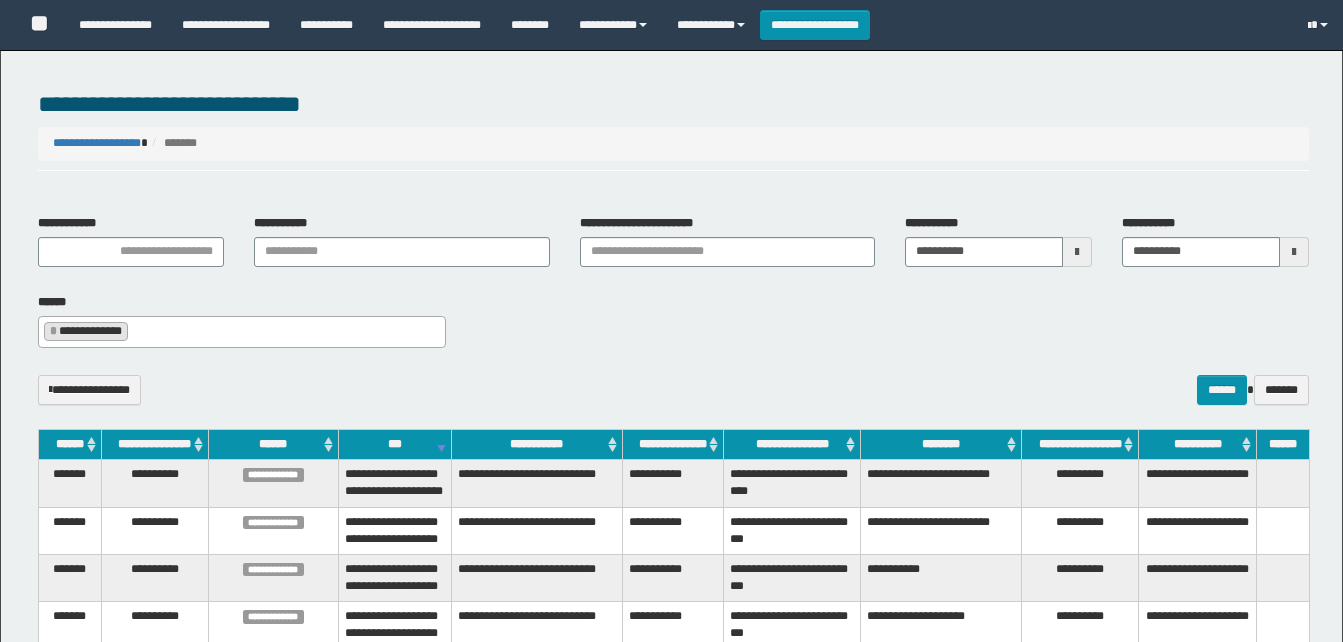 select on "*" 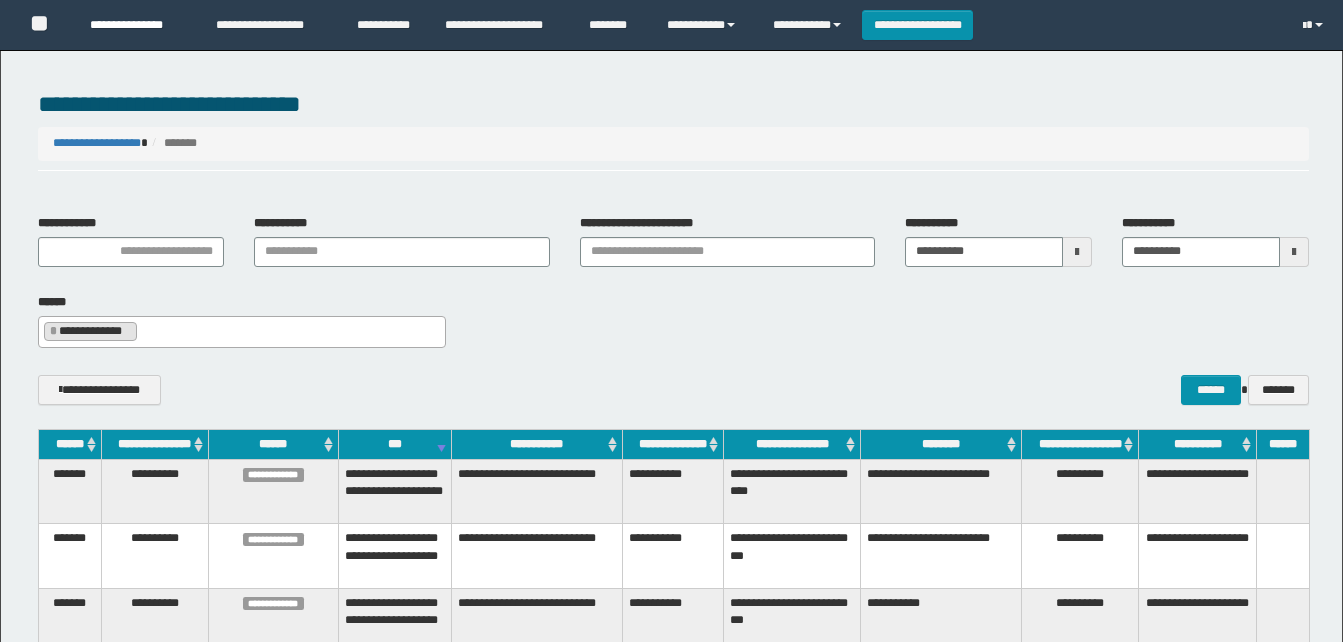 scroll, scrollTop: 300, scrollLeft: 0, axis: vertical 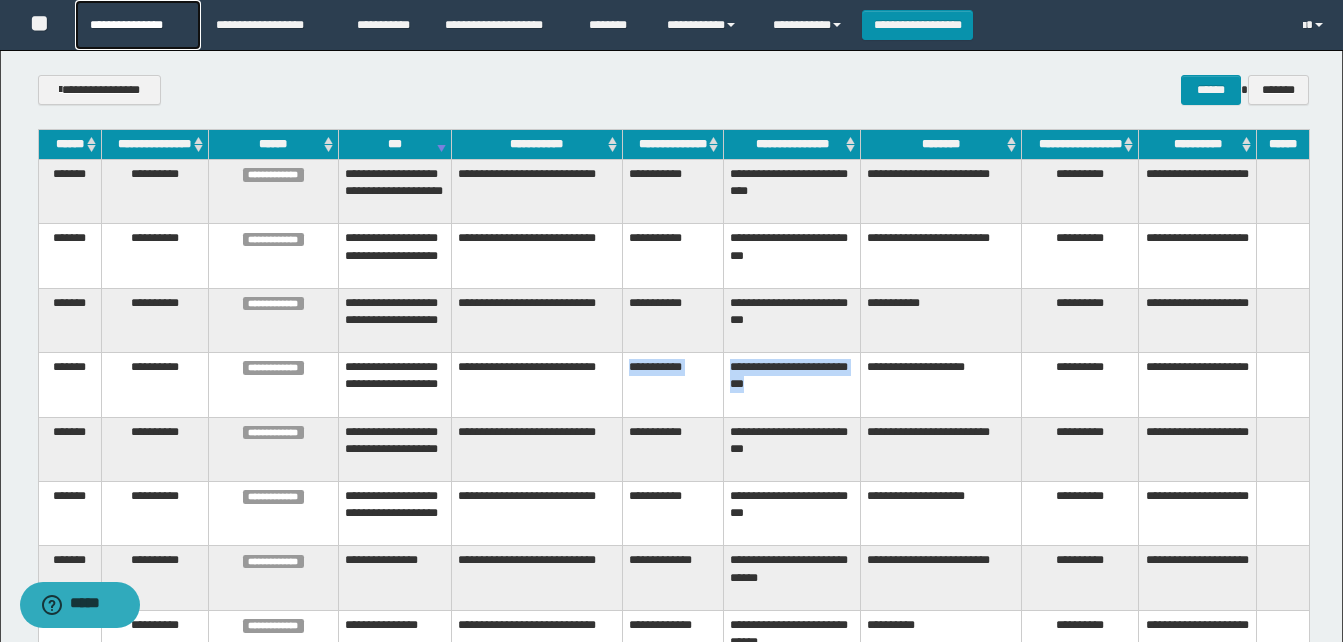 click on "**********" at bounding box center (137, 25) 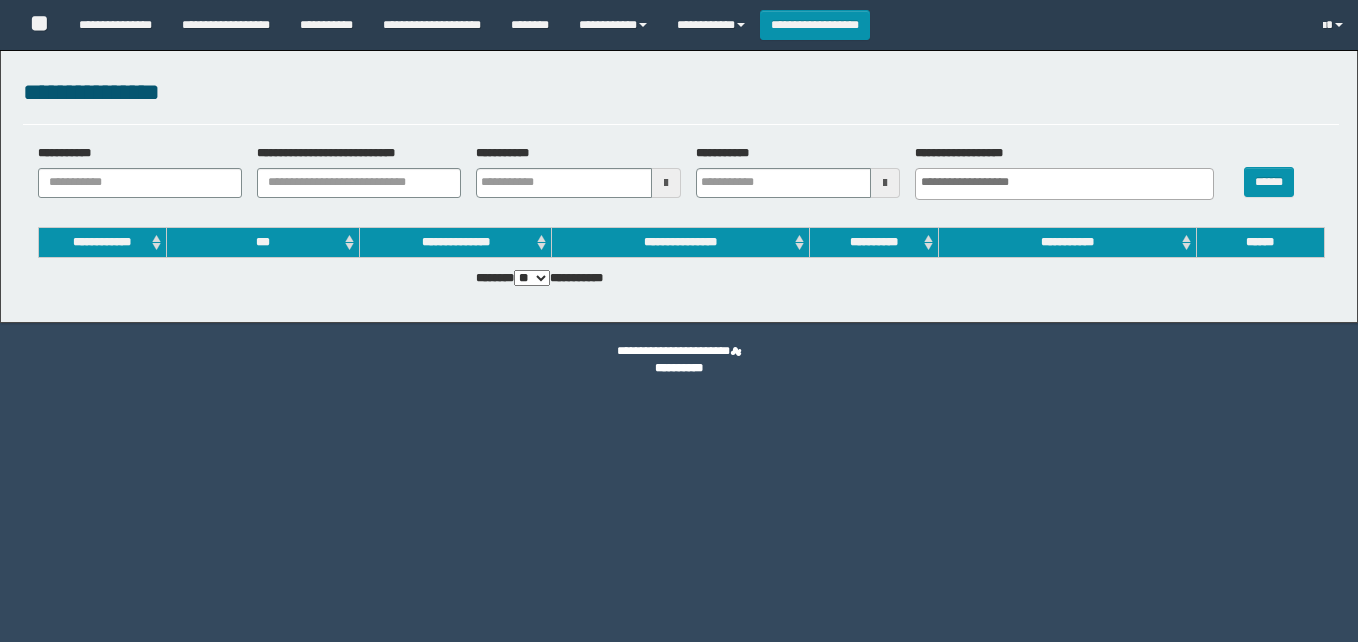select 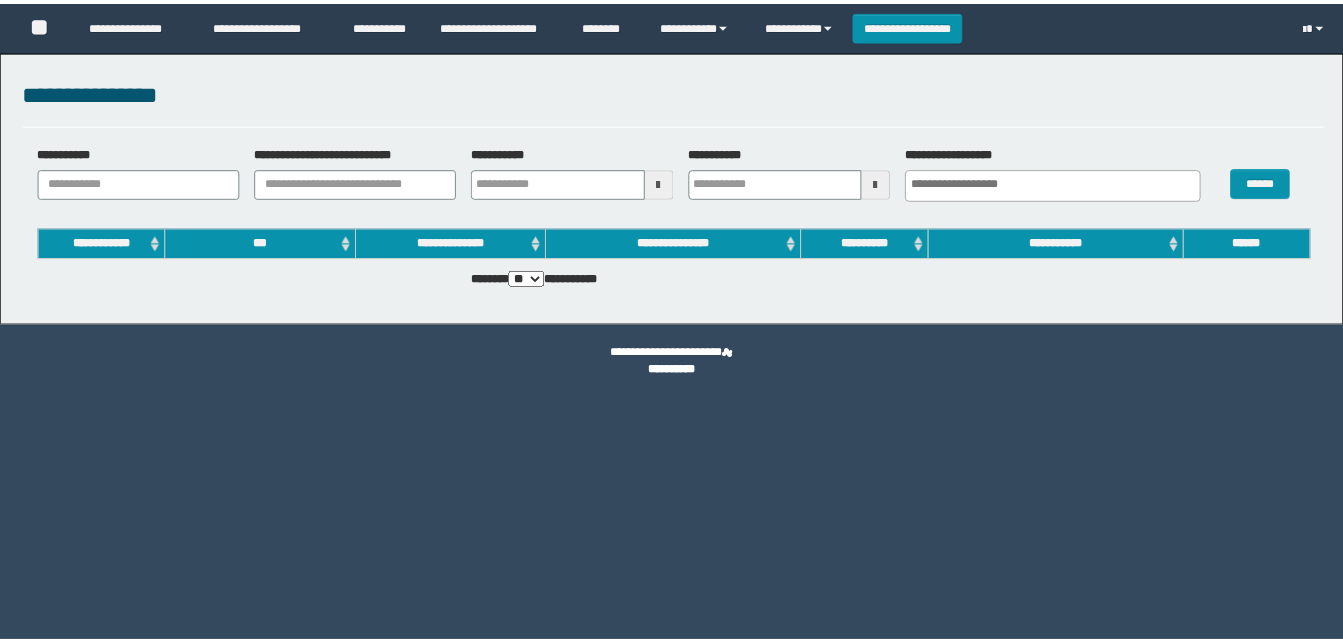 scroll, scrollTop: 0, scrollLeft: 0, axis: both 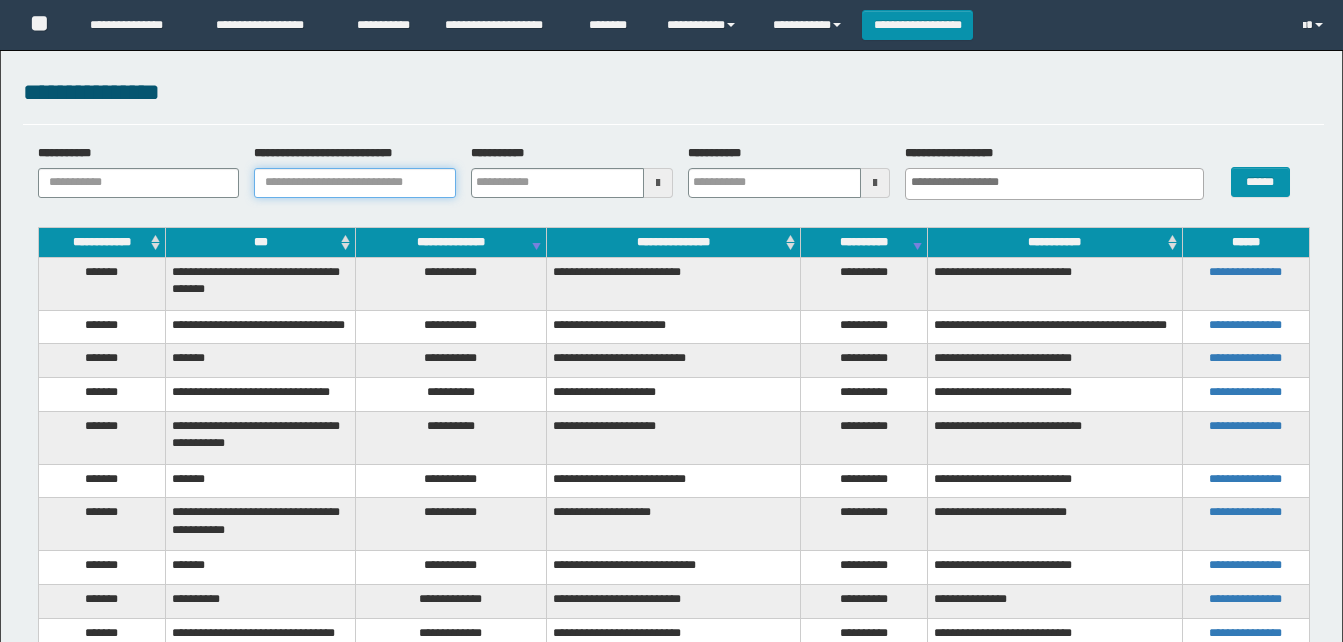 click on "**********" at bounding box center [355, 183] 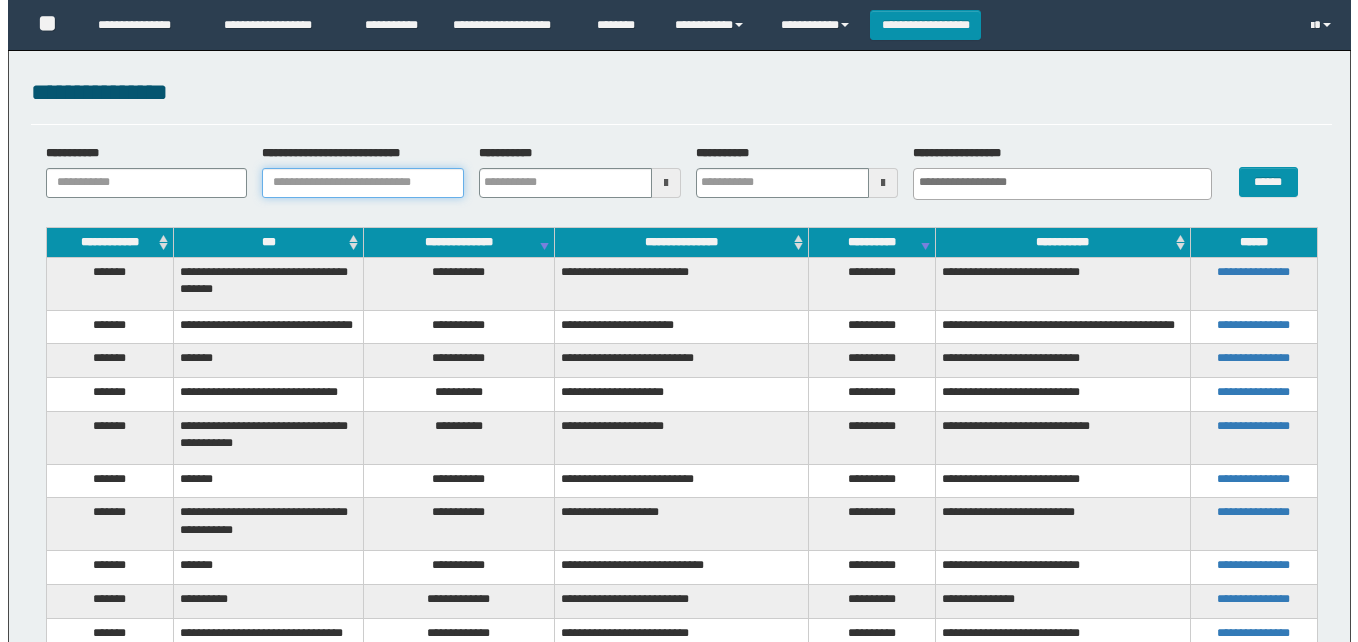scroll, scrollTop: 0, scrollLeft: 0, axis: both 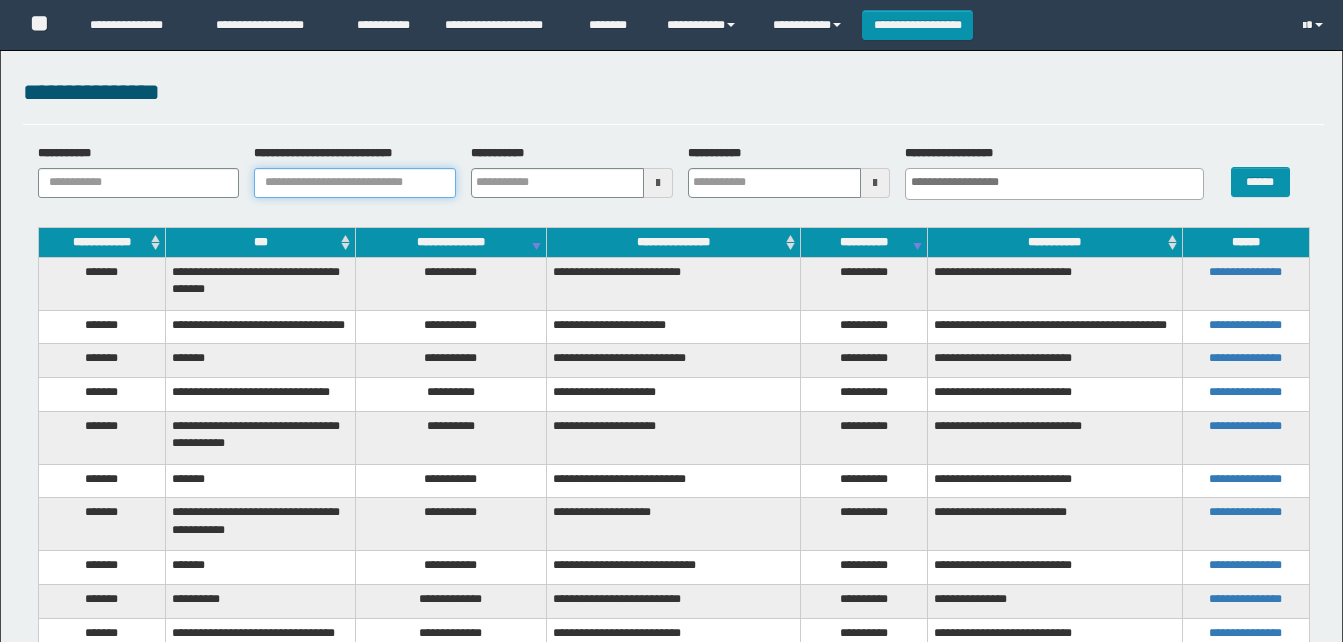 paste on "********" 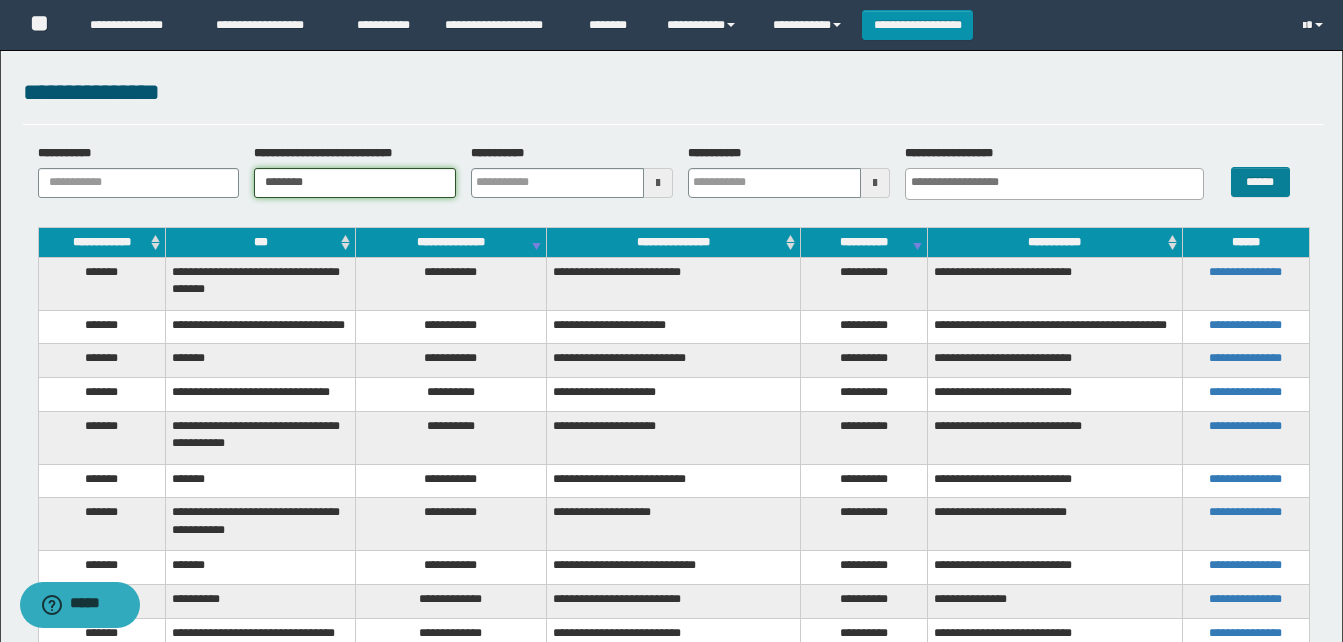 type on "********" 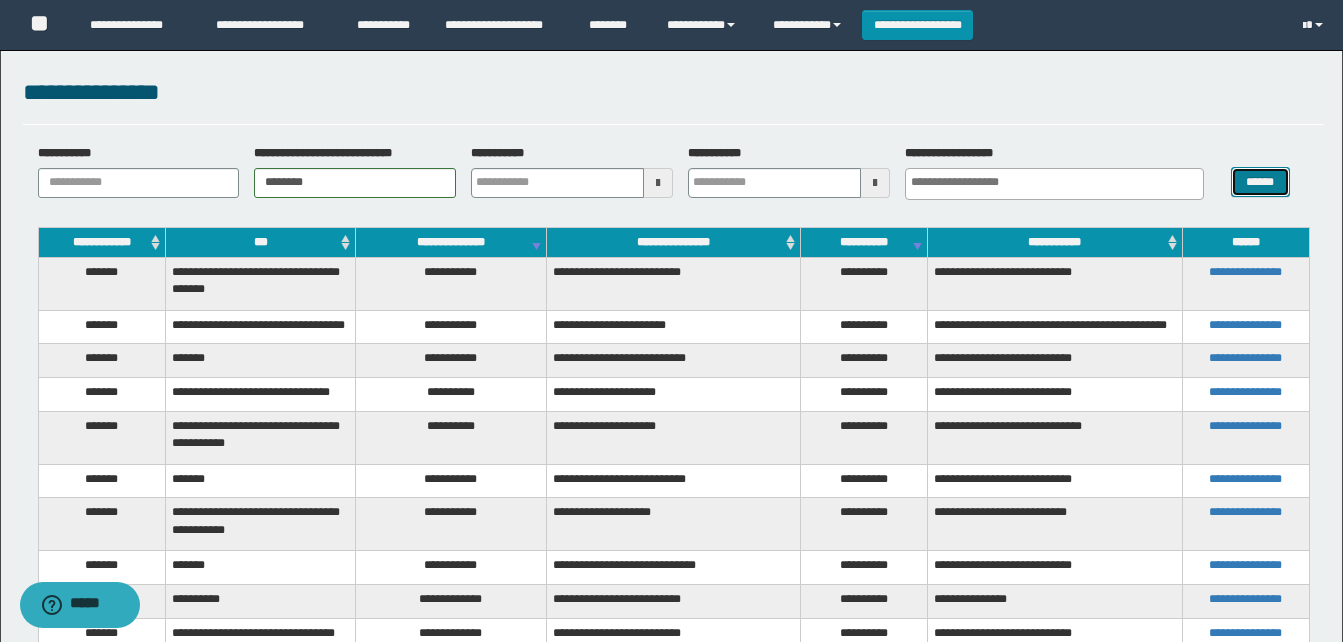 click on "******" at bounding box center [1260, 182] 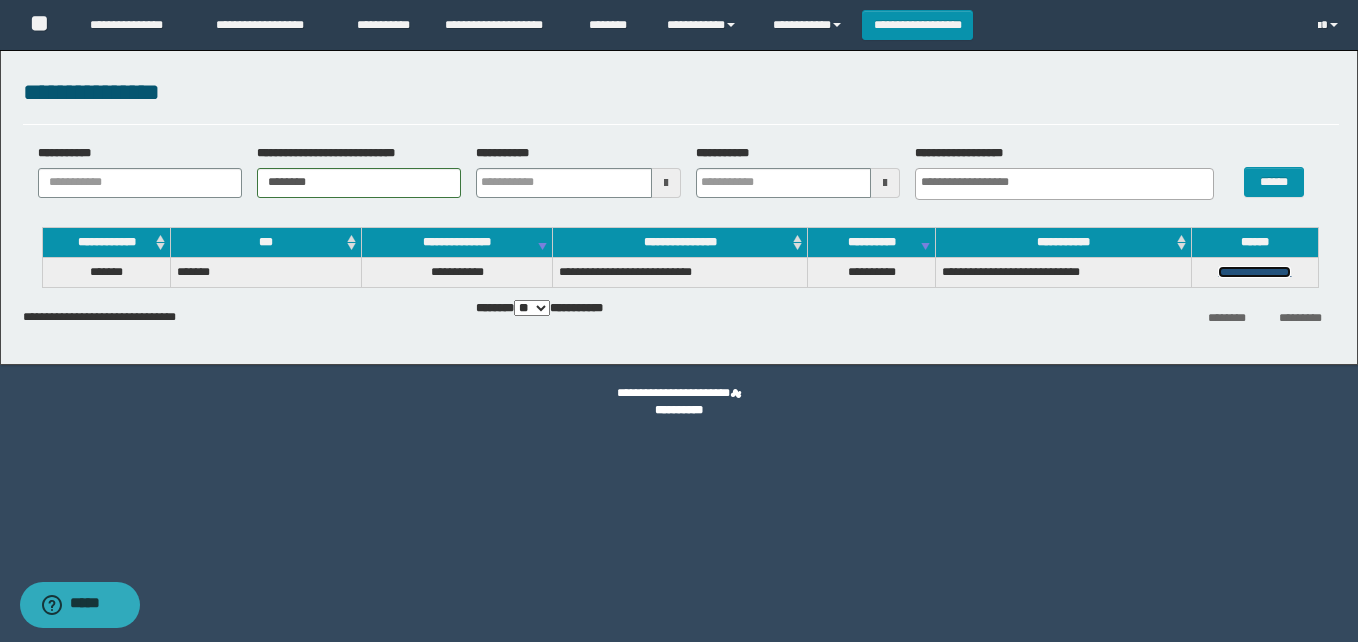 click on "**********" at bounding box center (1254, 272) 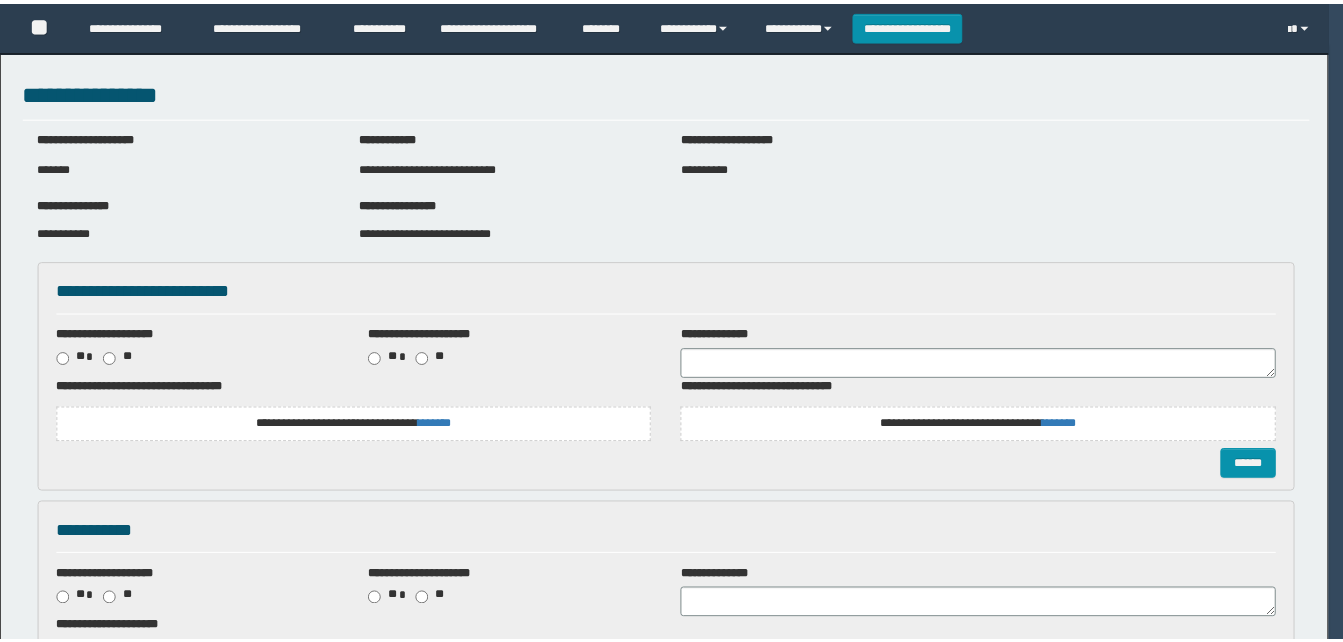 scroll, scrollTop: 0, scrollLeft: 0, axis: both 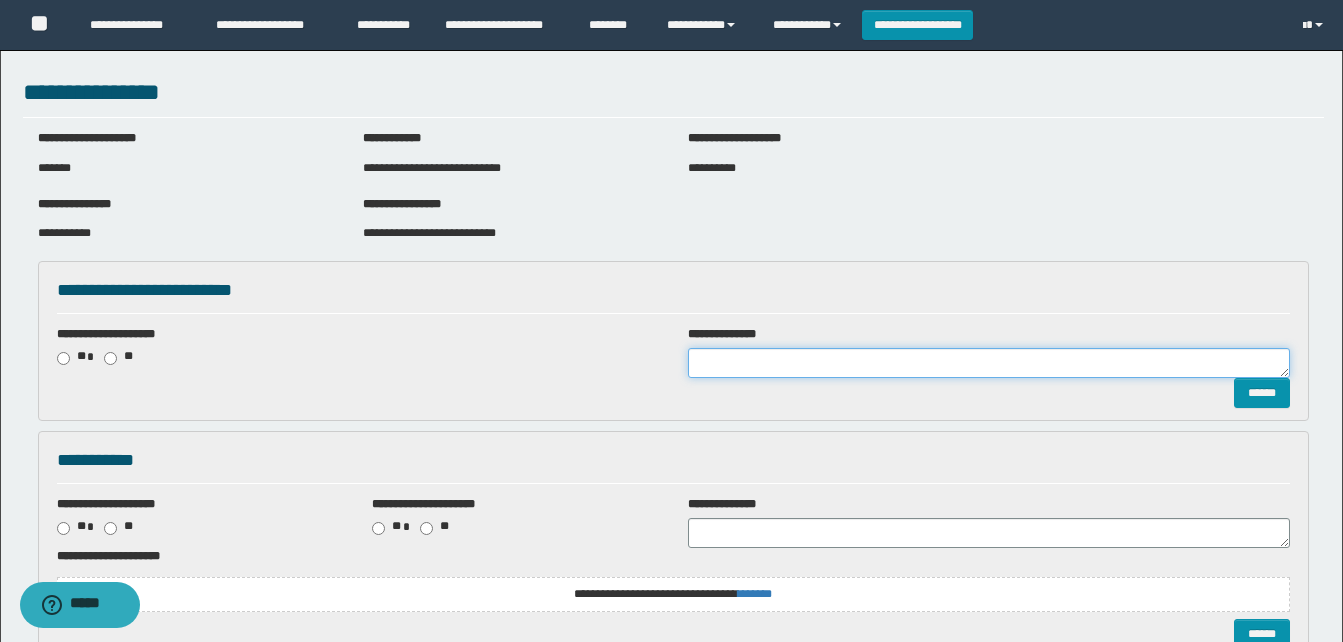 click at bounding box center [989, 363] 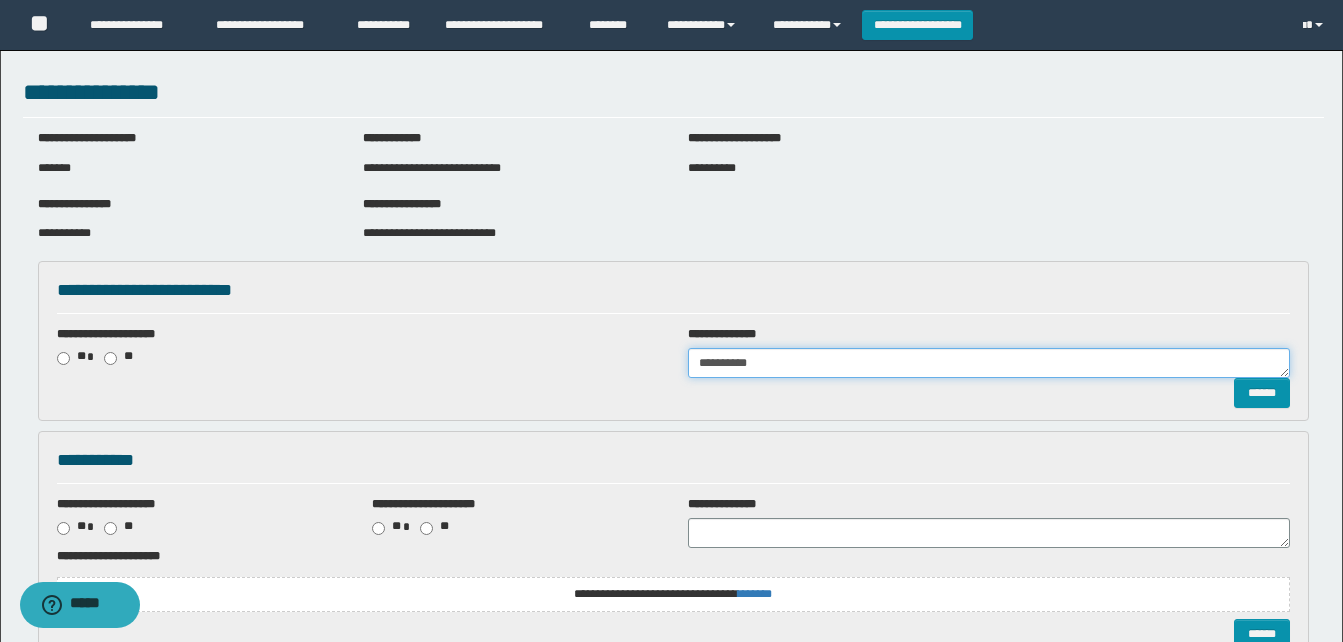 drag, startPoint x: 776, startPoint y: 365, endPoint x: 531, endPoint y: 340, distance: 246.2722 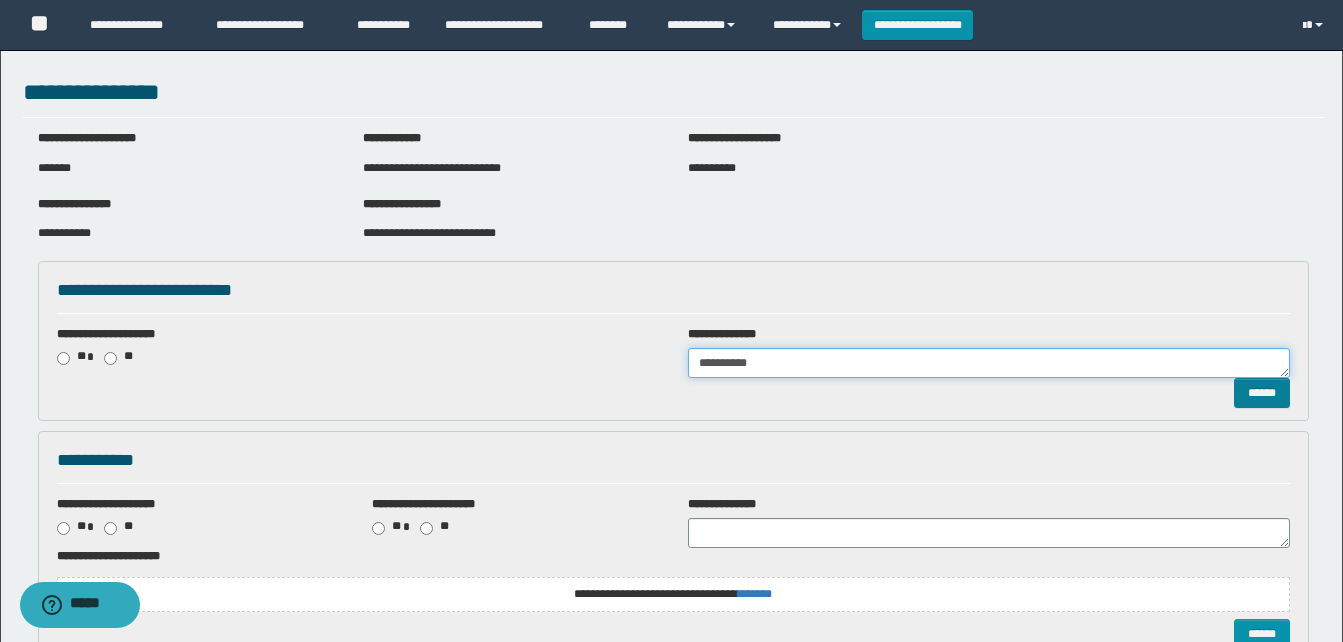 type on "**********" 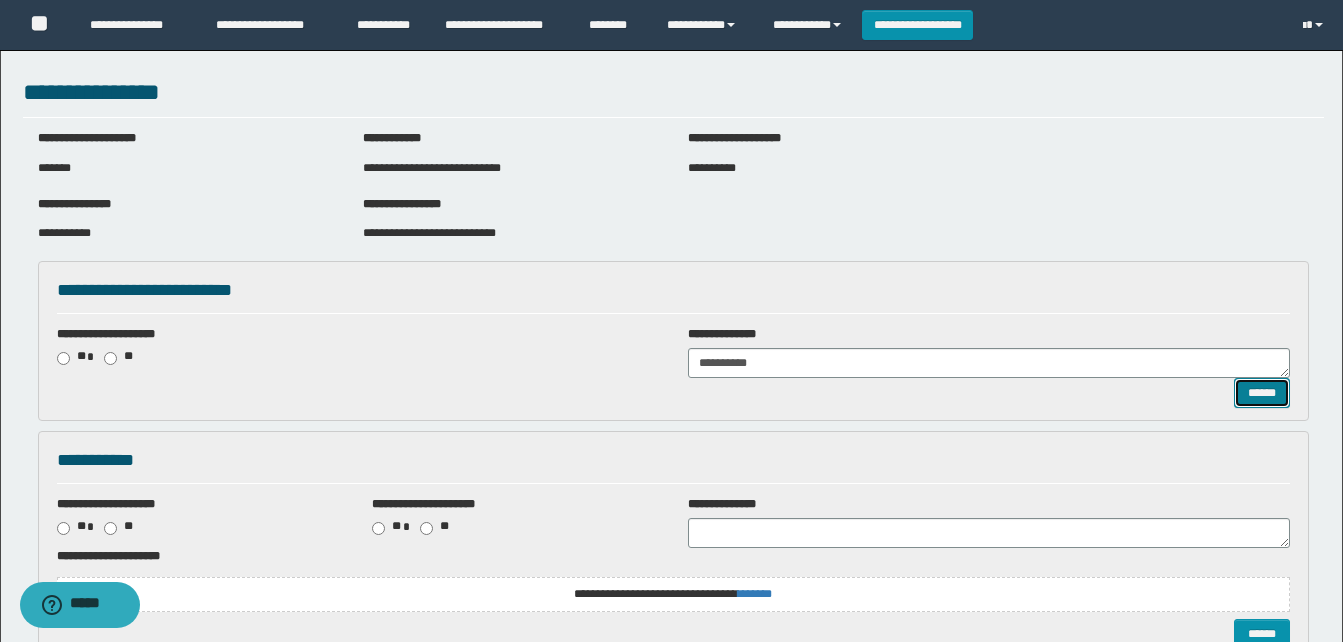 click on "******" at bounding box center [1262, 393] 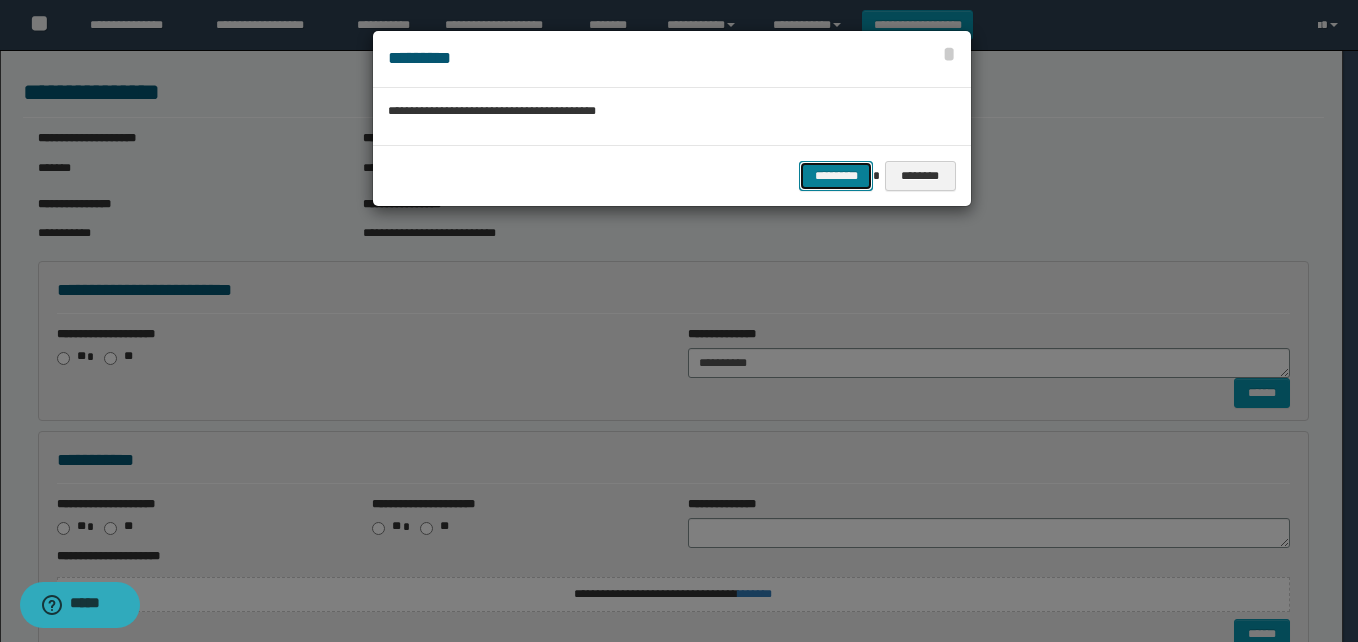 click on "*********" at bounding box center (836, 176) 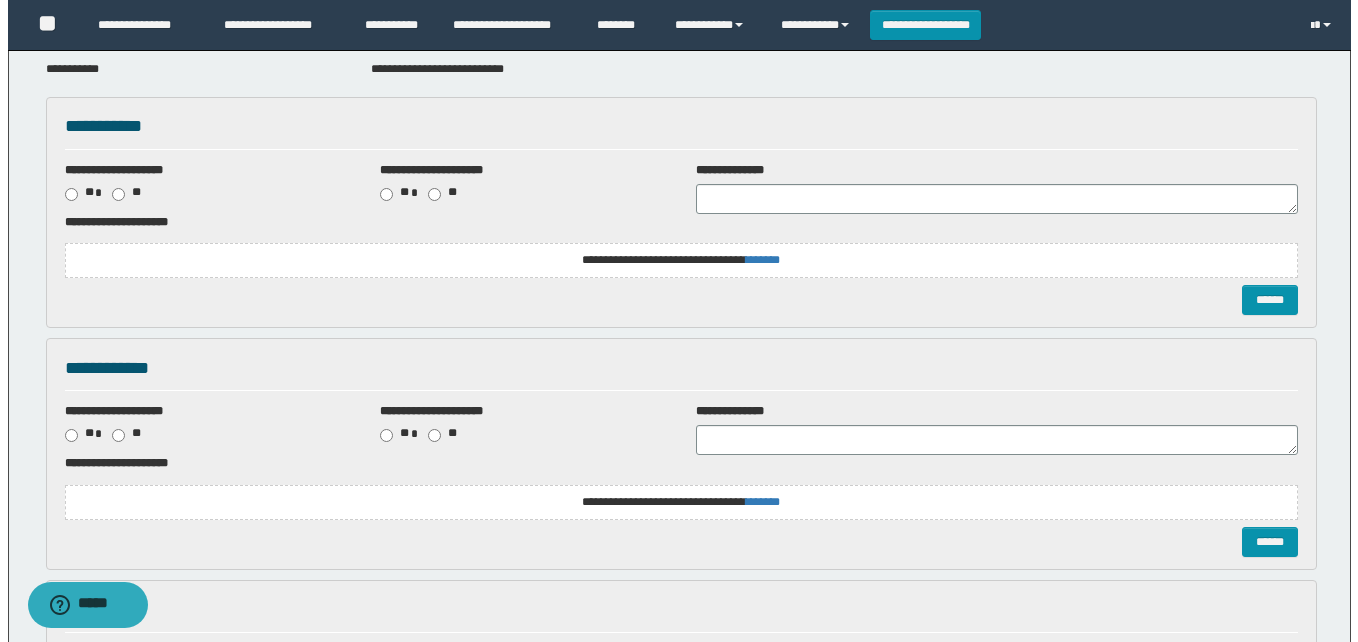 scroll, scrollTop: 200, scrollLeft: 0, axis: vertical 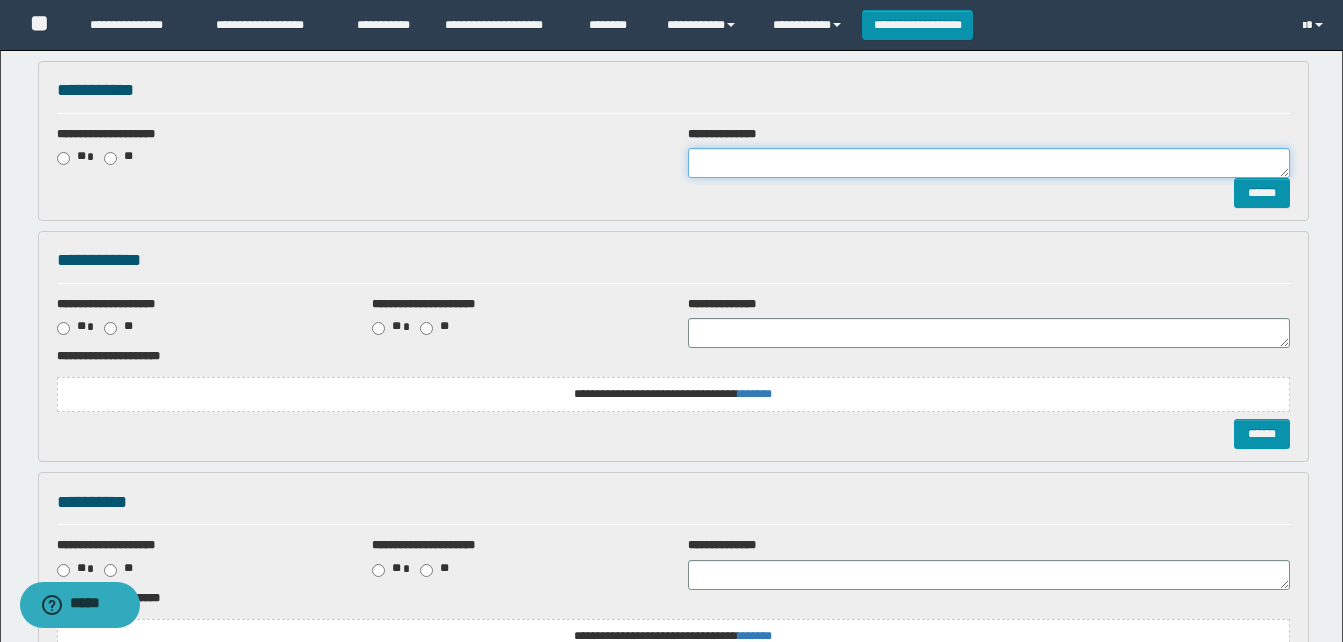 click at bounding box center [989, 163] 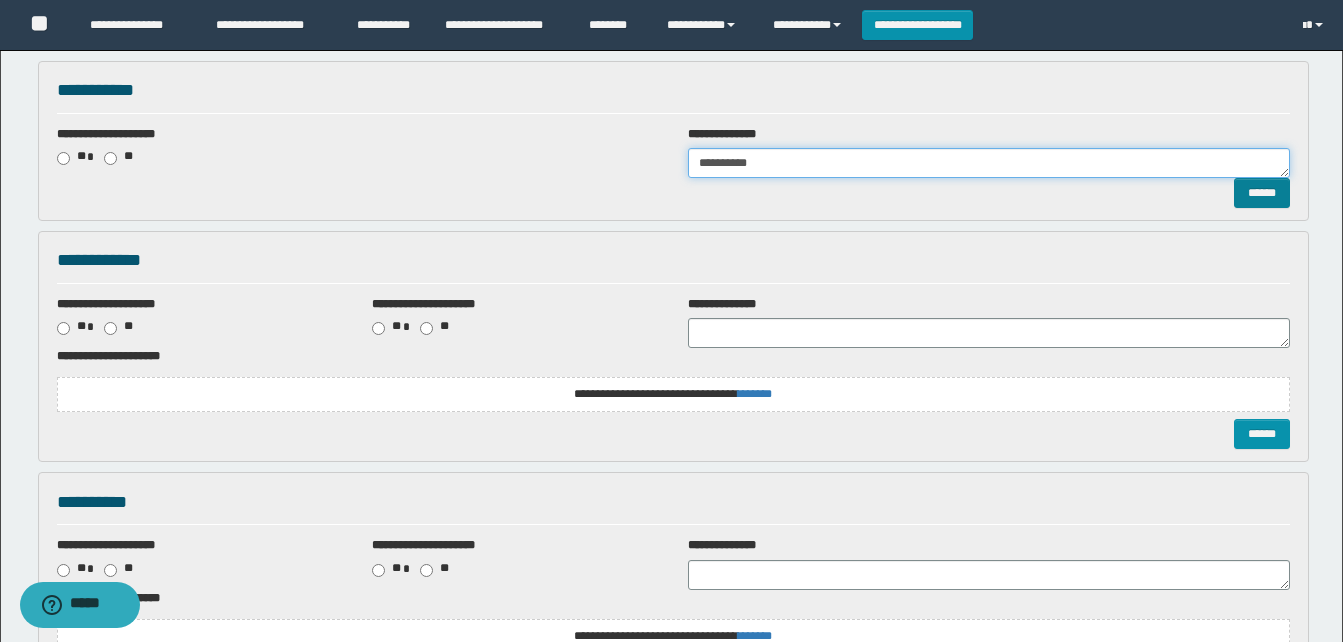 type on "**********" 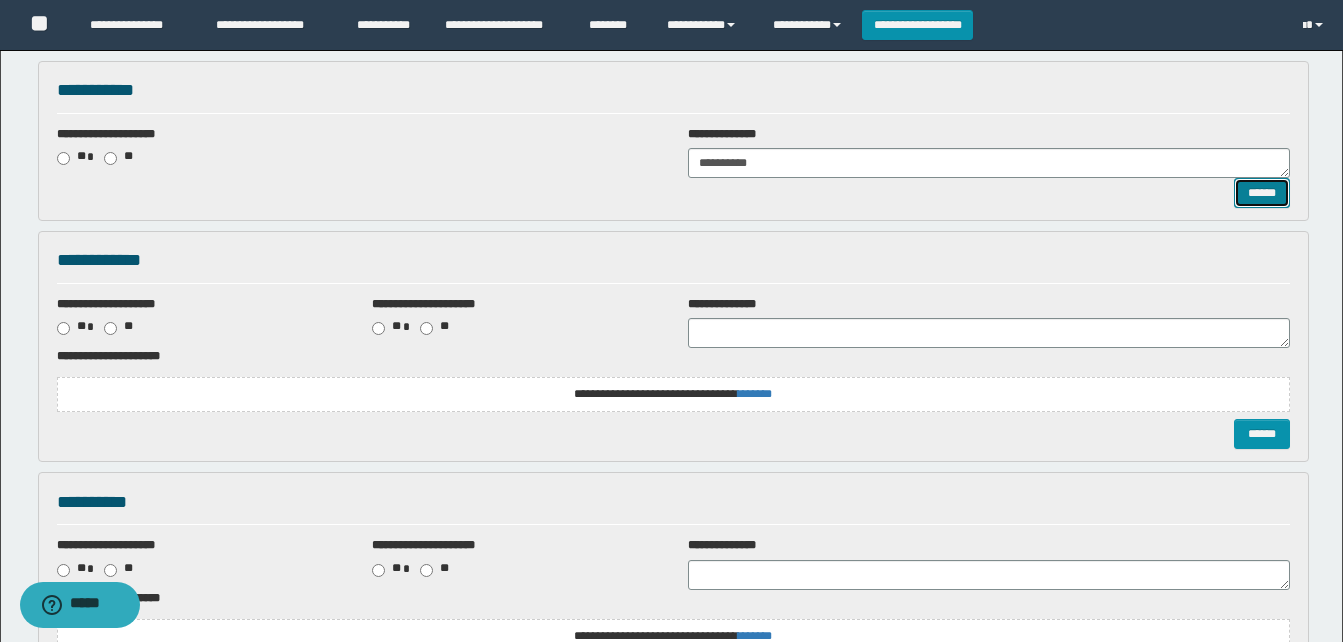click on "******" at bounding box center [1262, 193] 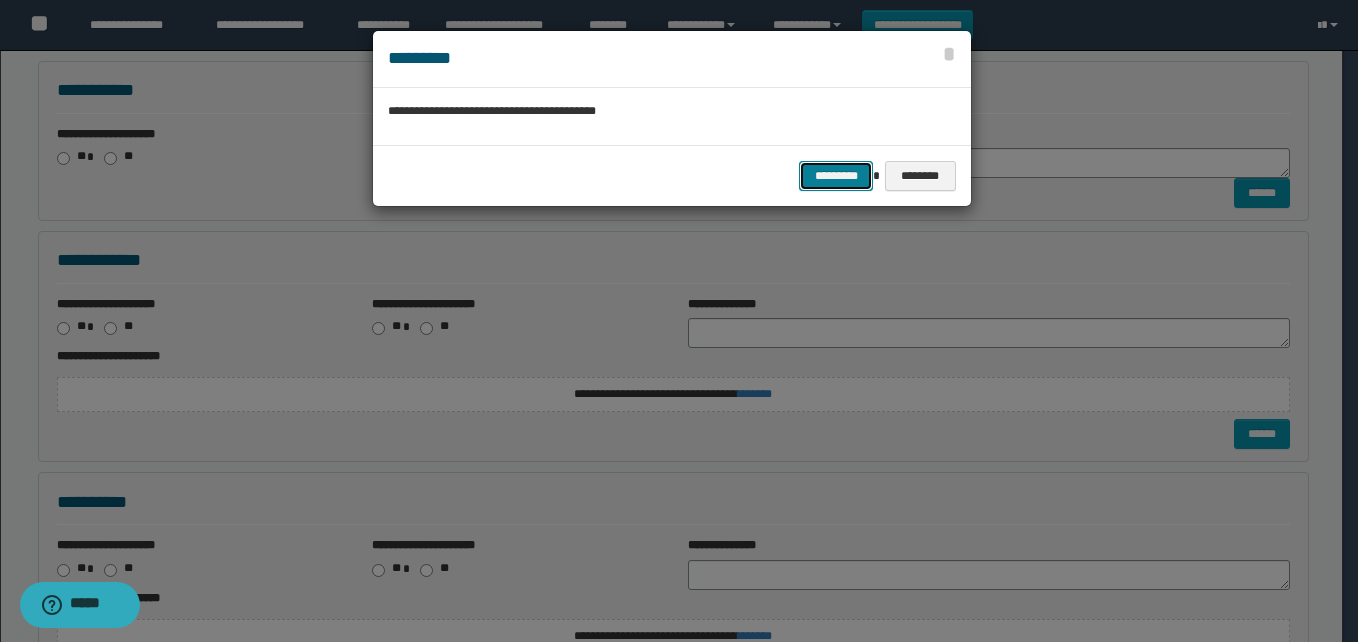 click on "*********" at bounding box center (836, 176) 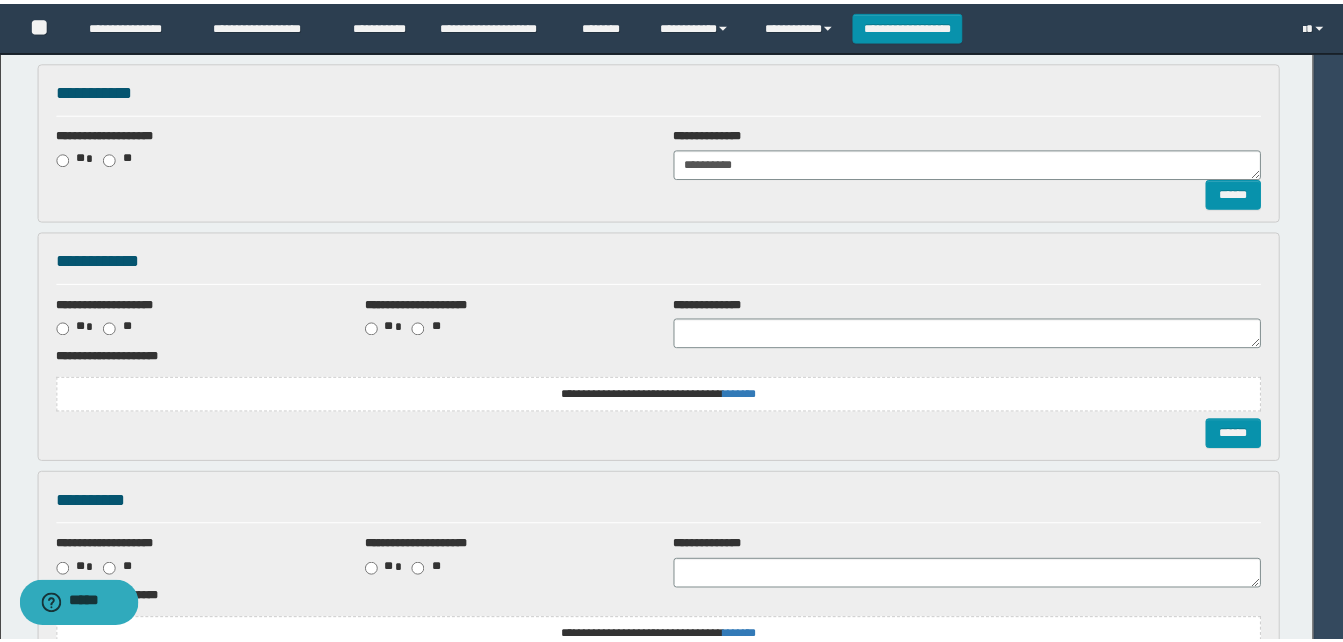 scroll, scrollTop: 0, scrollLeft: 0, axis: both 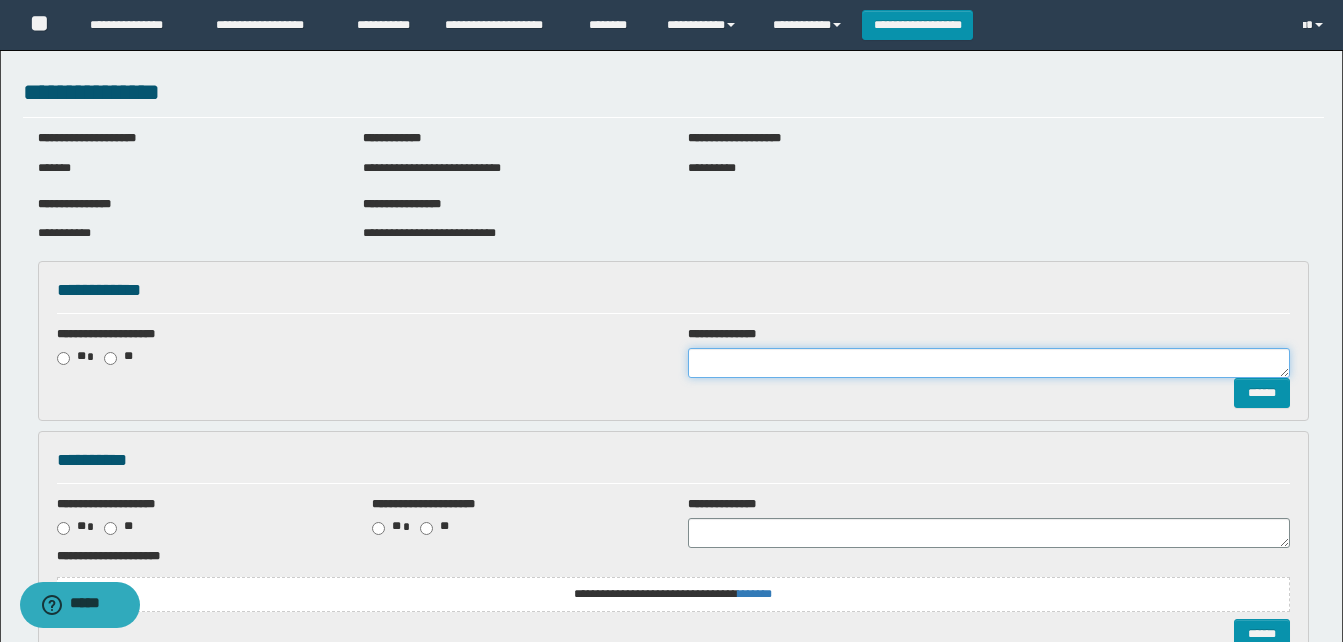 click at bounding box center (989, 363) 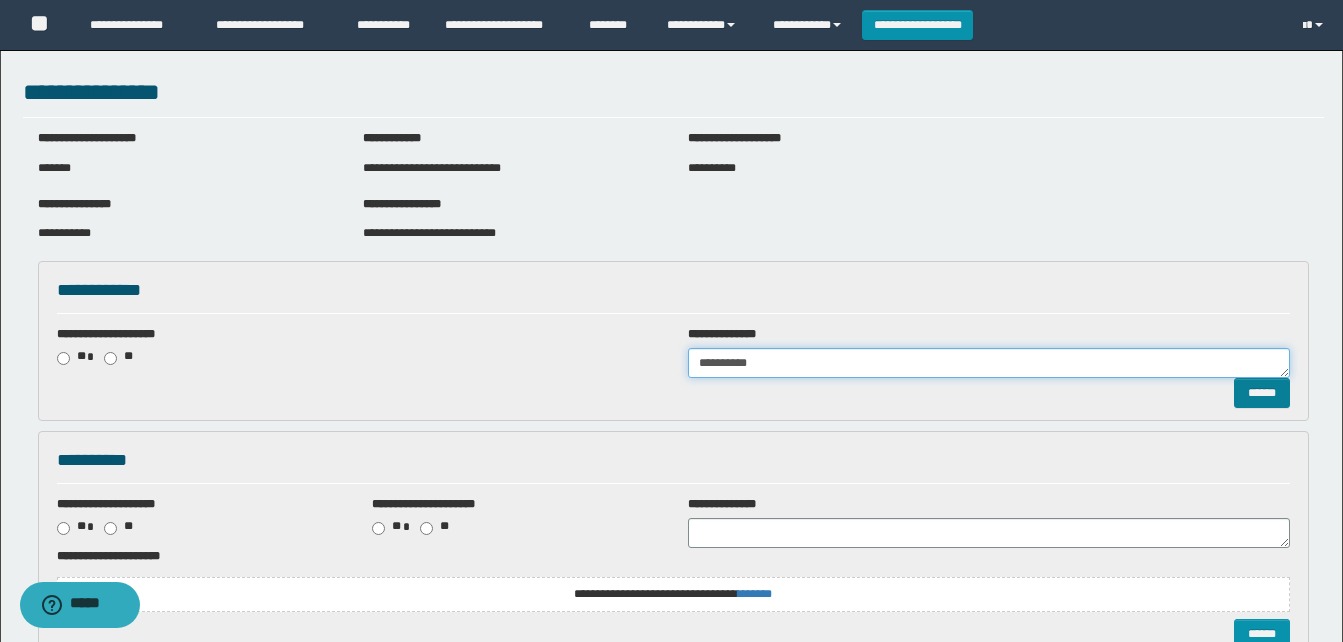 type on "**********" 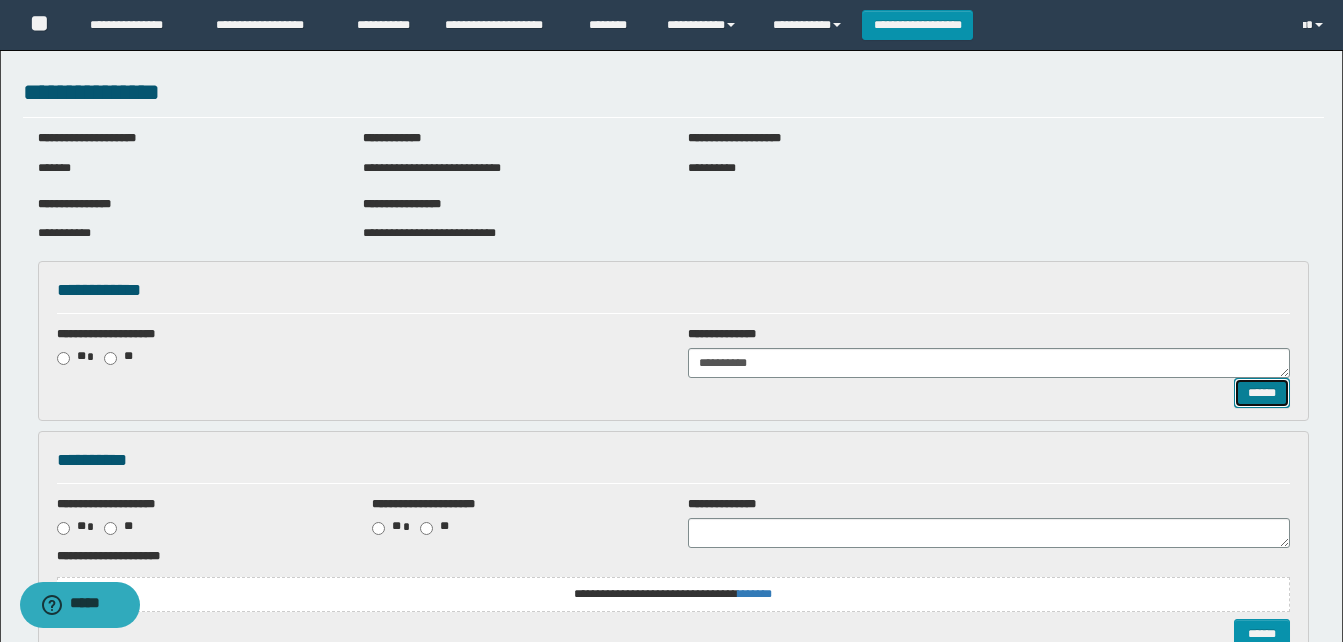 click on "******" at bounding box center [1262, 393] 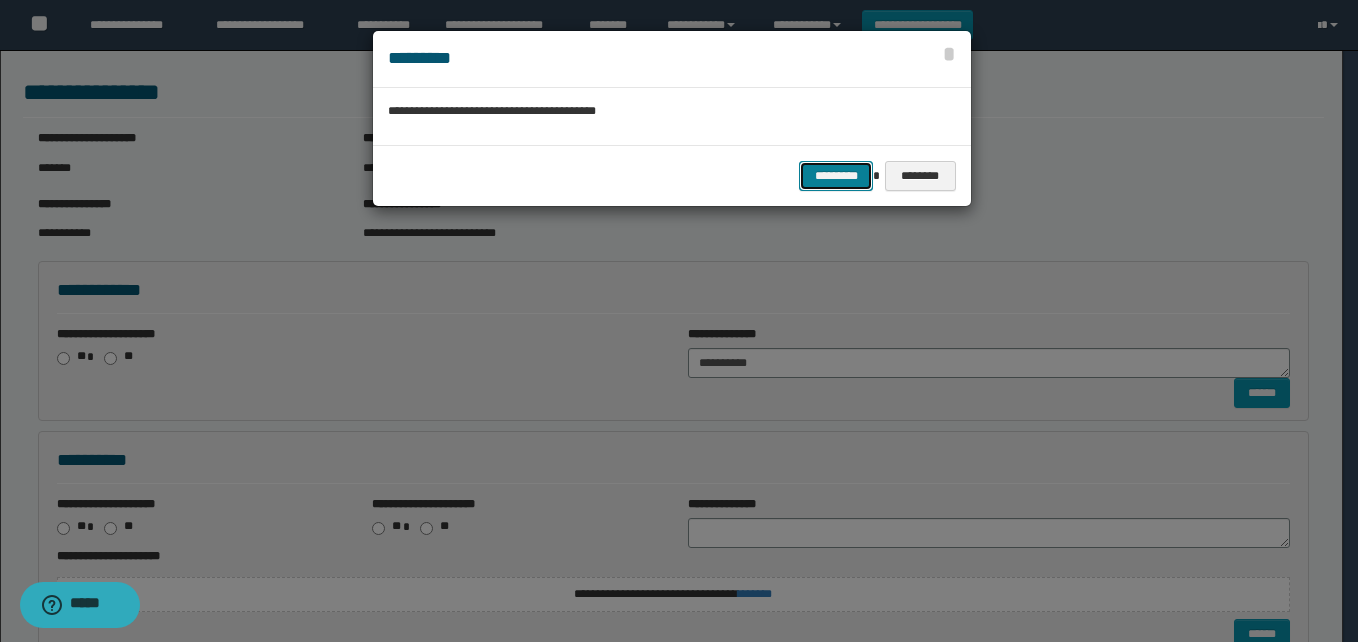 click on "*********" at bounding box center [836, 176] 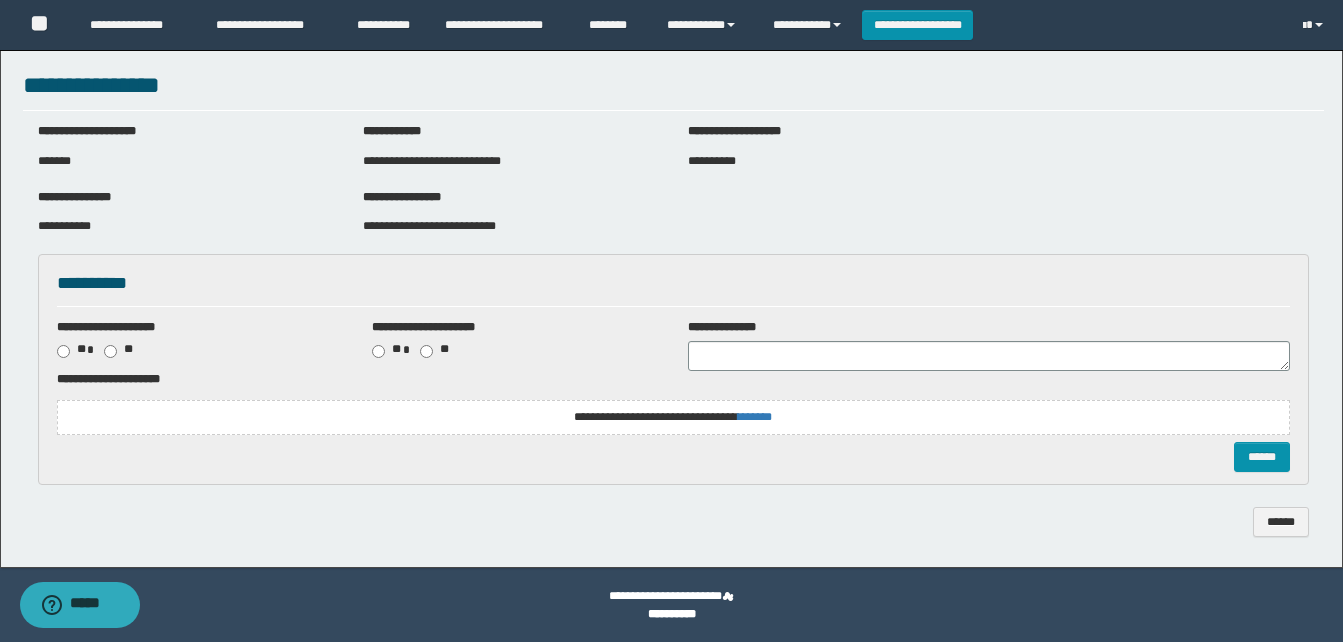scroll, scrollTop: 8, scrollLeft: 0, axis: vertical 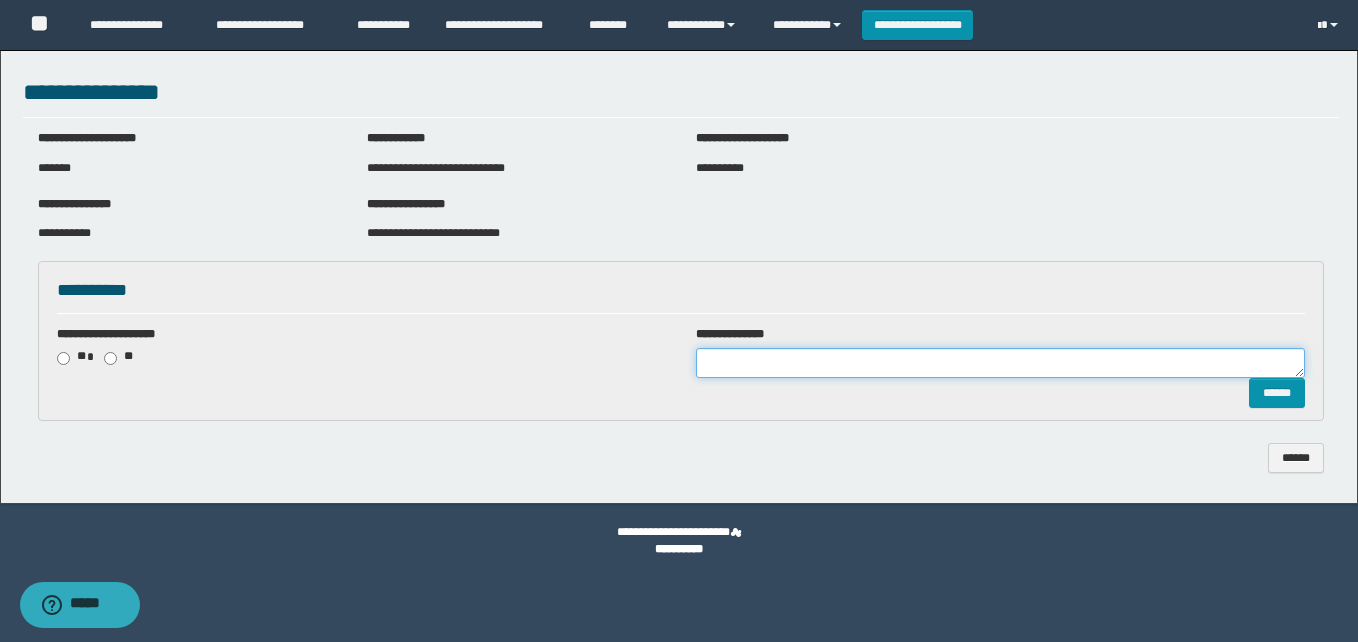 click at bounding box center (1000, 363) 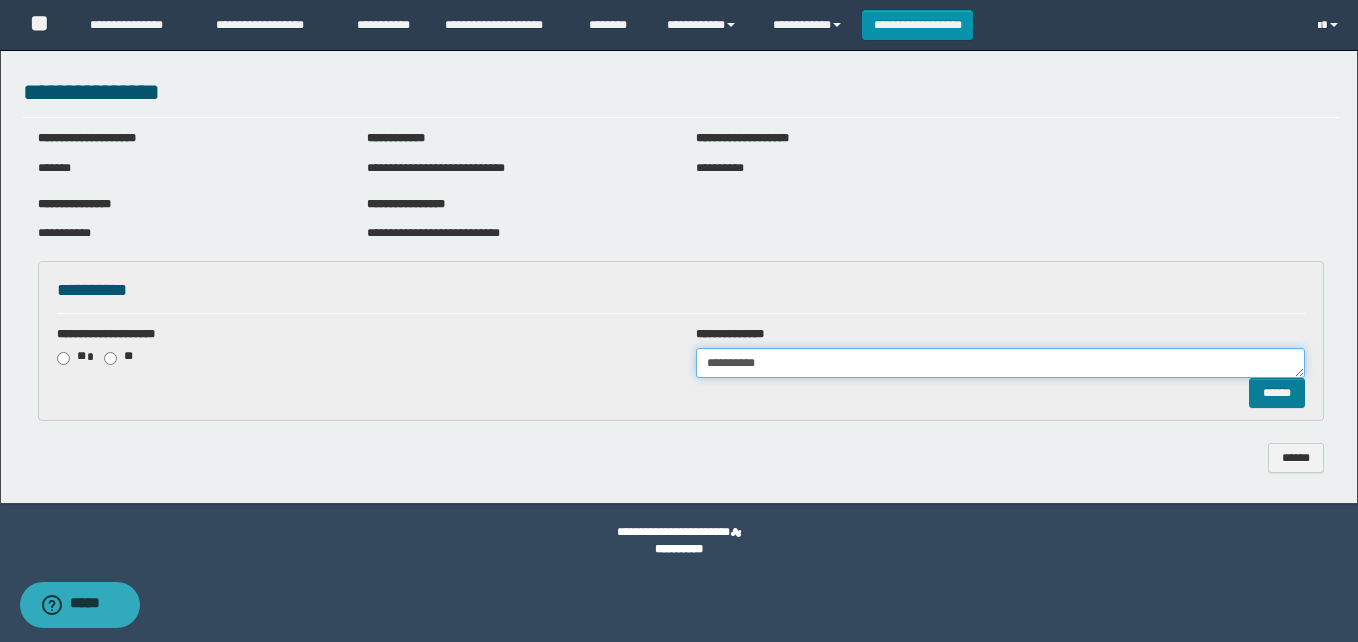 type on "**********" 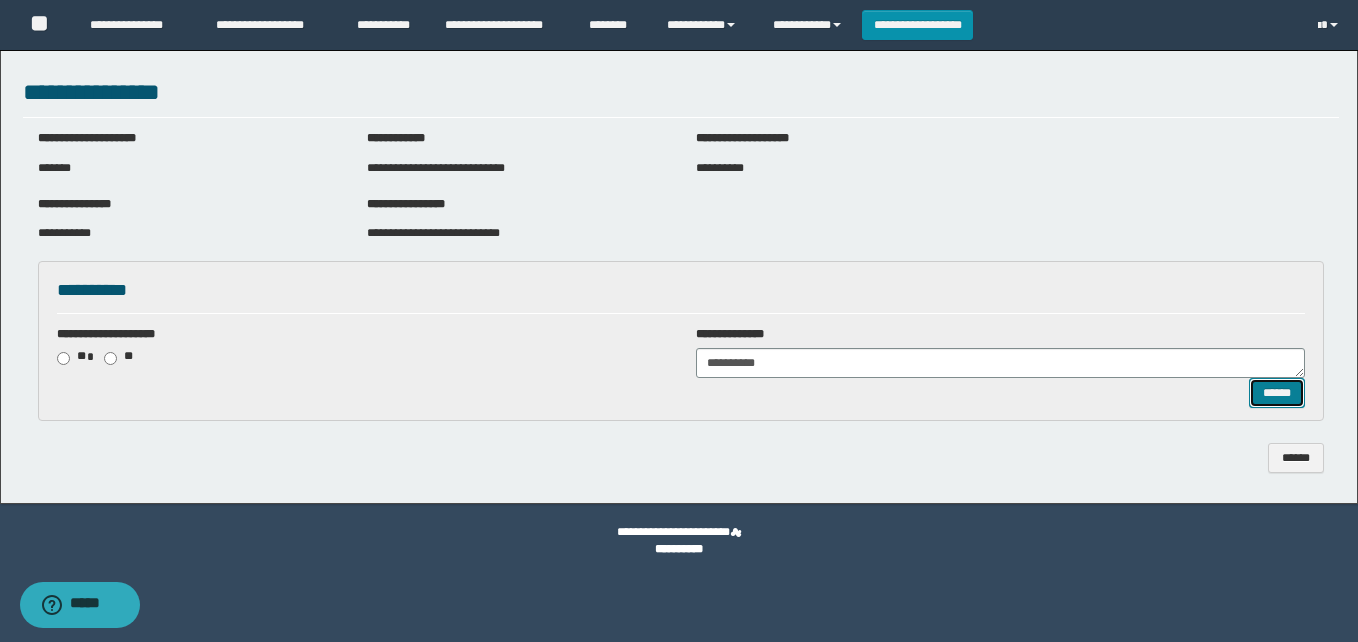 click on "******" at bounding box center (1277, 393) 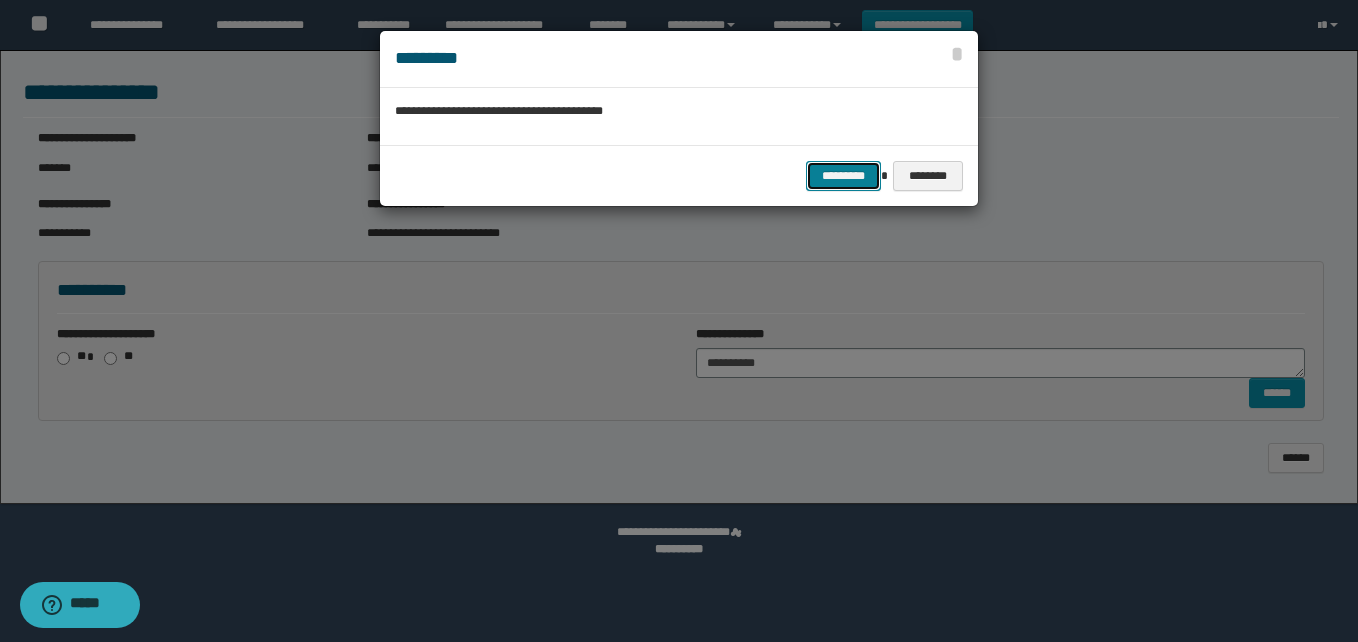 click on "*********" at bounding box center [843, 176] 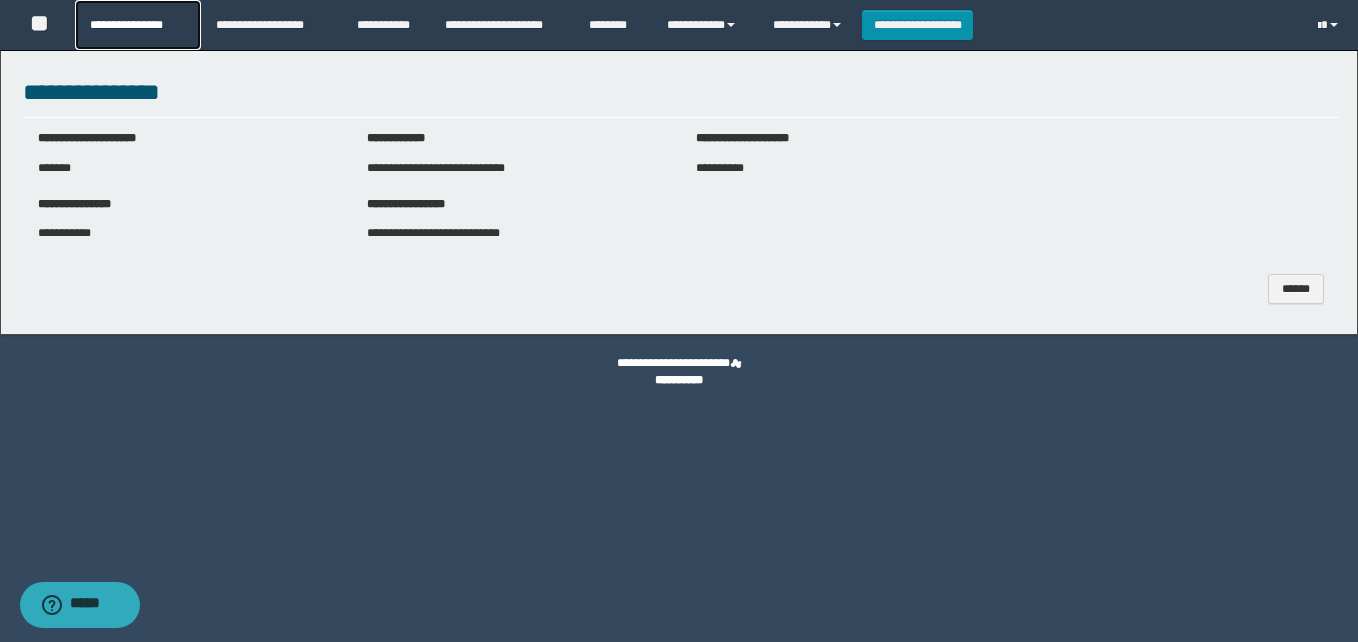 click on "**********" at bounding box center [137, 25] 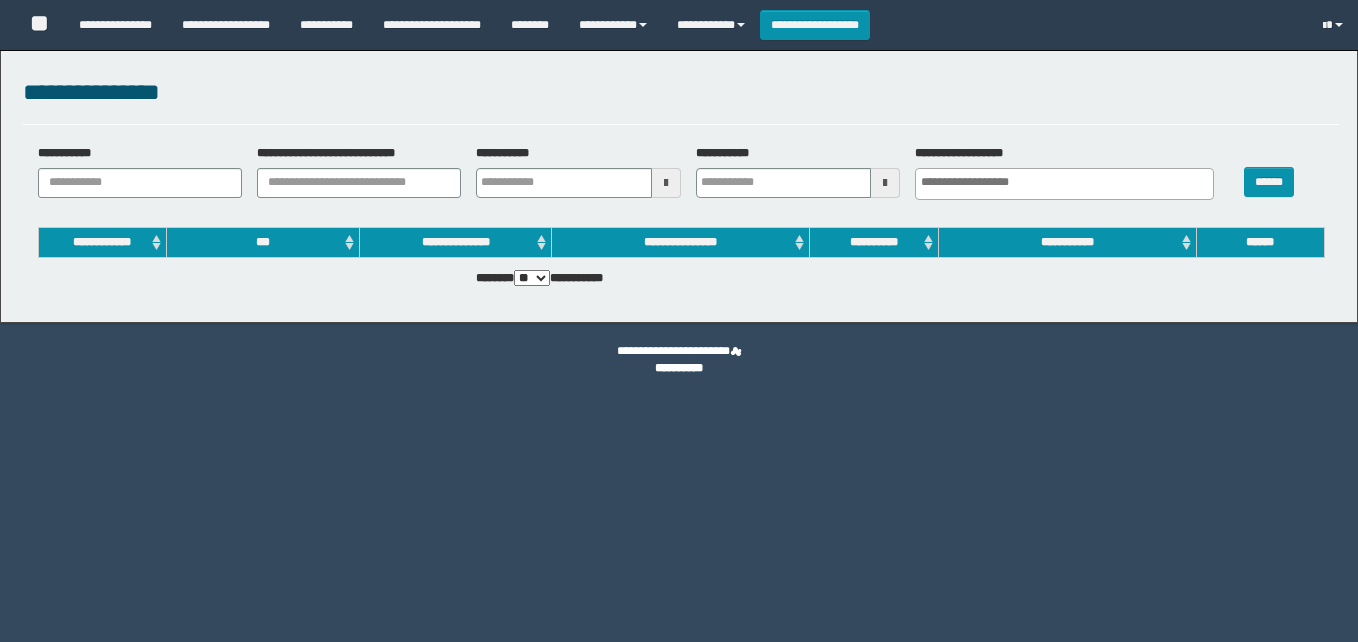 select 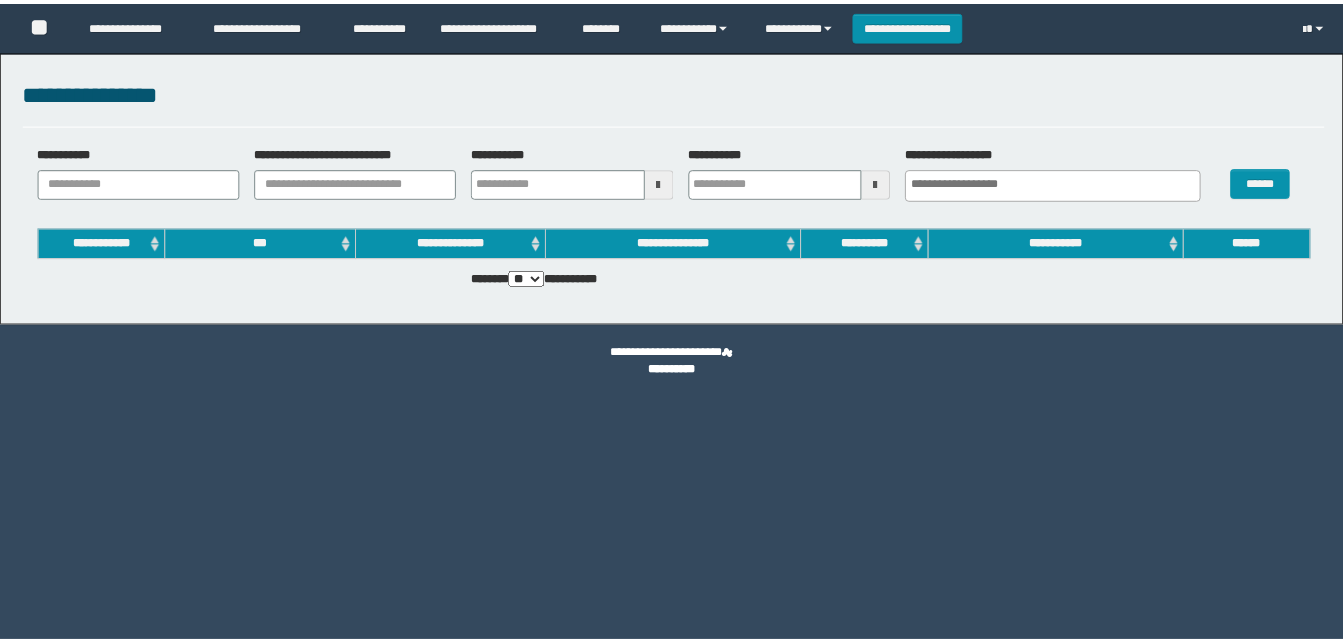 scroll, scrollTop: 0, scrollLeft: 0, axis: both 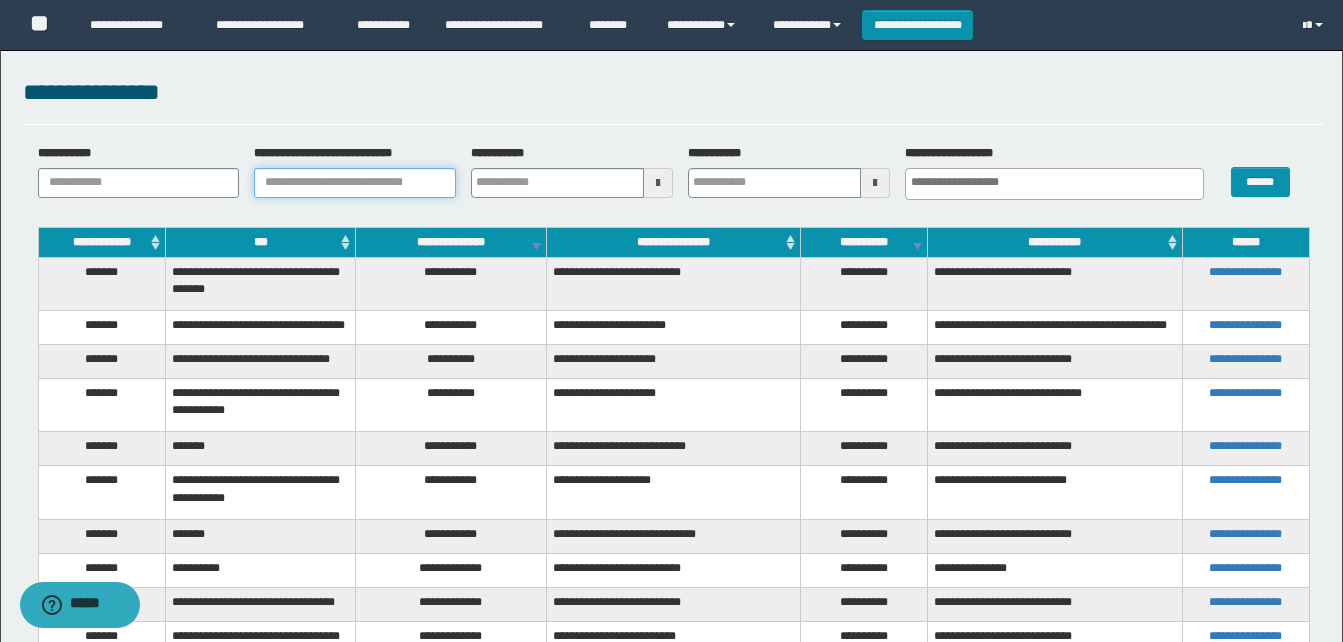 click on "**********" at bounding box center [355, 183] 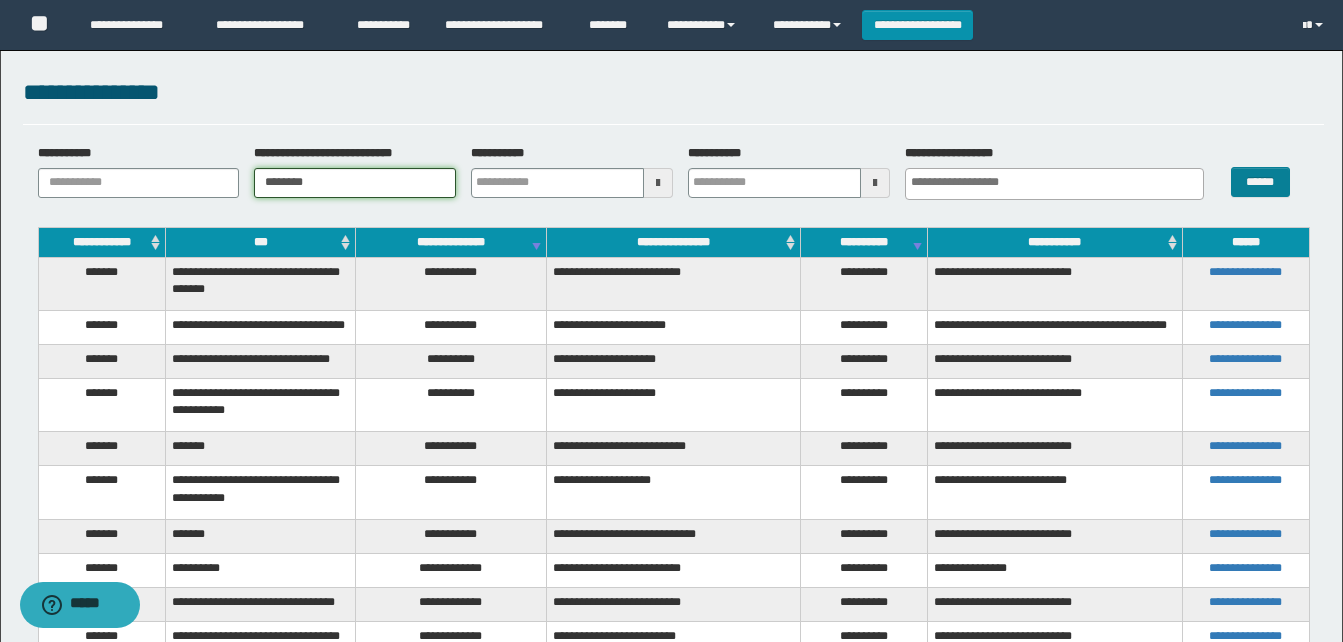 type on "********" 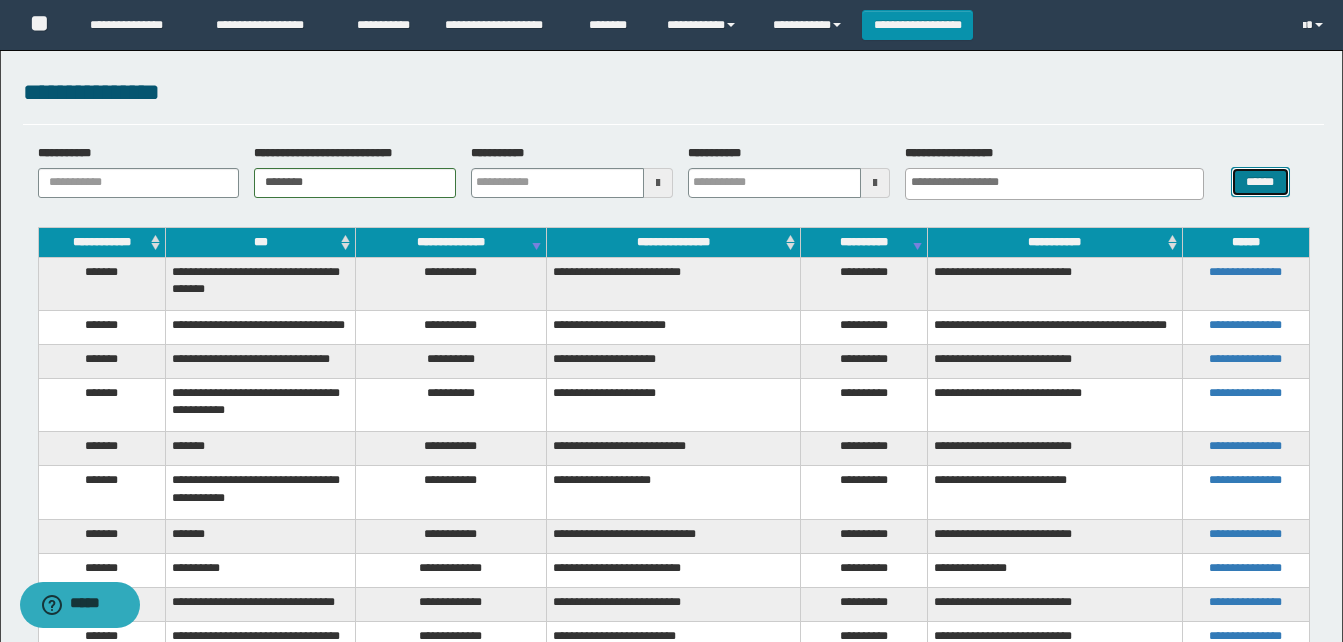click on "******" at bounding box center (1260, 182) 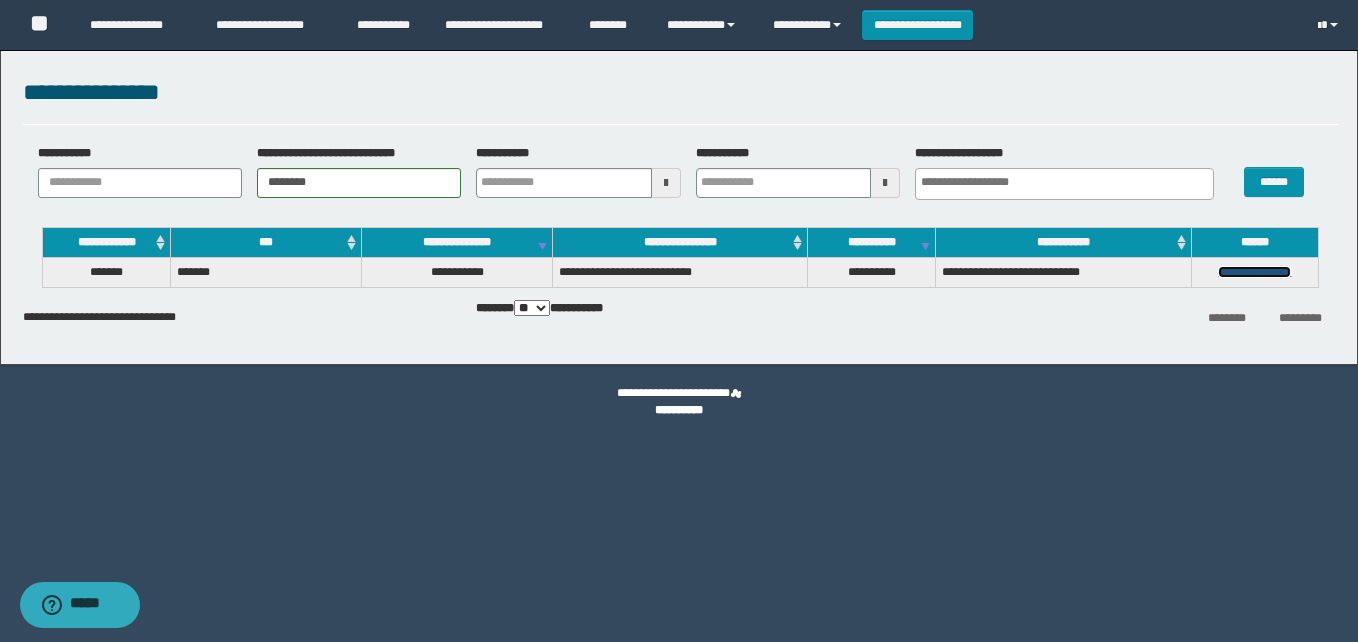 click on "**********" at bounding box center [1254, 272] 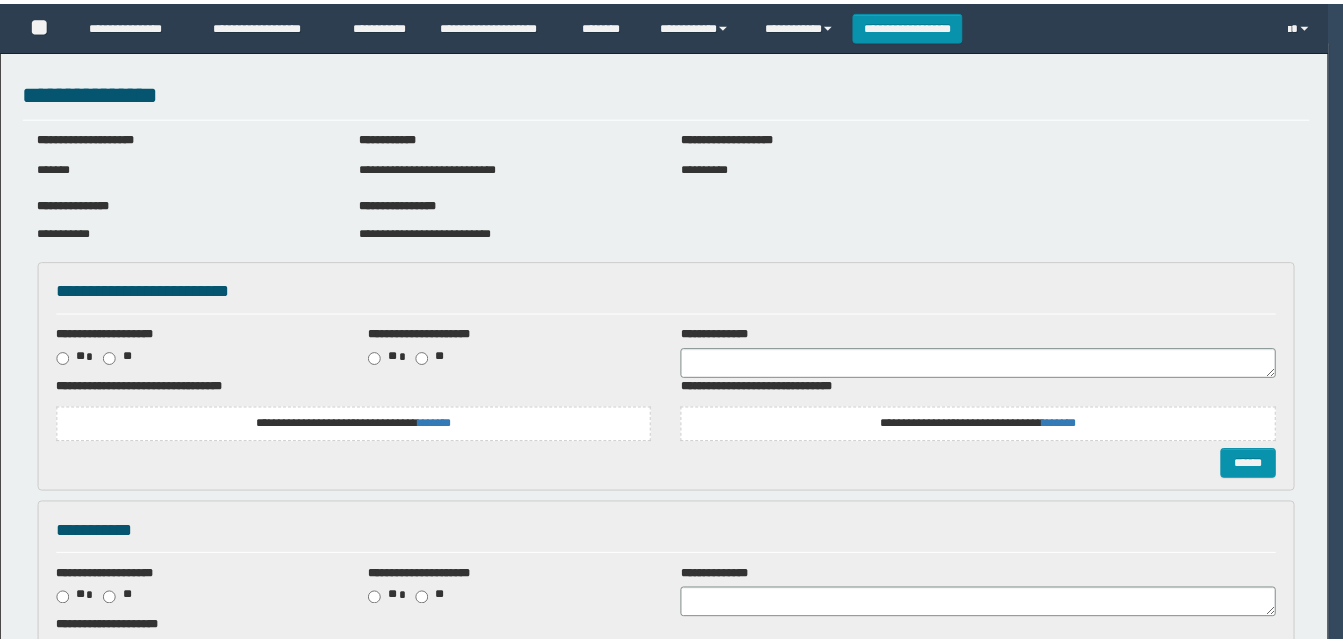 scroll, scrollTop: 0, scrollLeft: 0, axis: both 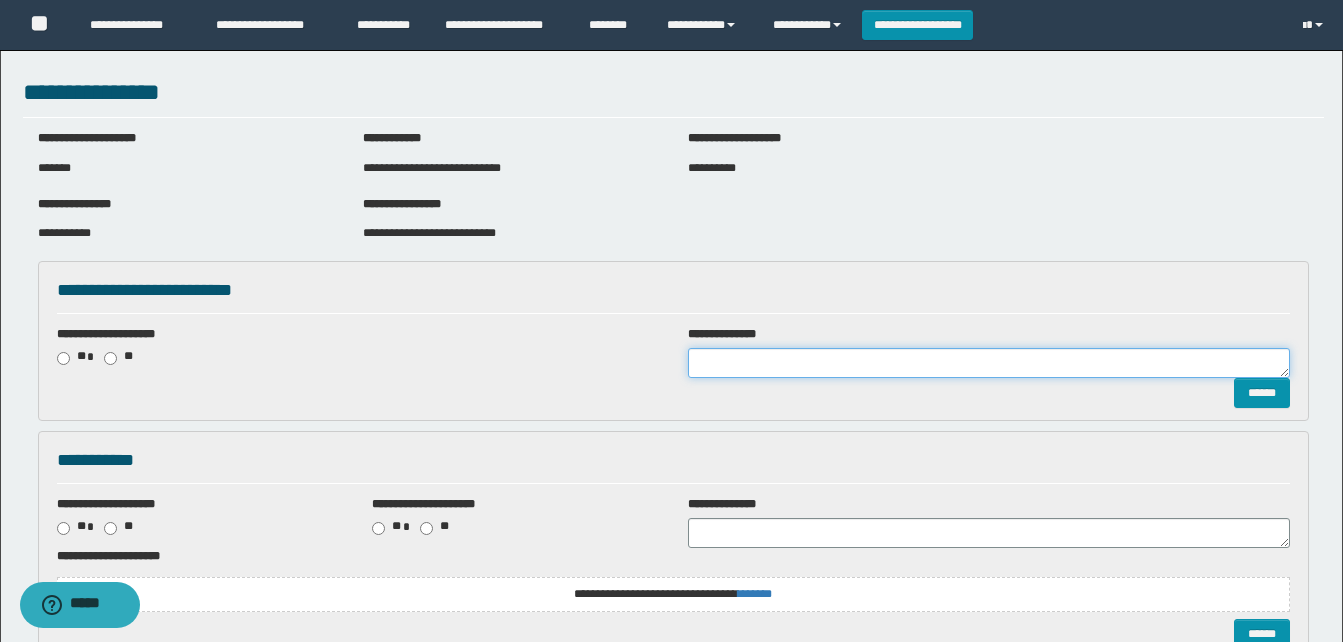 click at bounding box center (989, 363) 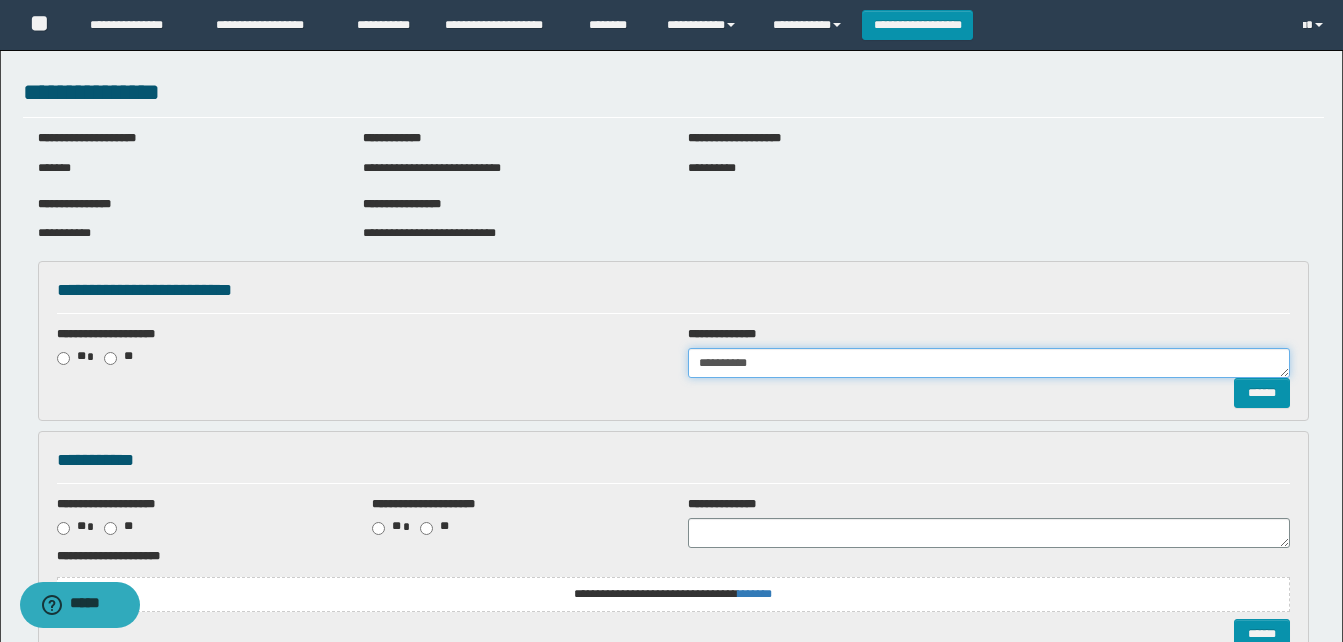 drag, startPoint x: 780, startPoint y: 363, endPoint x: 561, endPoint y: 360, distance: 219.02055 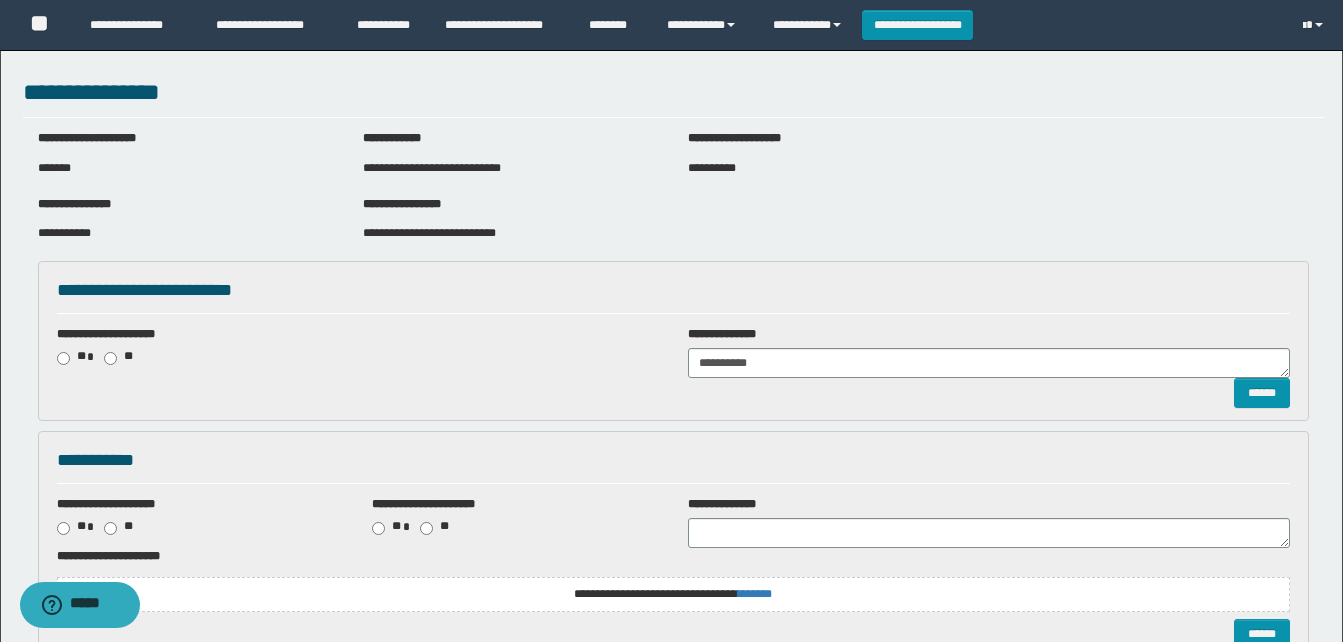 click on "**********" at bounding box center [358, 346] 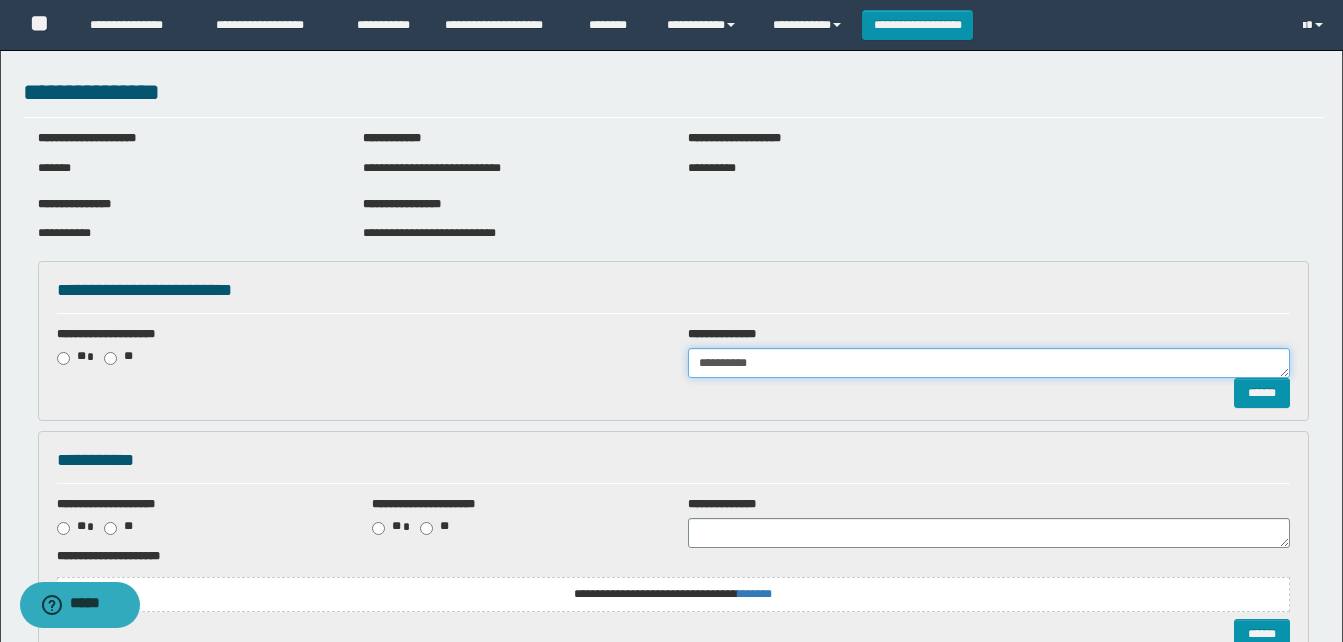 click on "**********" at bounding box center [989, 363] 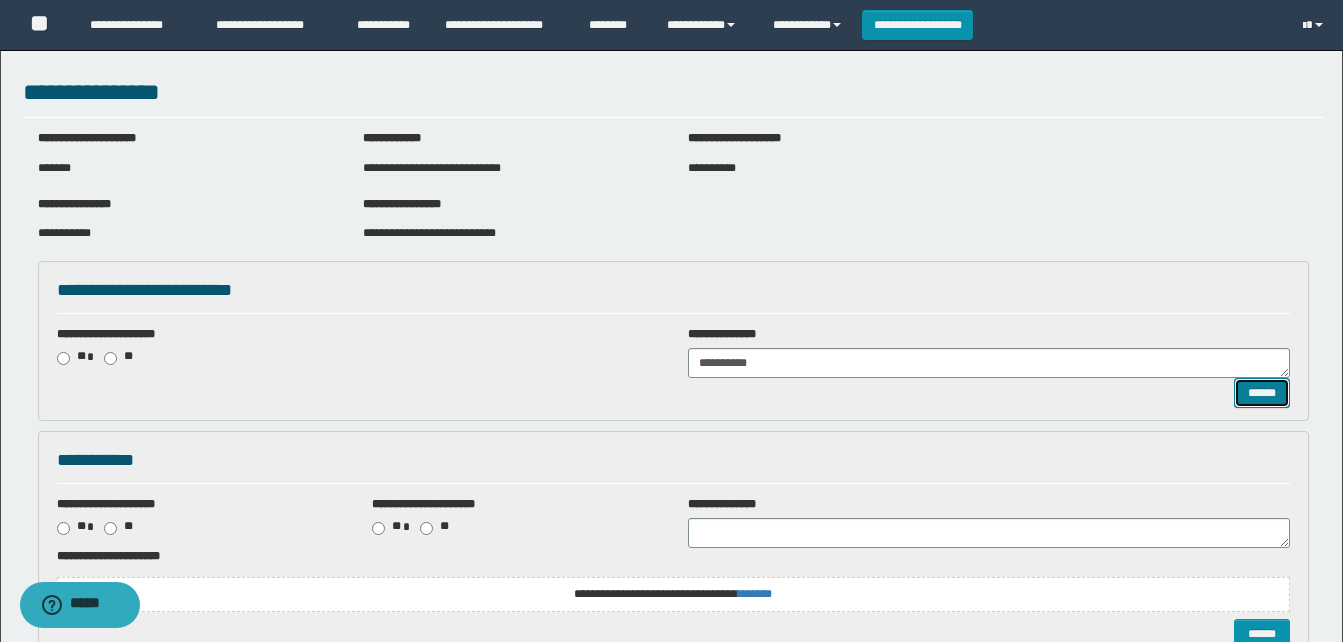 click on "******" at bounding box center (1262, 393) 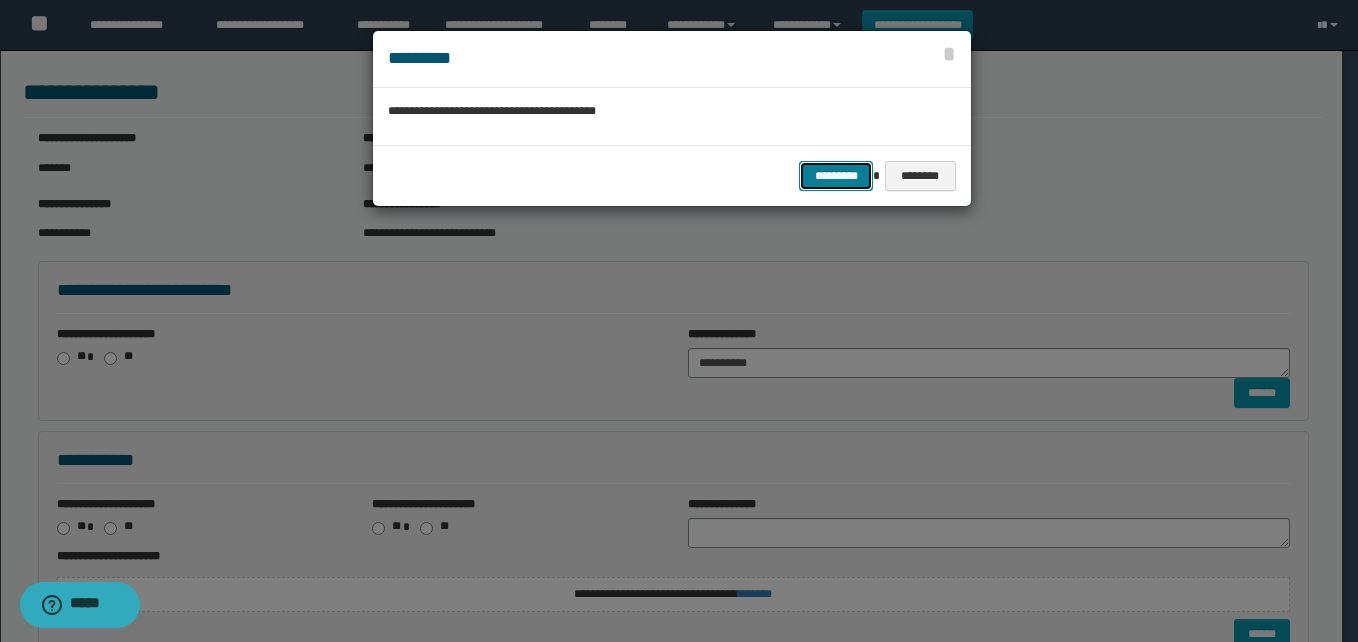 click on "*********" at bounding box center [836, 176] 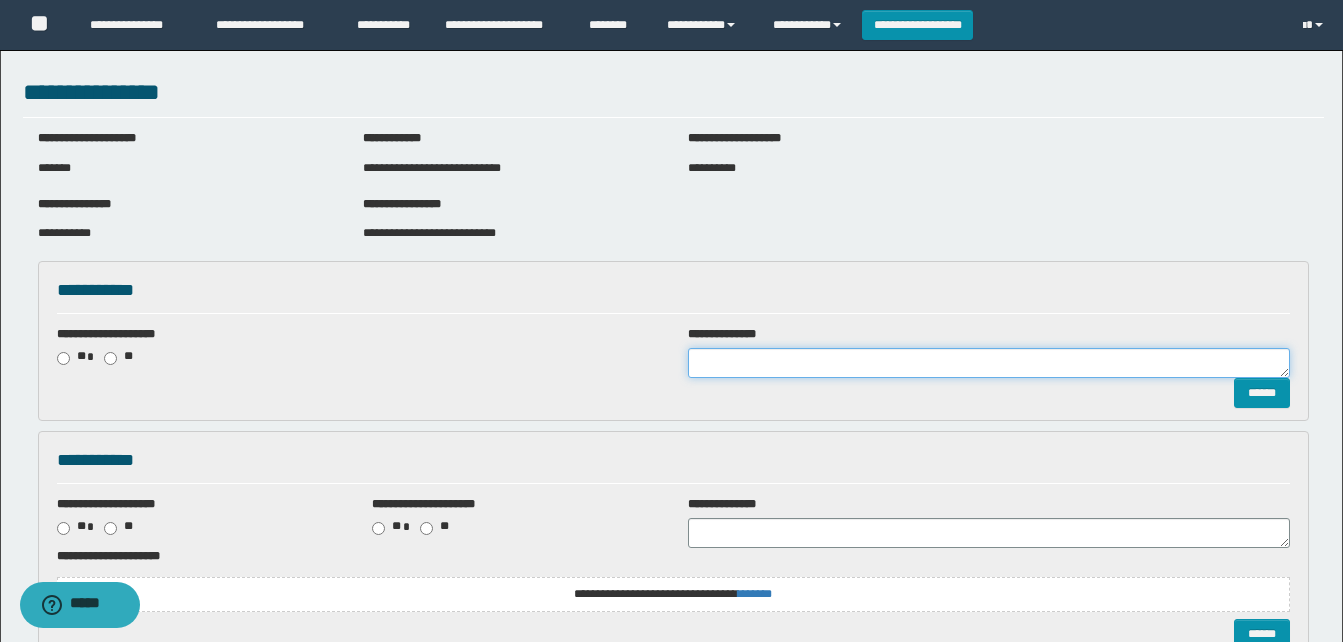 click at bounding box center [989, 363] 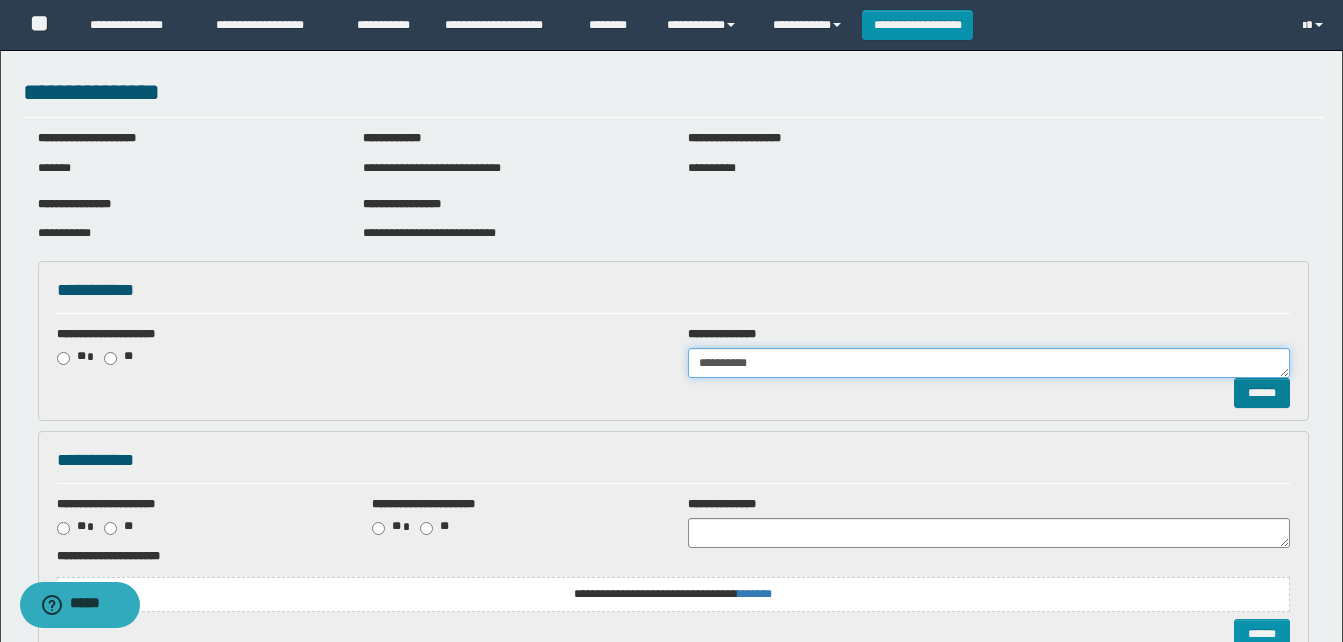 type on "**********" 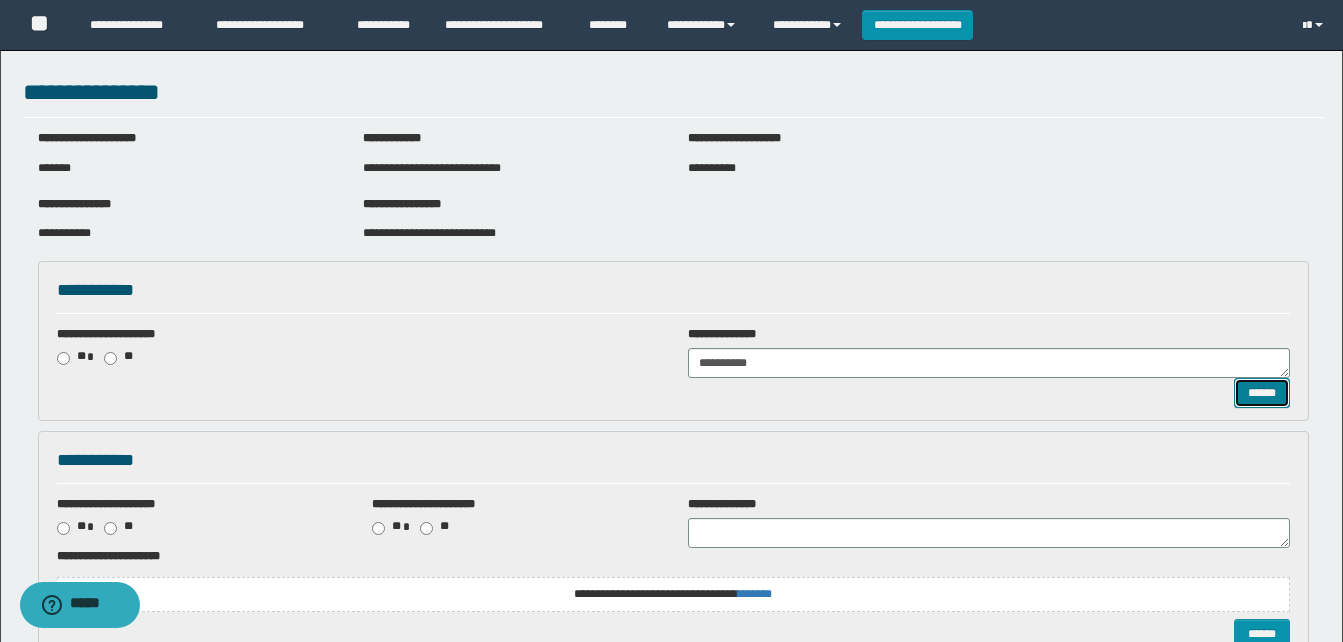 click on "******" at bounding box center (1262, 393) 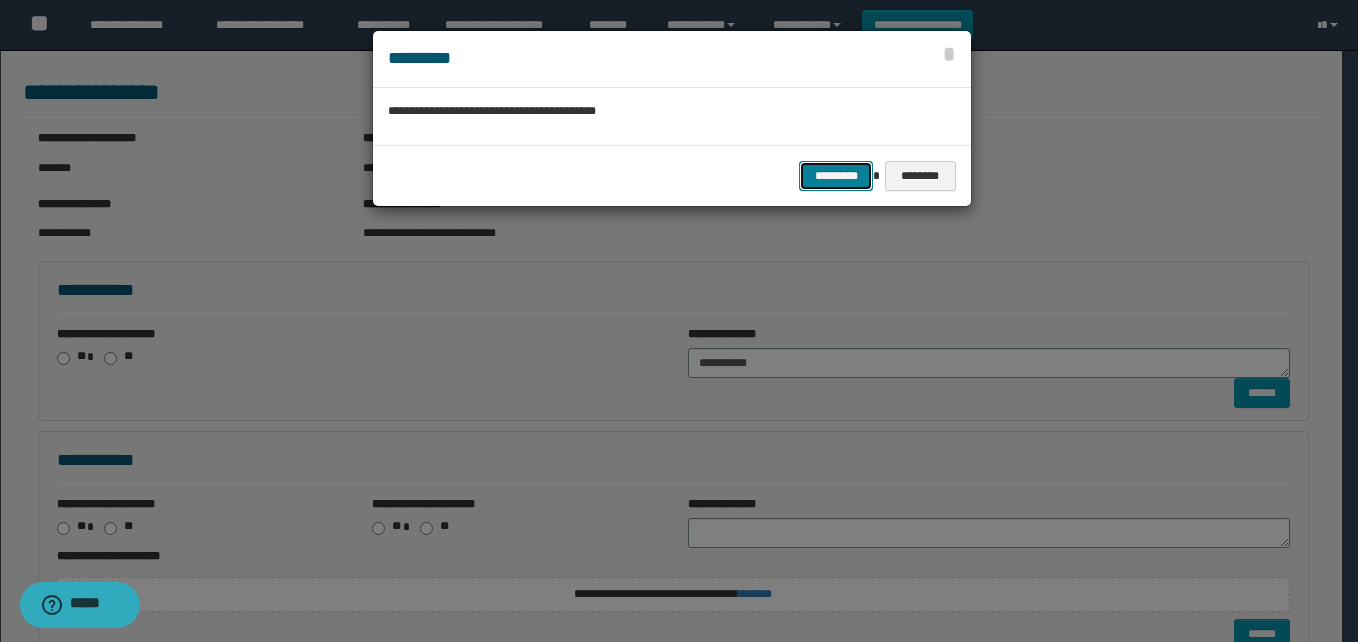 click on "*********" at bounding box center [836, 176] 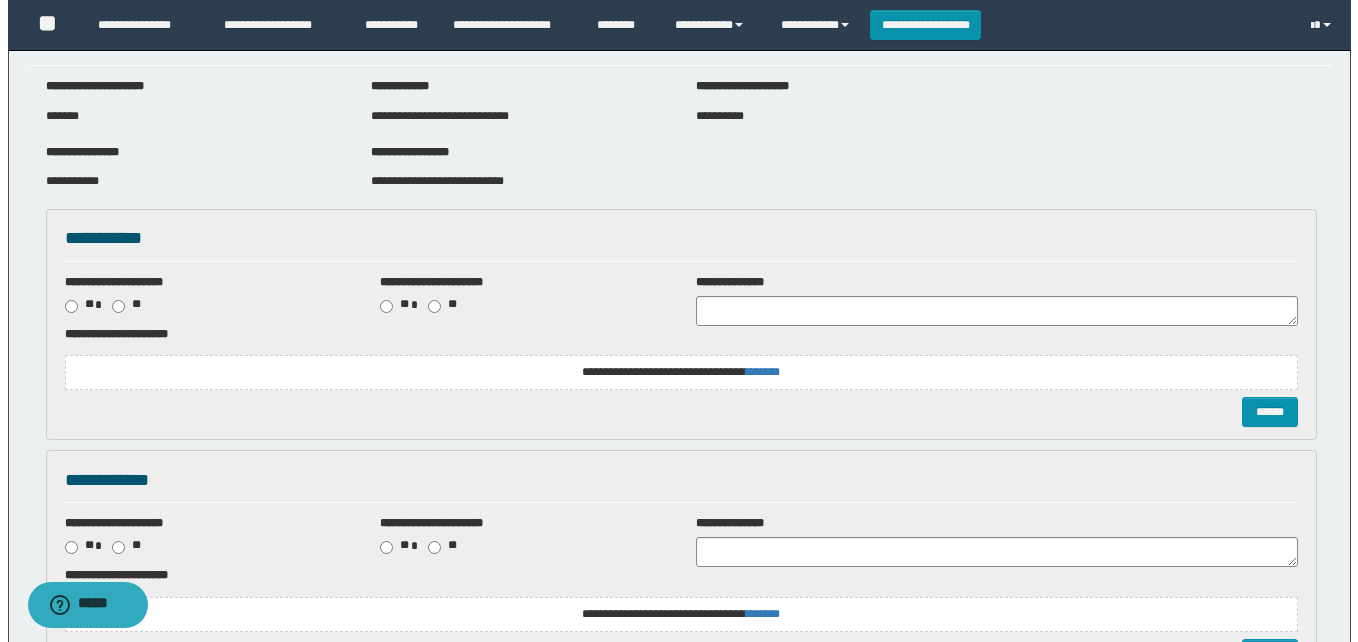 scroll, scrollTop: 100, scrollLeft: 0, axis: vertical 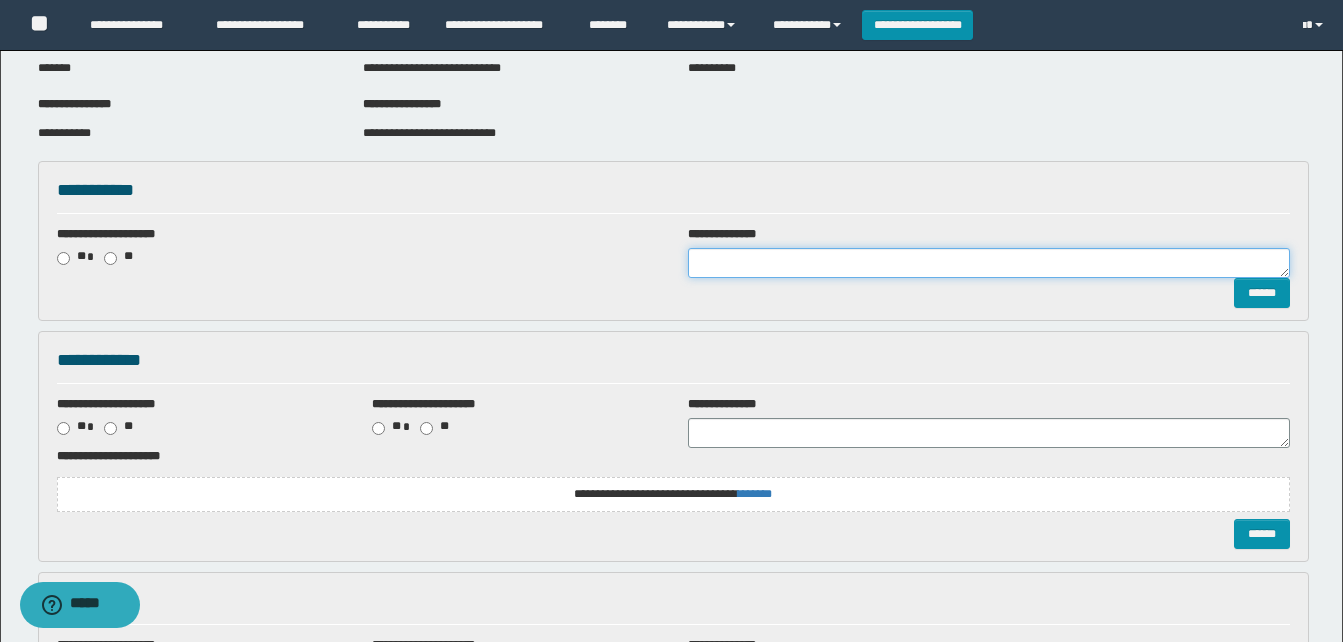click at bounding box center (989, 263) 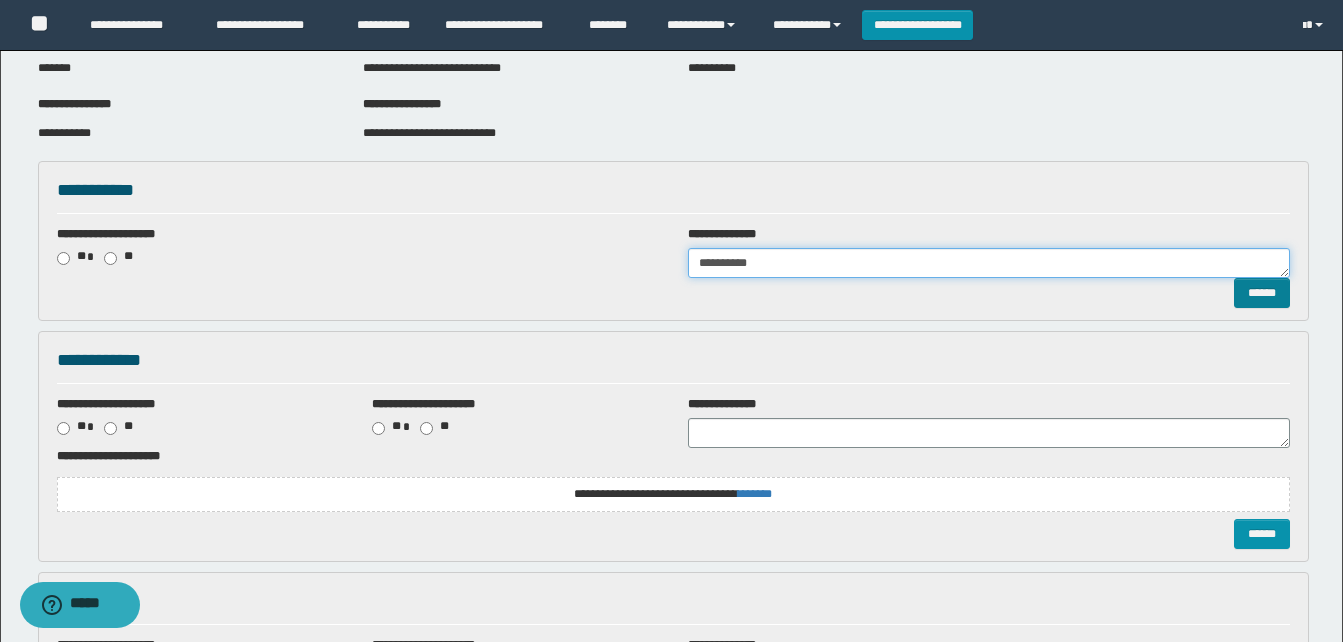 type on "**********" 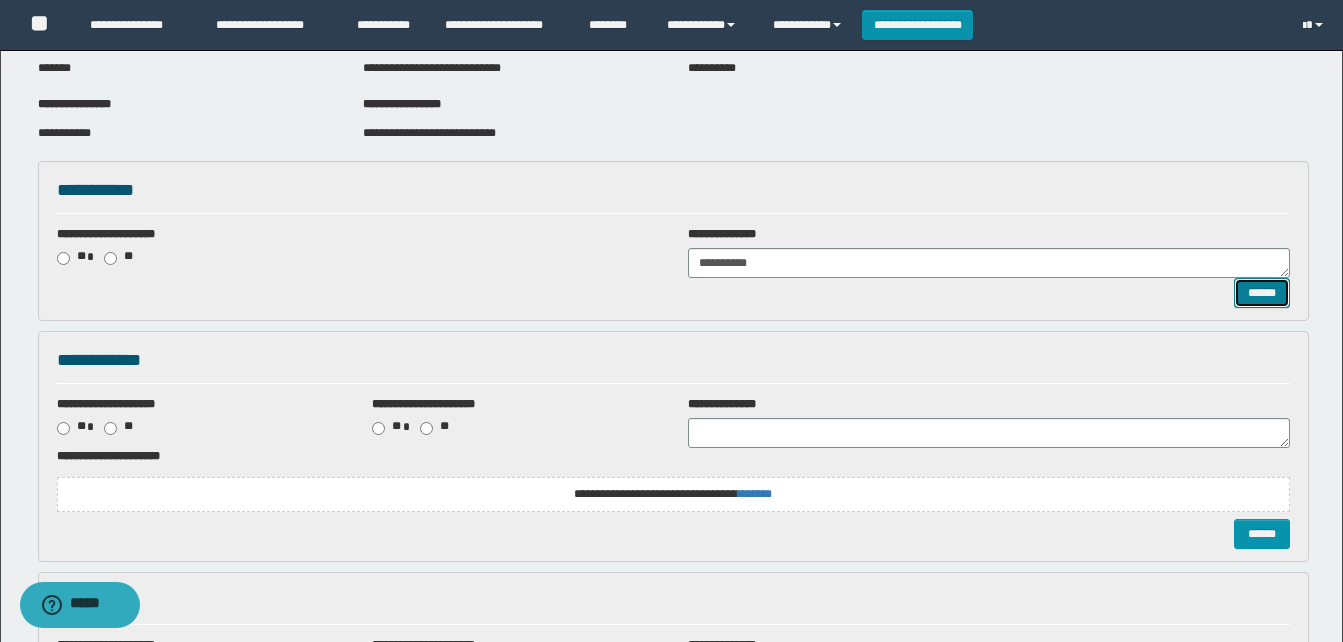 click on "******" at bounding box center (1262, 293) 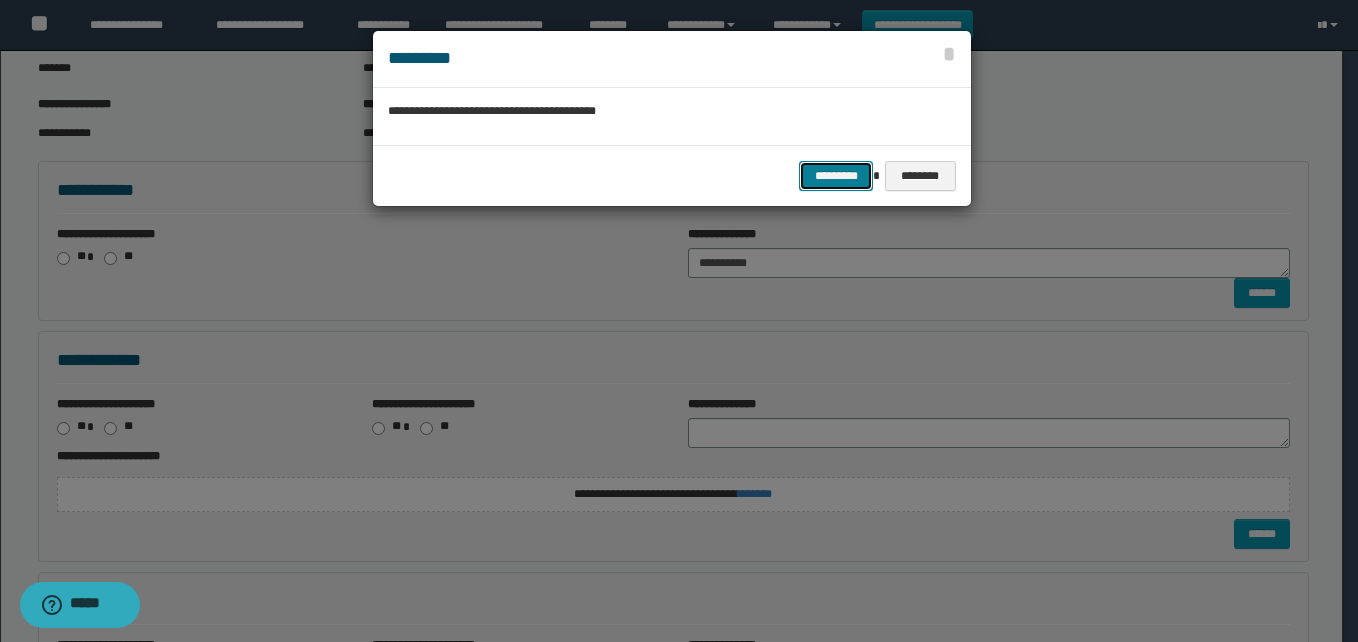click on "*********" at bounding box center (836, 176) 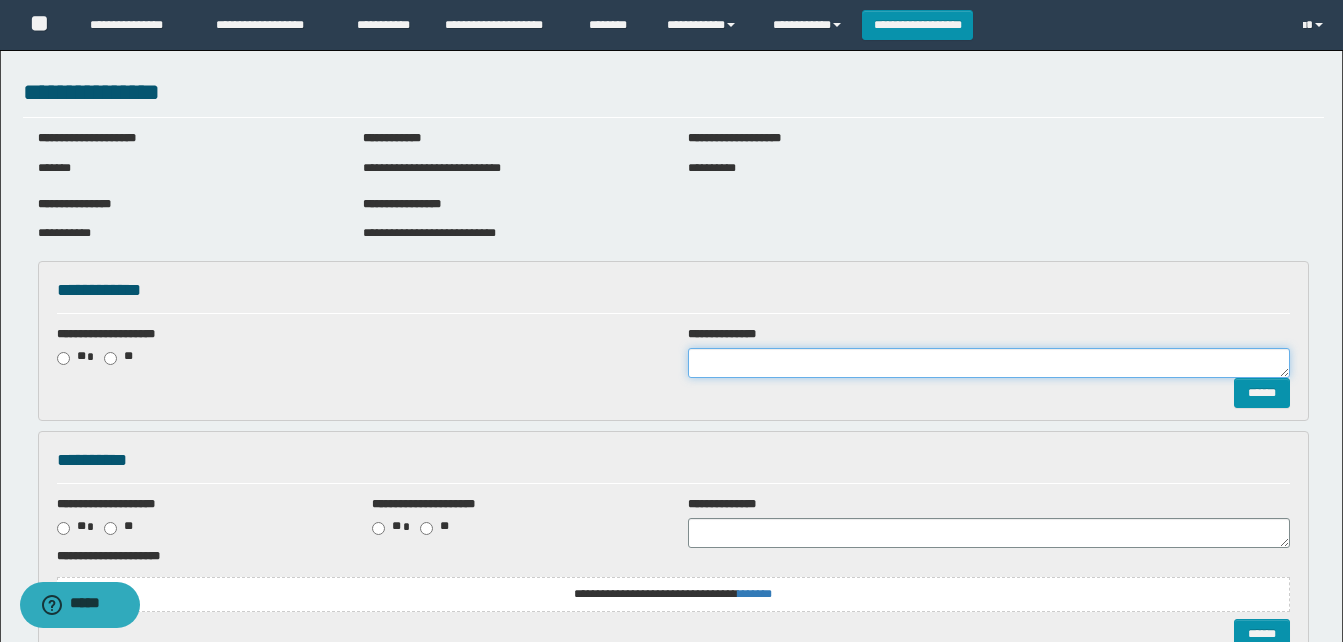 click at bounding box center (989, 363) 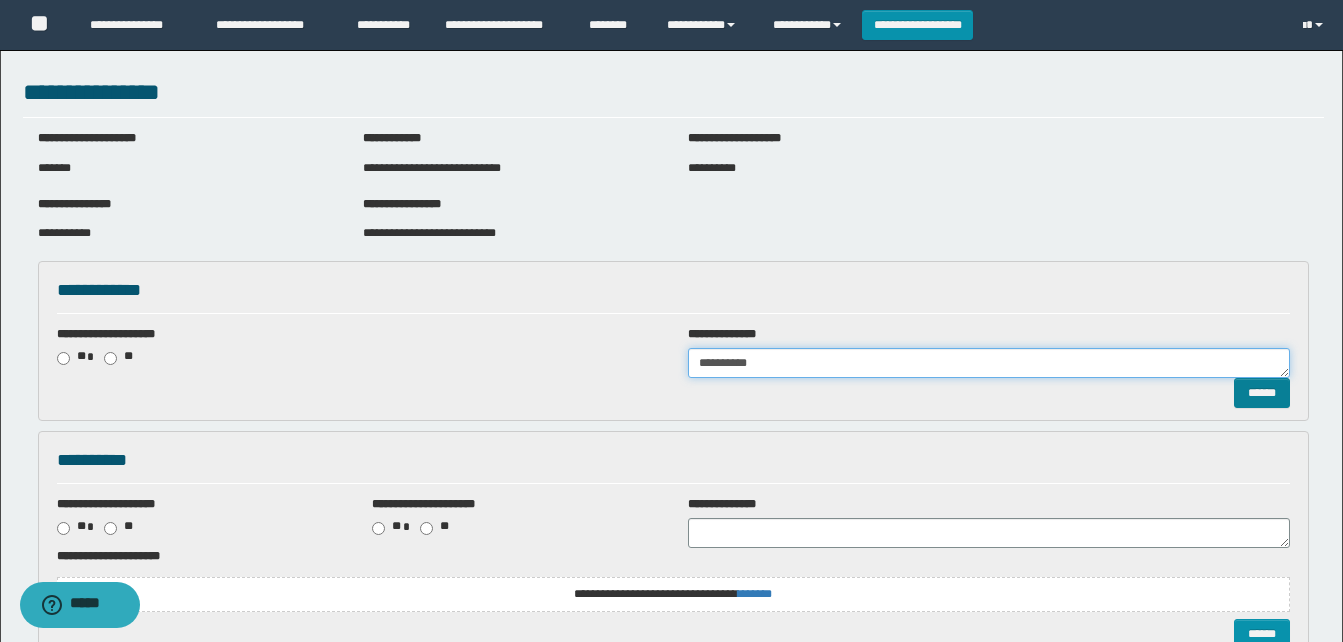 type on "**********" 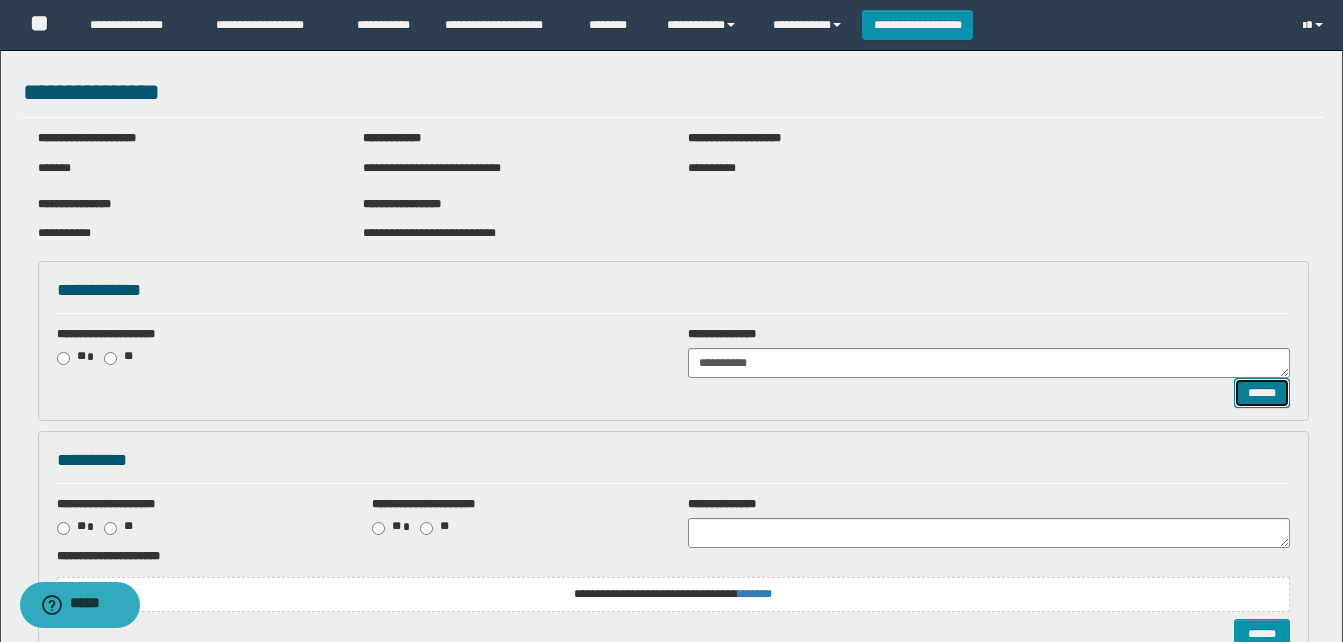 click on "******" at bounding box center (1262, 393) 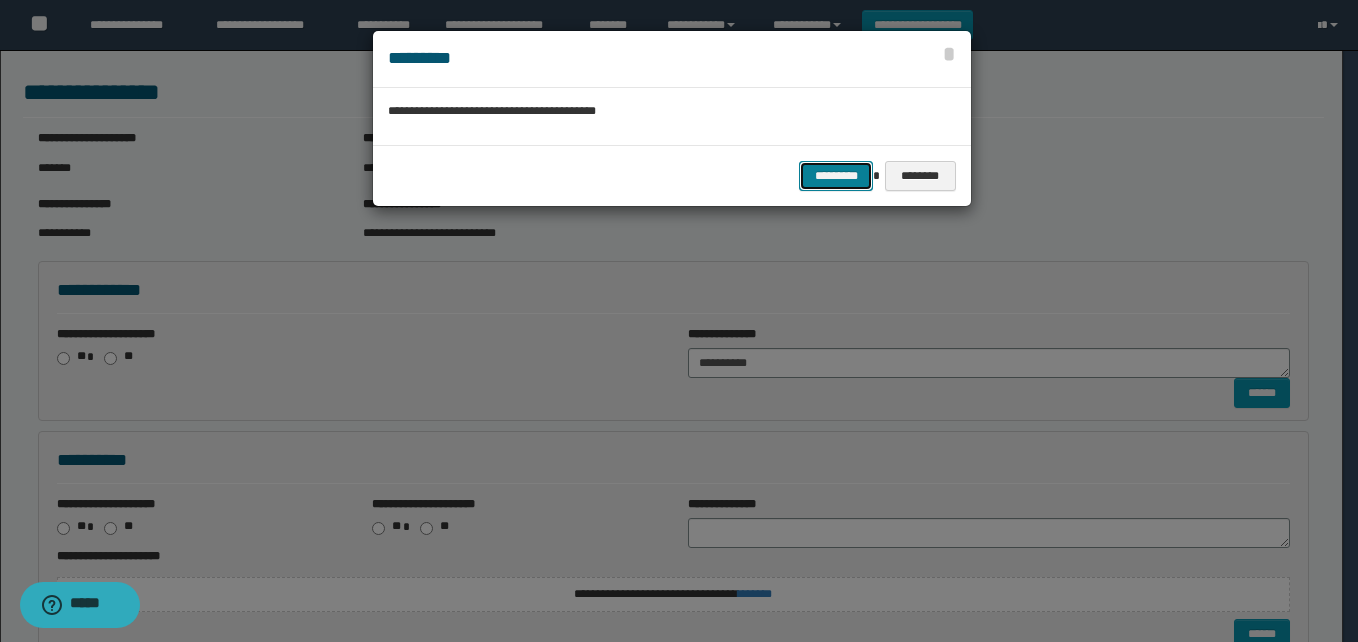 click on "*********" at bounding box center (836, 176) 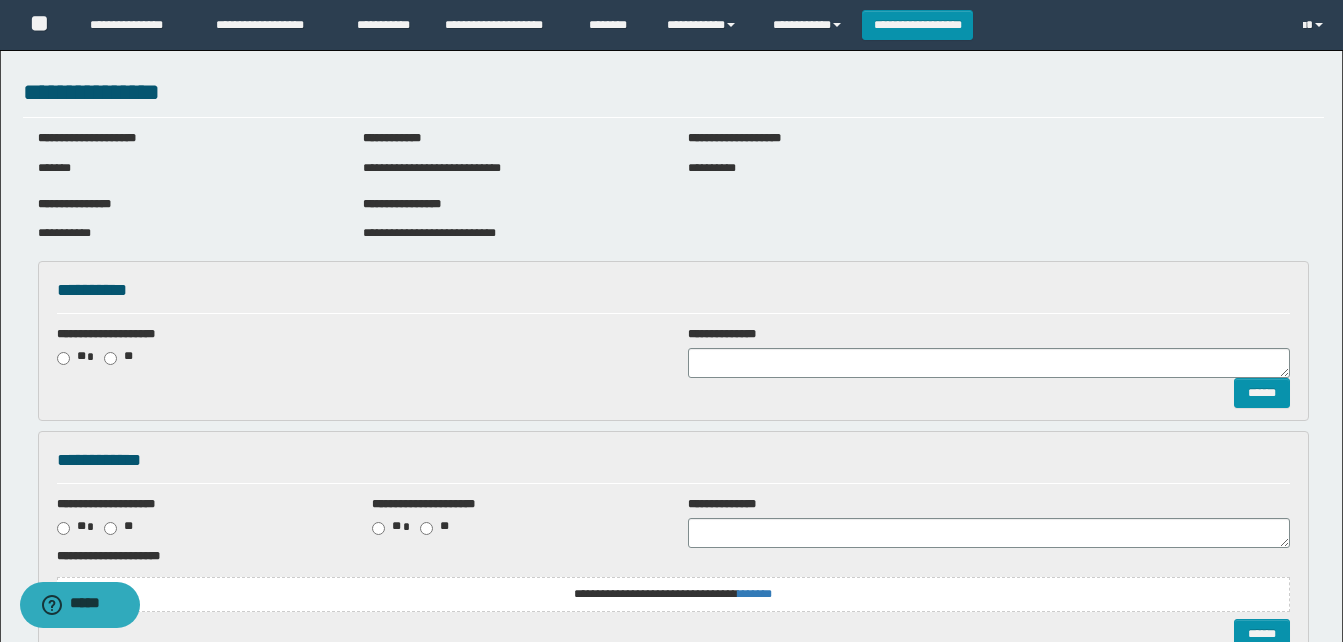 click on "******" at bounding box center (673, 393) 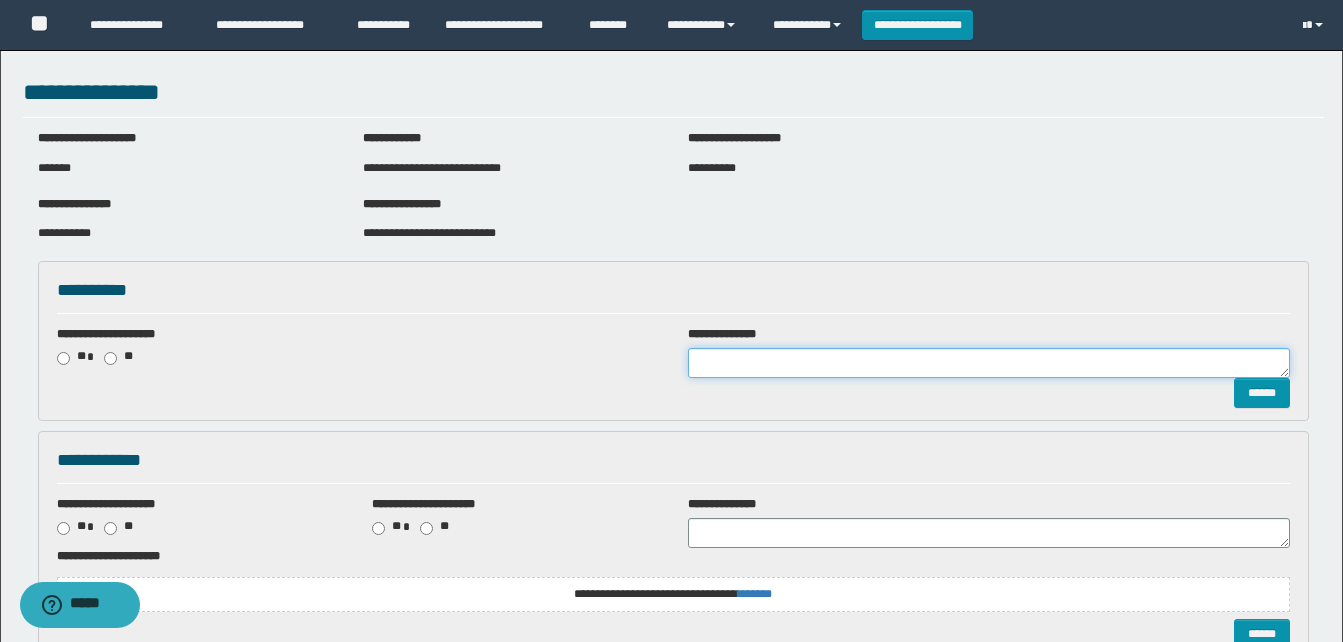 click at bounding box center (989, 363) 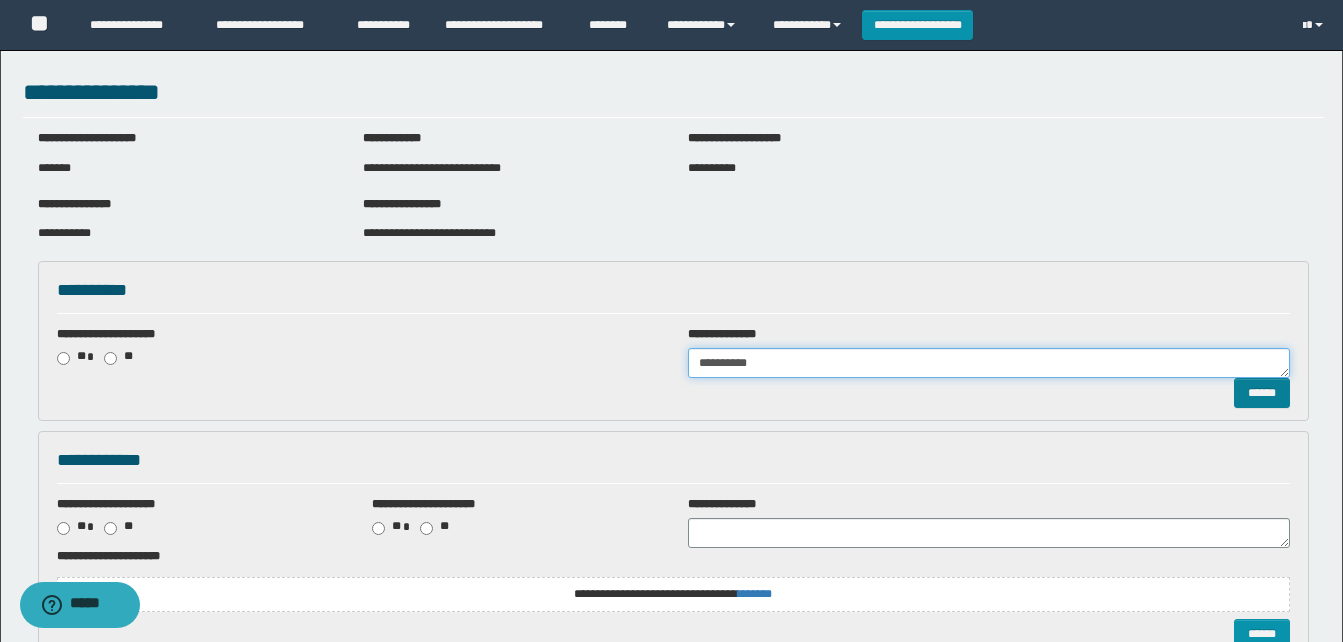 type on "**********" 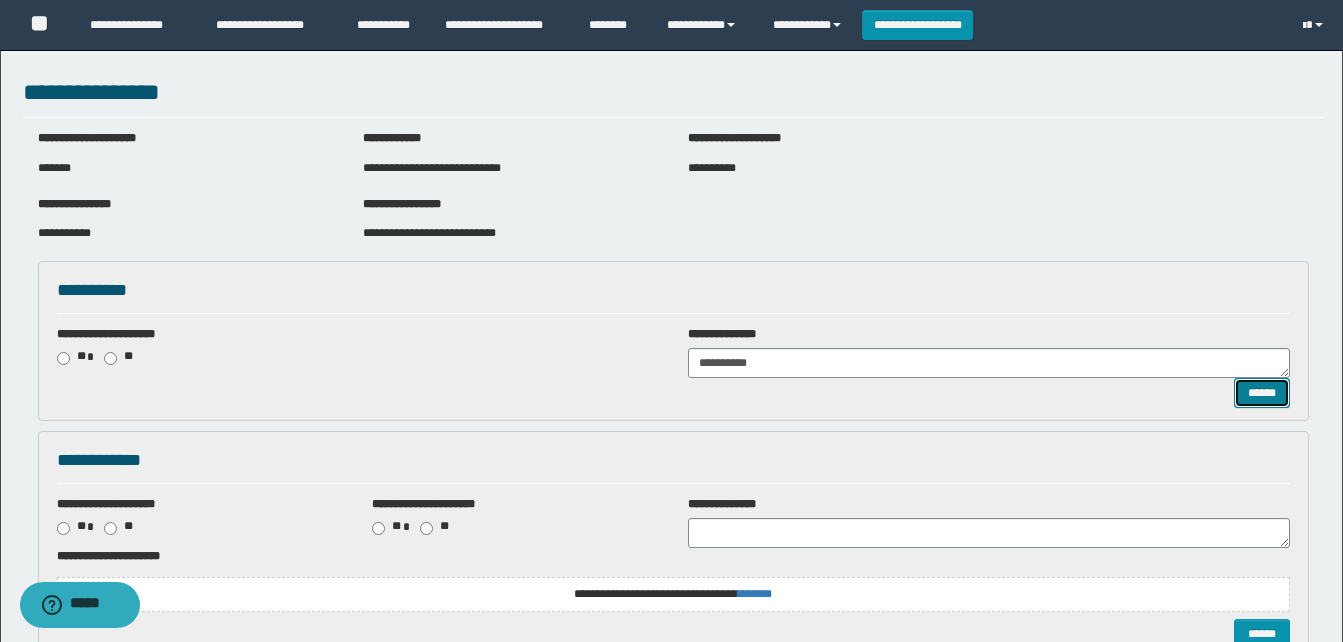 click on "******" at bounding box center [1262, 393] 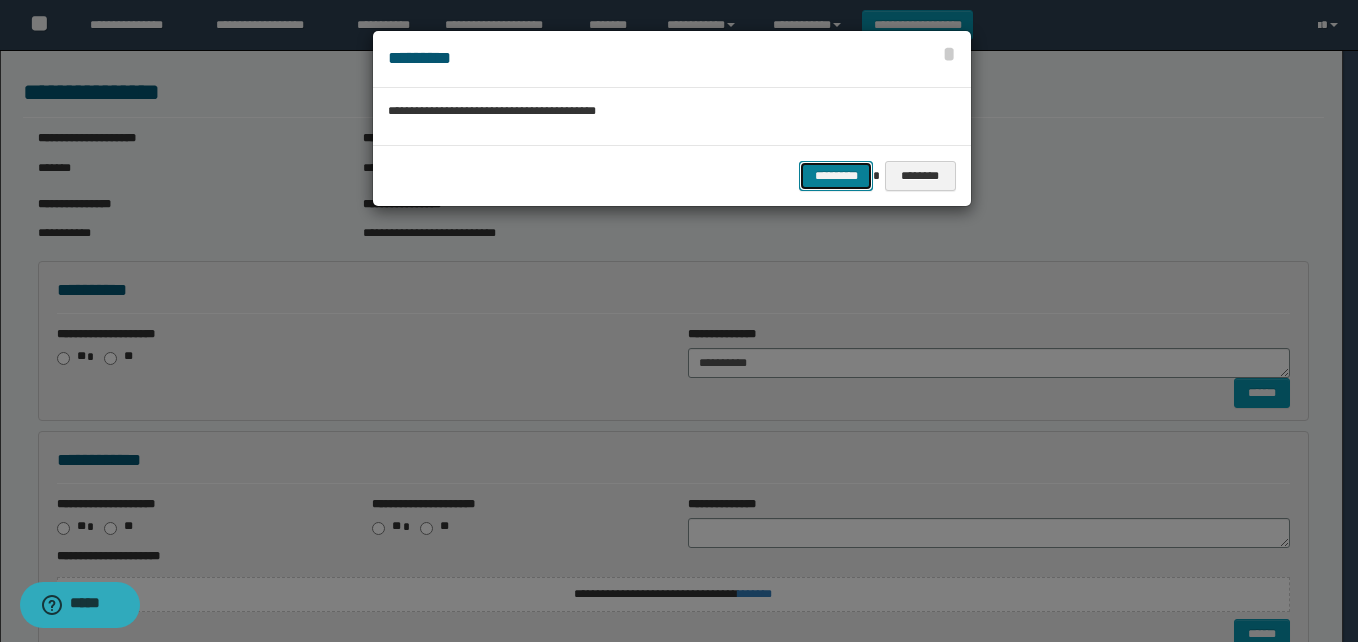 click on "*********" at bounding box center (836, 176) 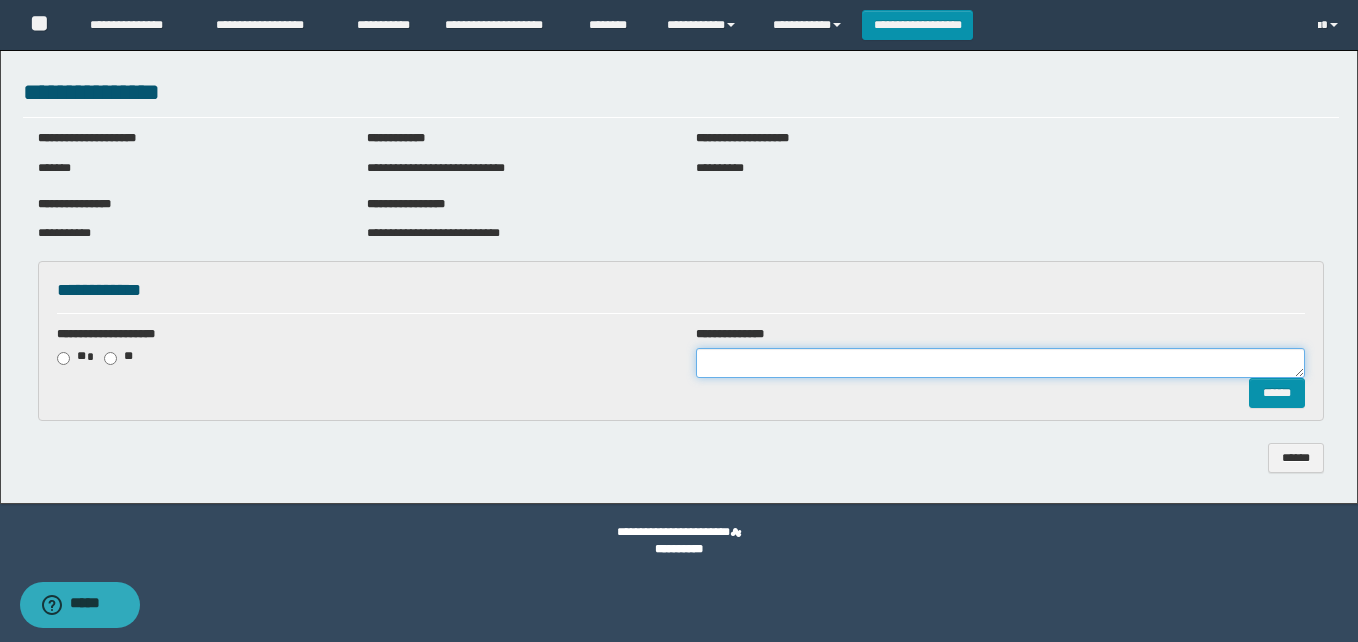 click at bounding box center [1000, 363] 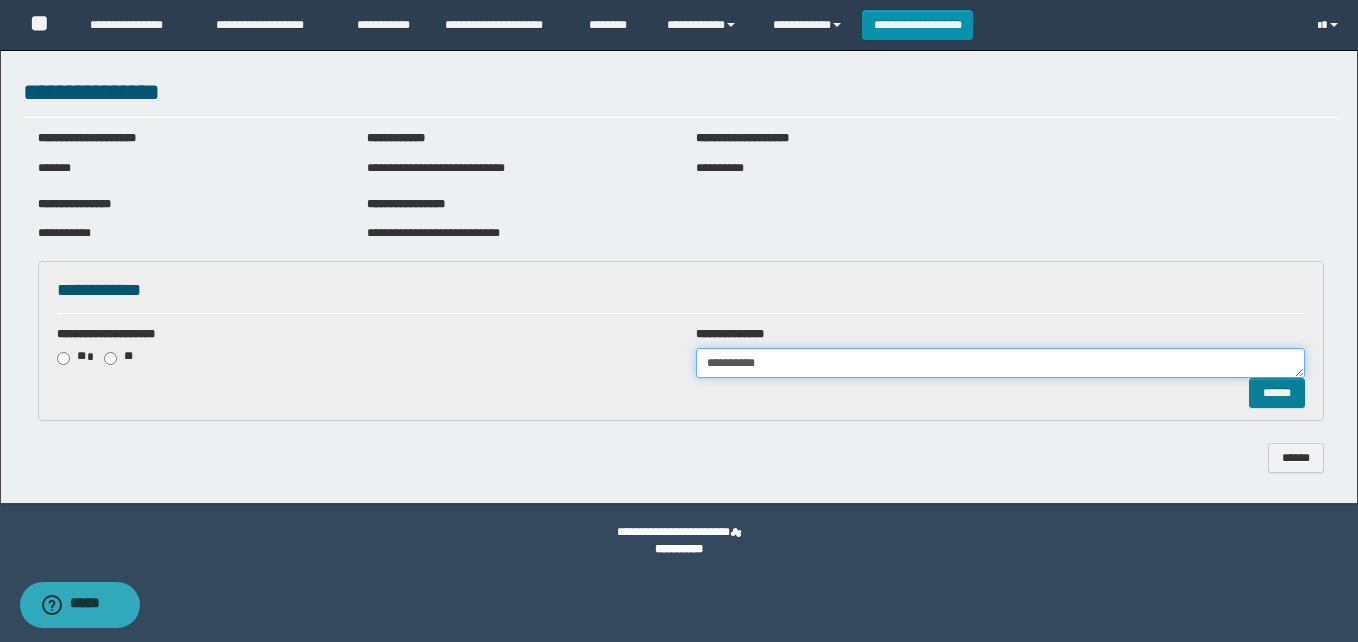 type on "**********" 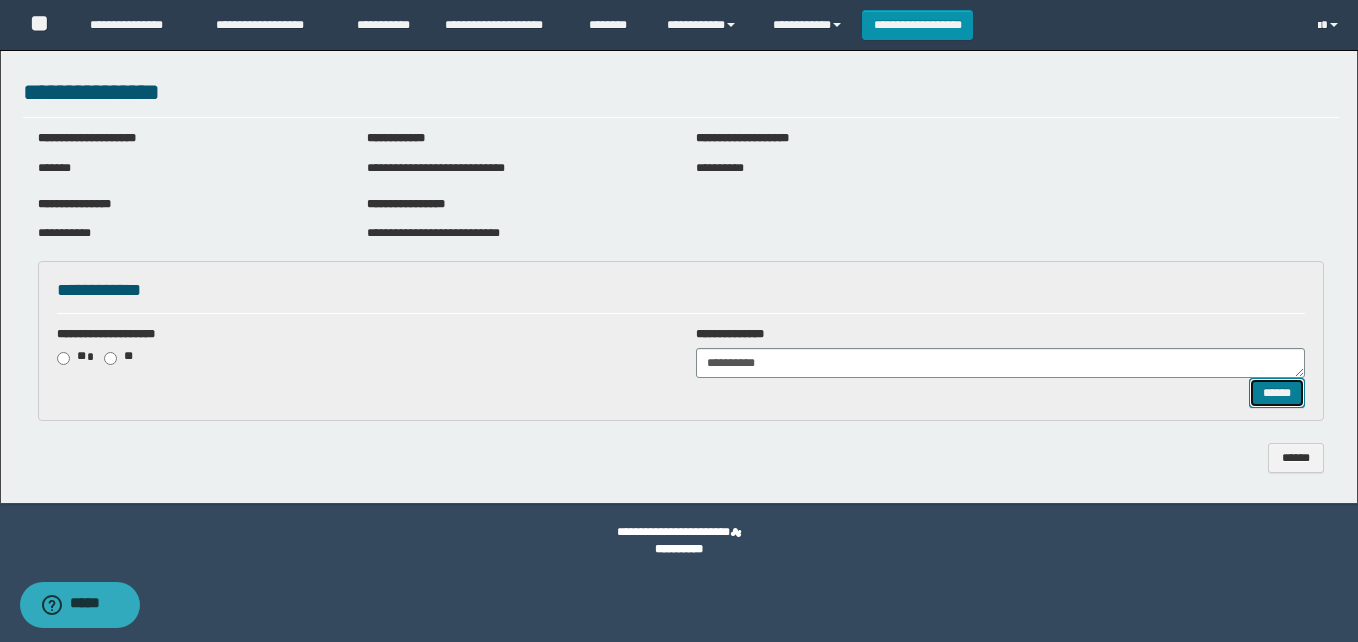 click on "******" at bounding box center [1277, 393] 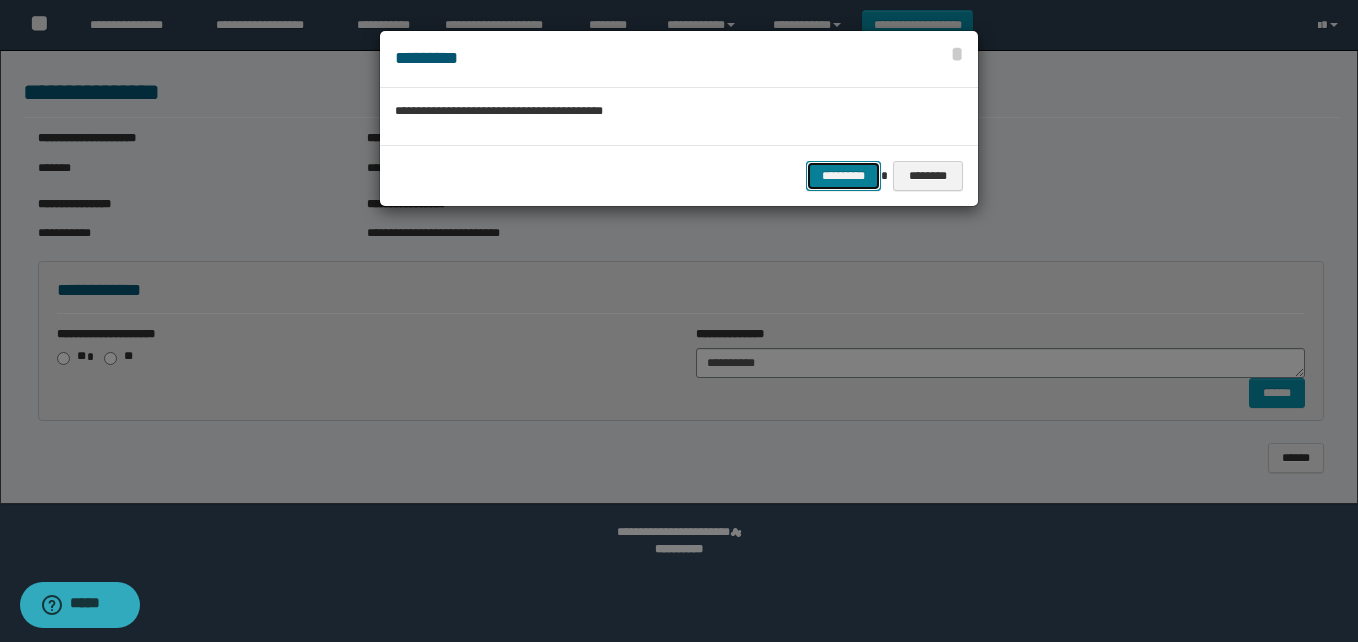 click on "*********" at bounding box center (843, 176) 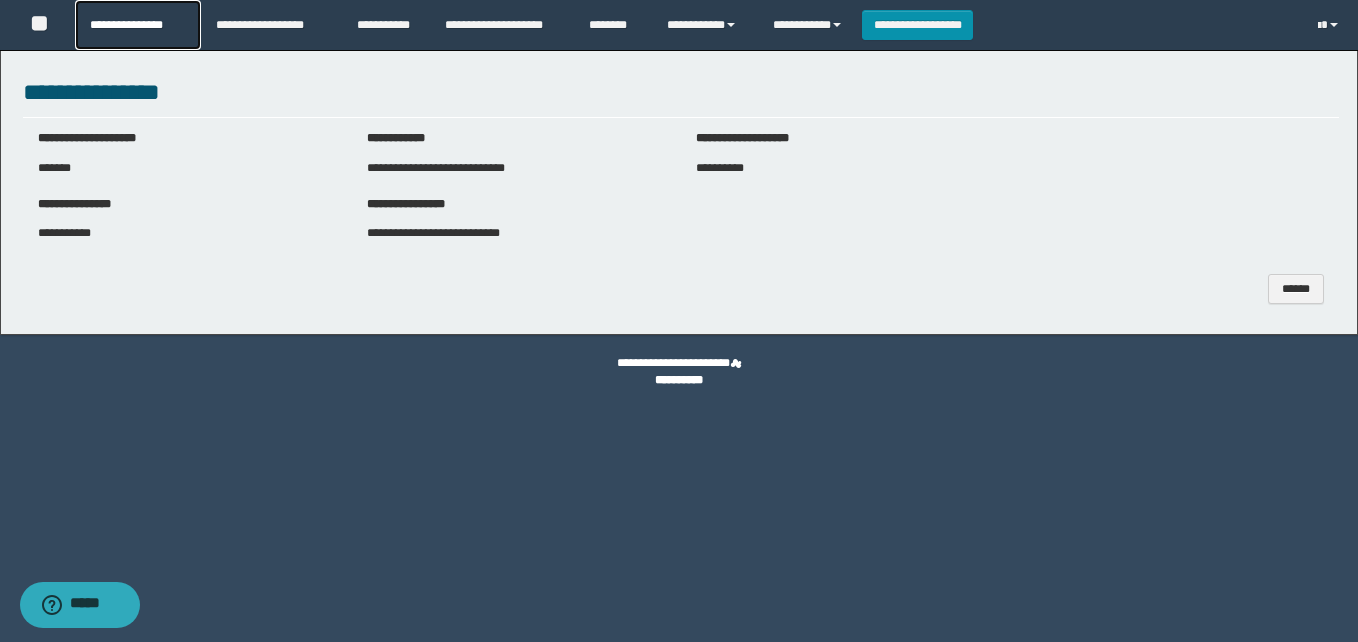 click on "**********" at bounding box center [137, 25] 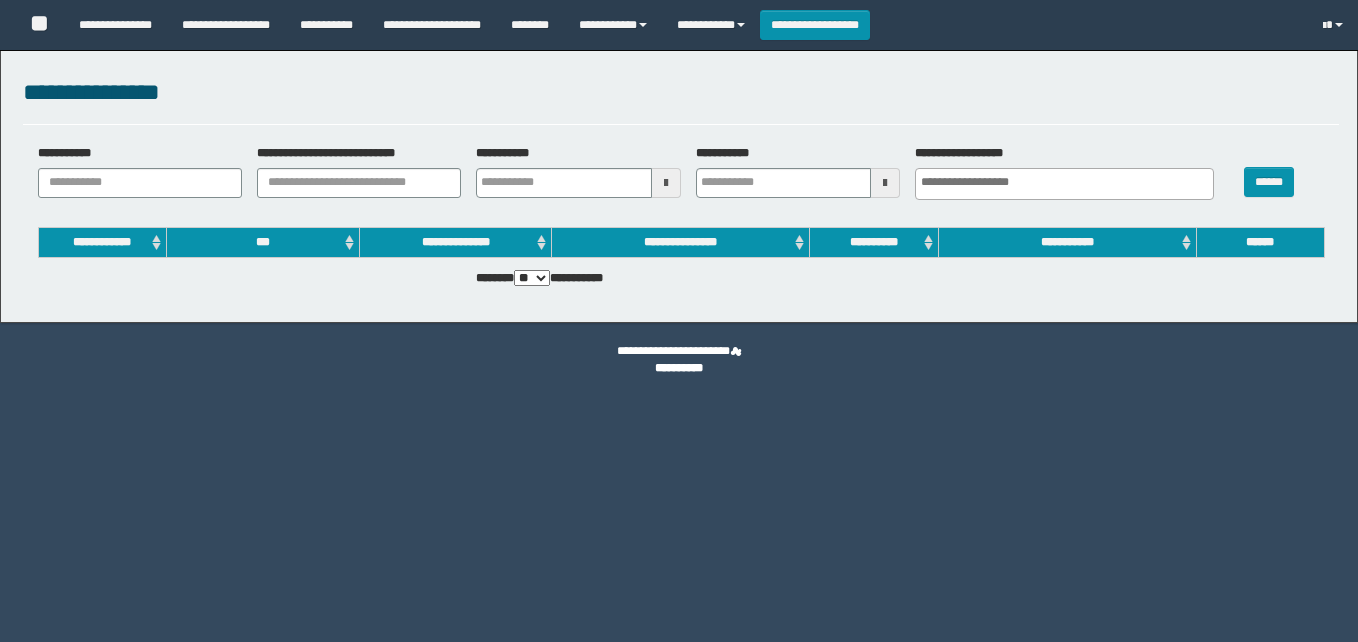 select 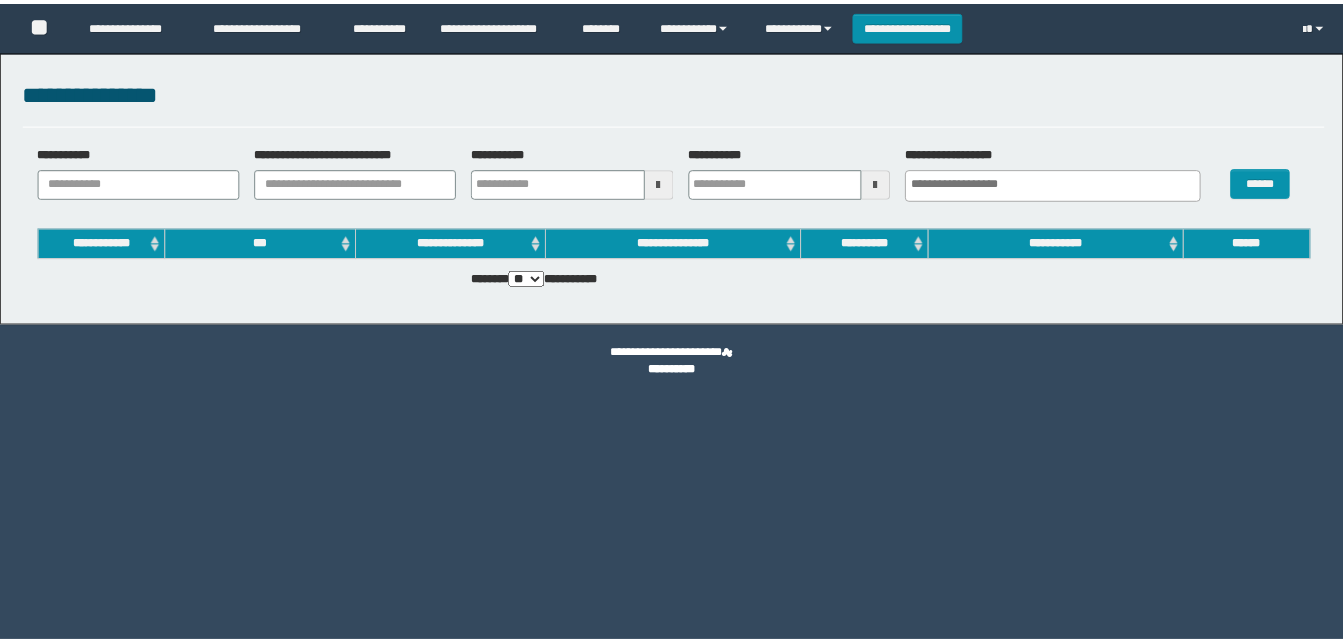 scroll, scrollTop: 0, scrollLeft: 0, axis: both 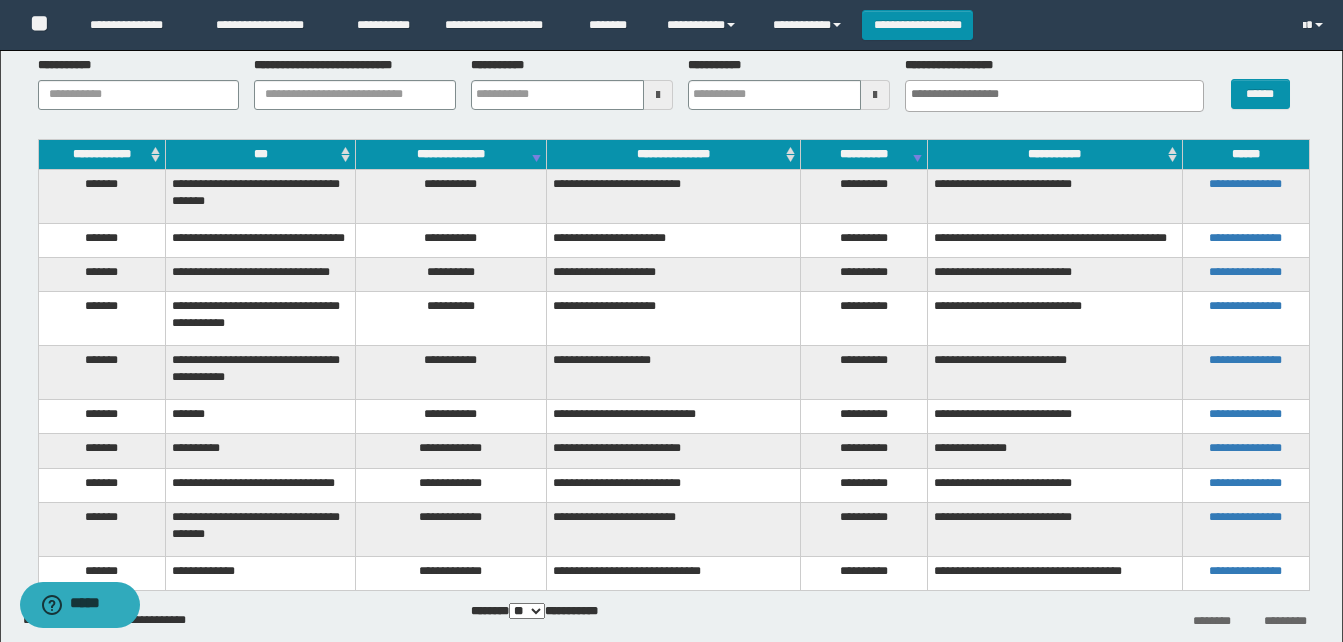 click on "***" at bounding box center (260, 154) 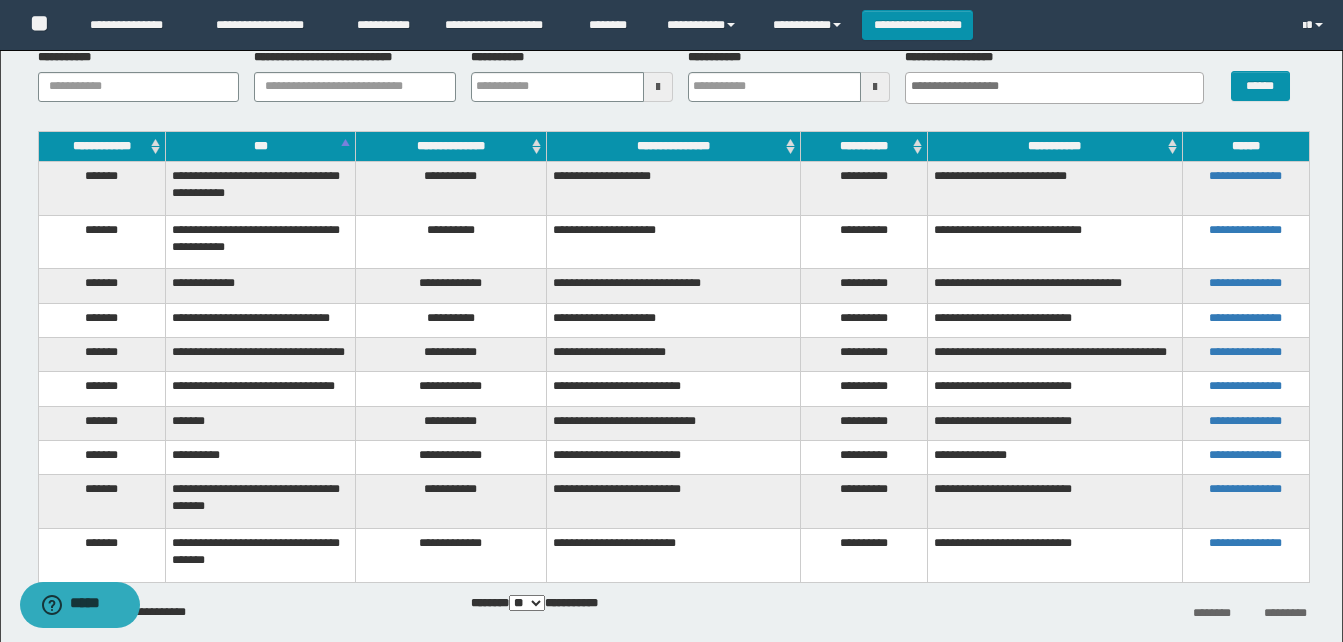 scroll, scrollTop: 88, scrollLeft: 0, axis: vertical 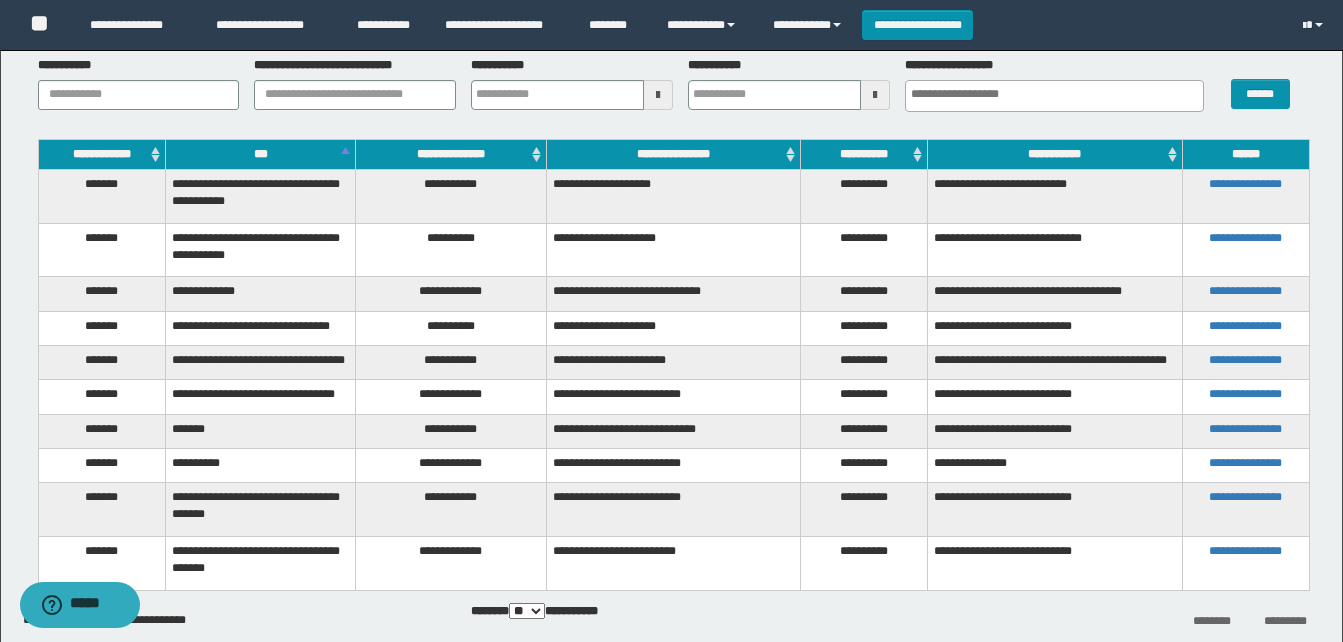 click on "**********" at bounding box center (451, 328) 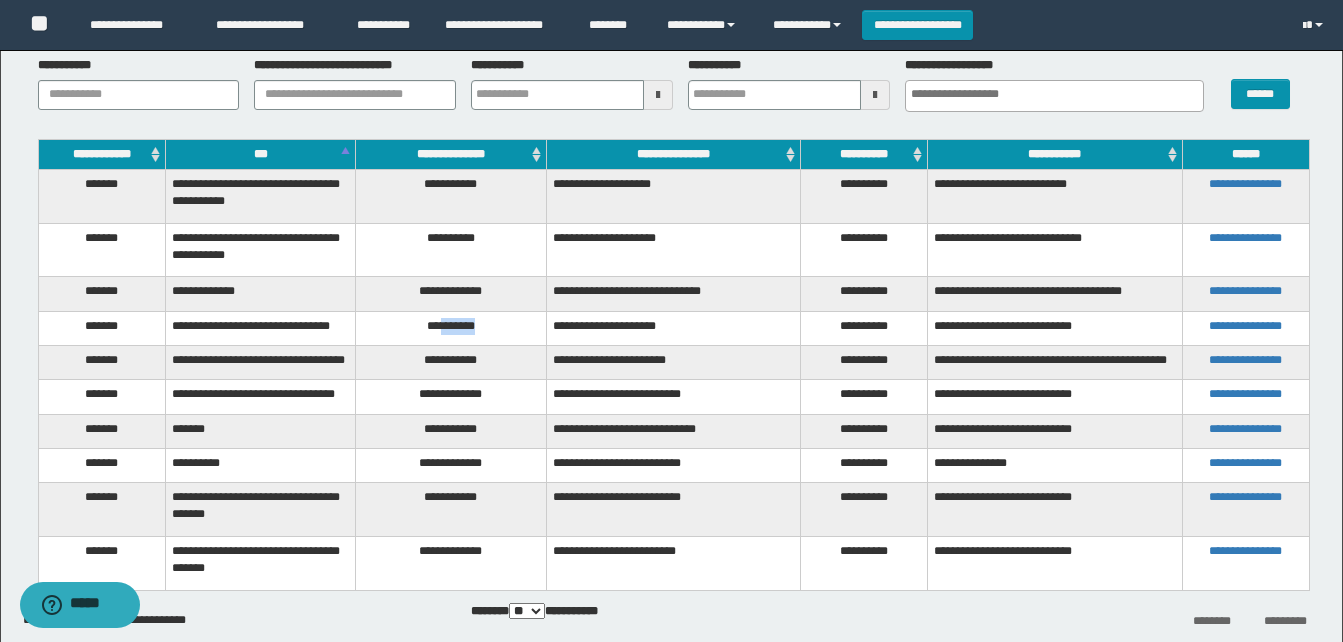 click on "**********" at bounding box center [451, 328] 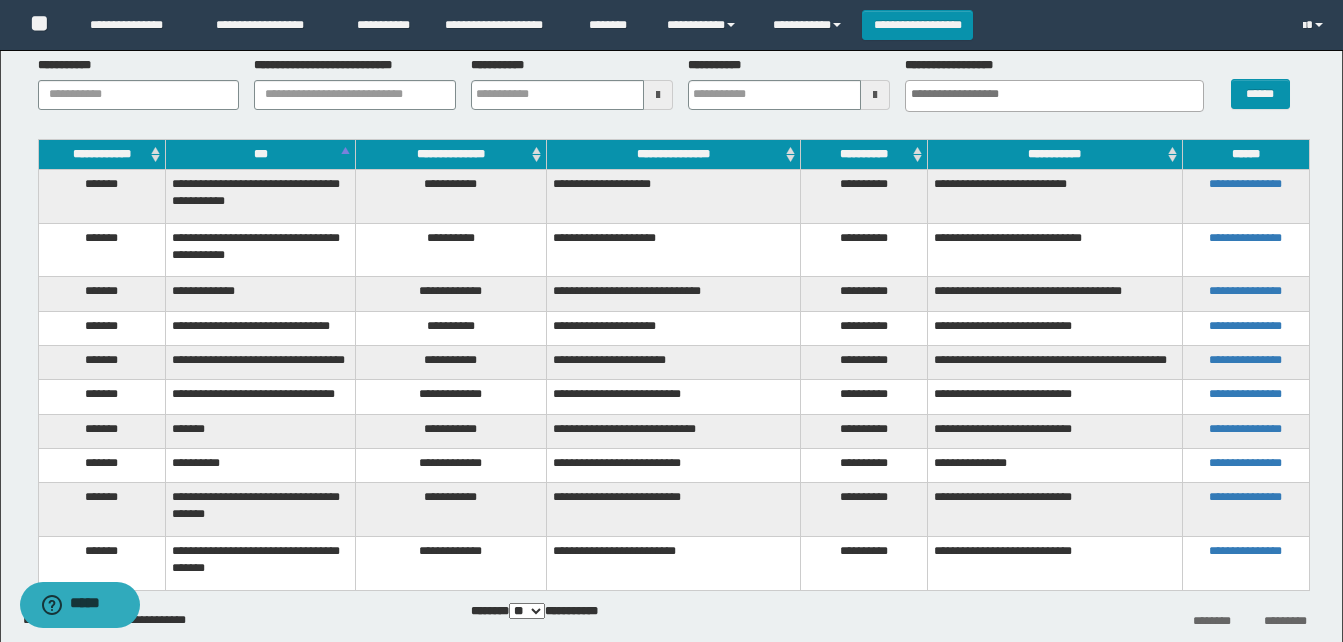 click on "**********" at bounding box center (451, 431) 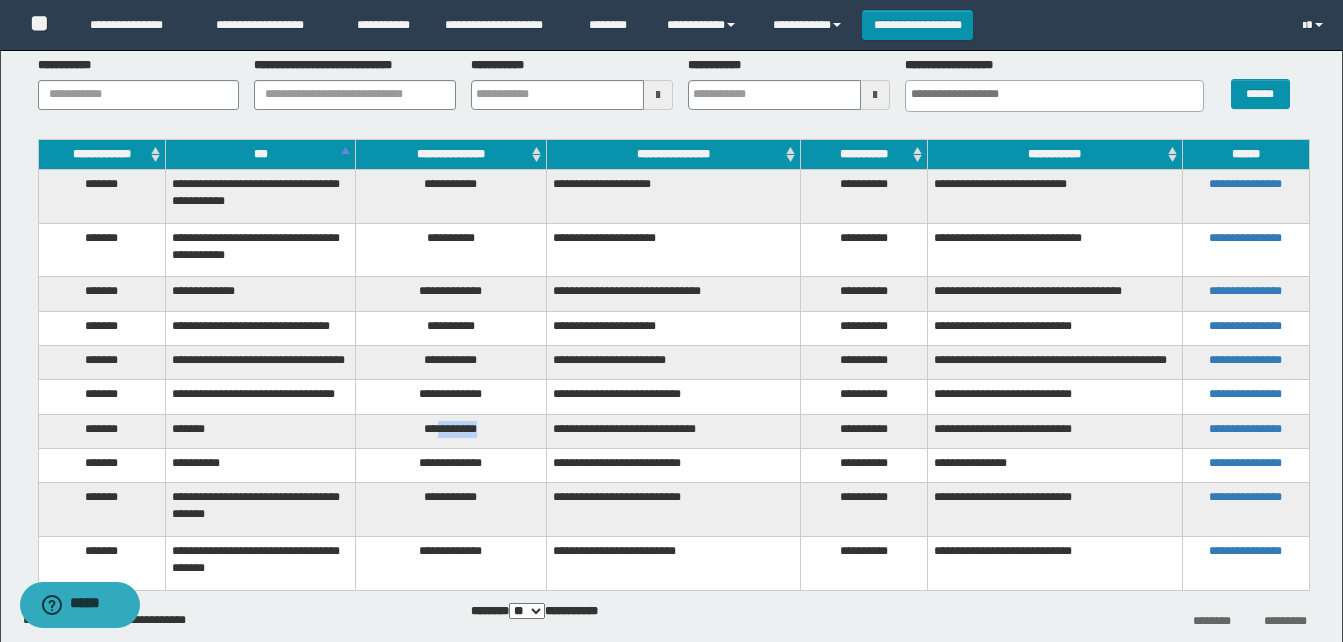 click on "**********" at bounding box center [451, 431] 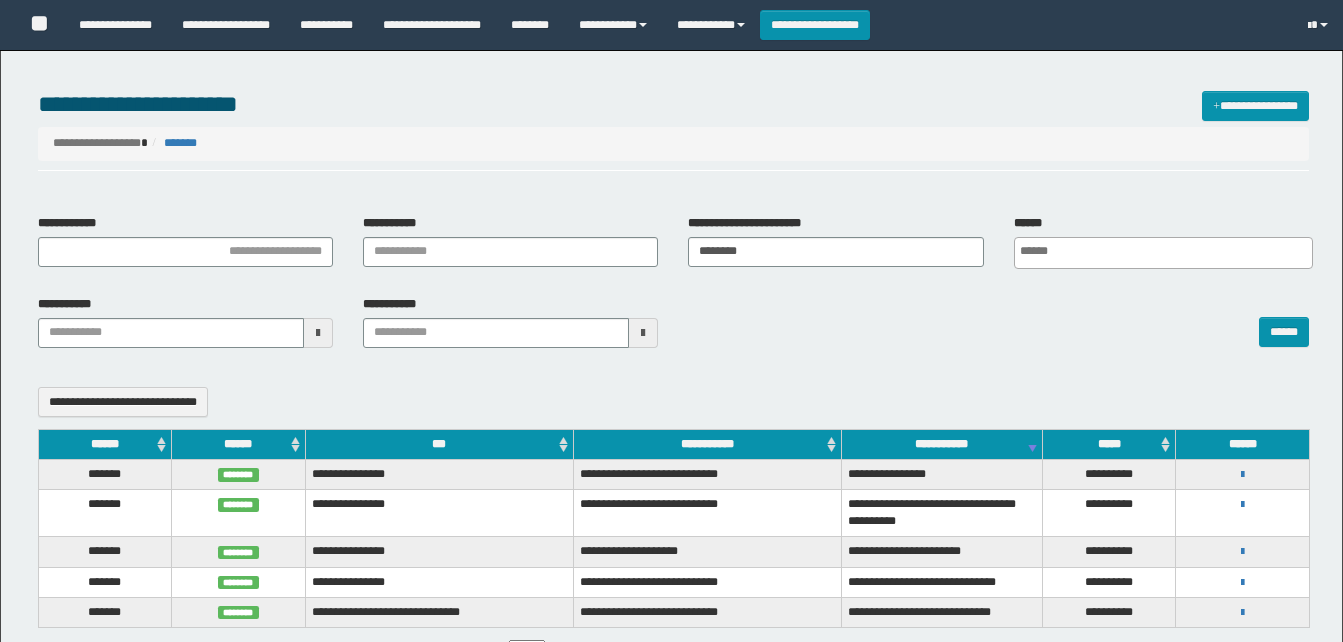 select 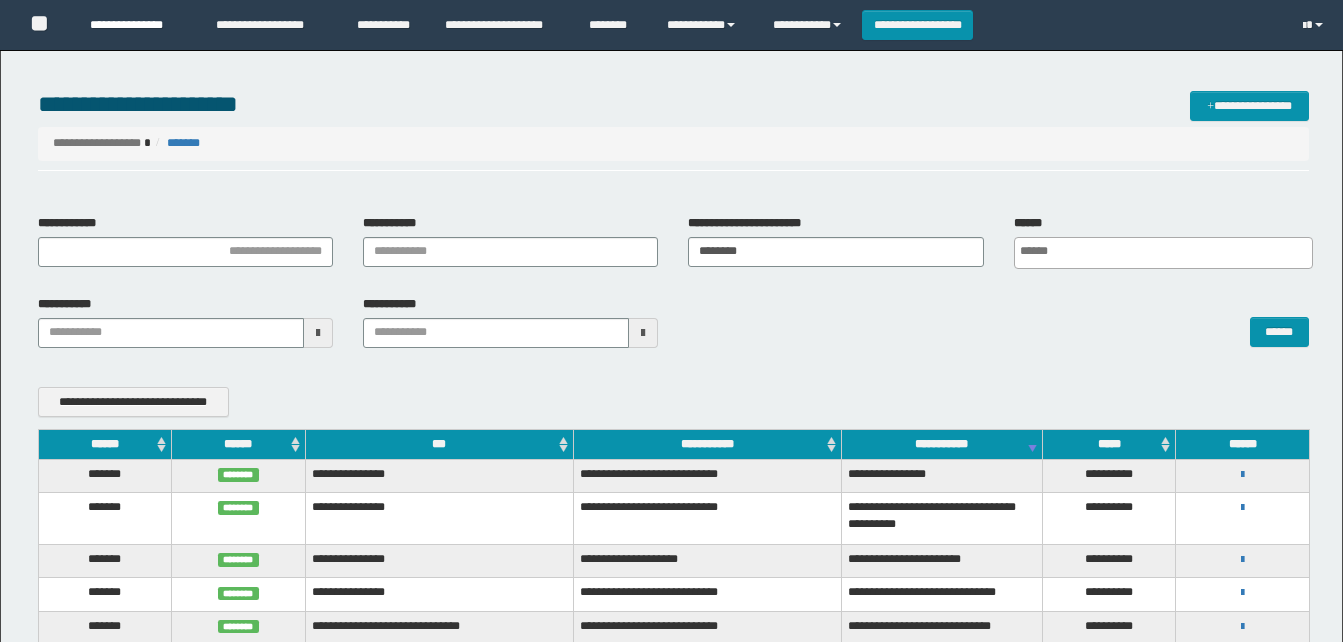 scroll, scrollTop: 154, scrollLeft: 0, axis: vertical 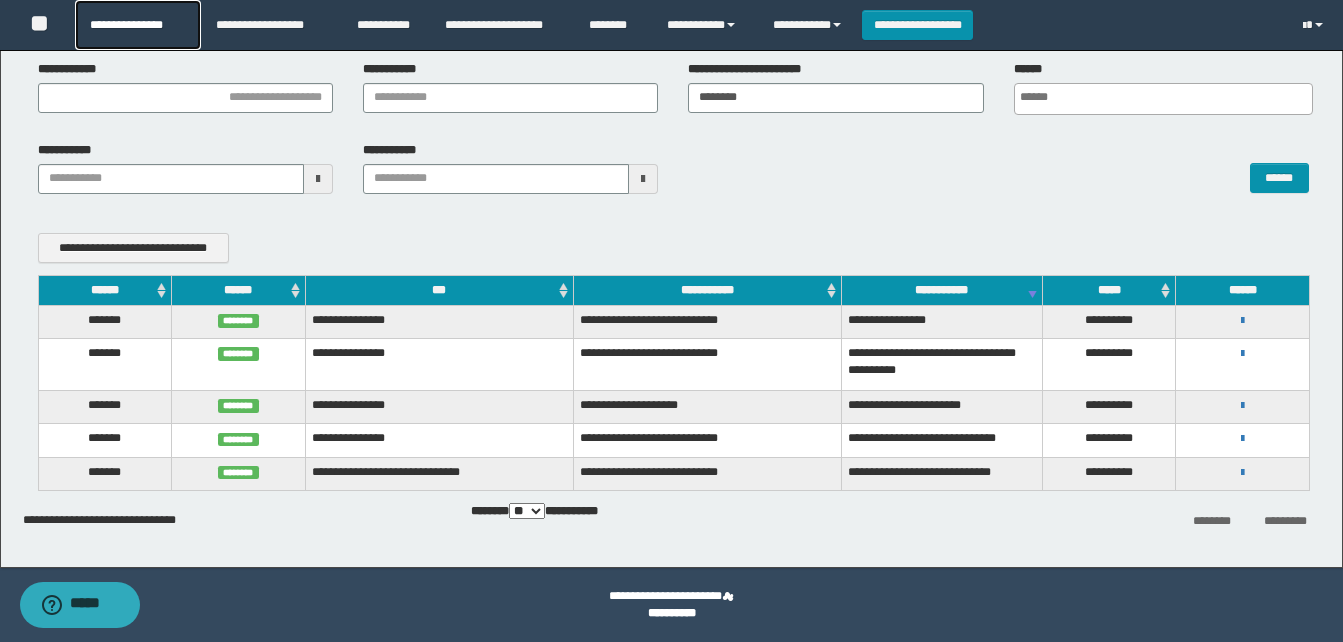 click on "**********" at bounding box center [137, 25] 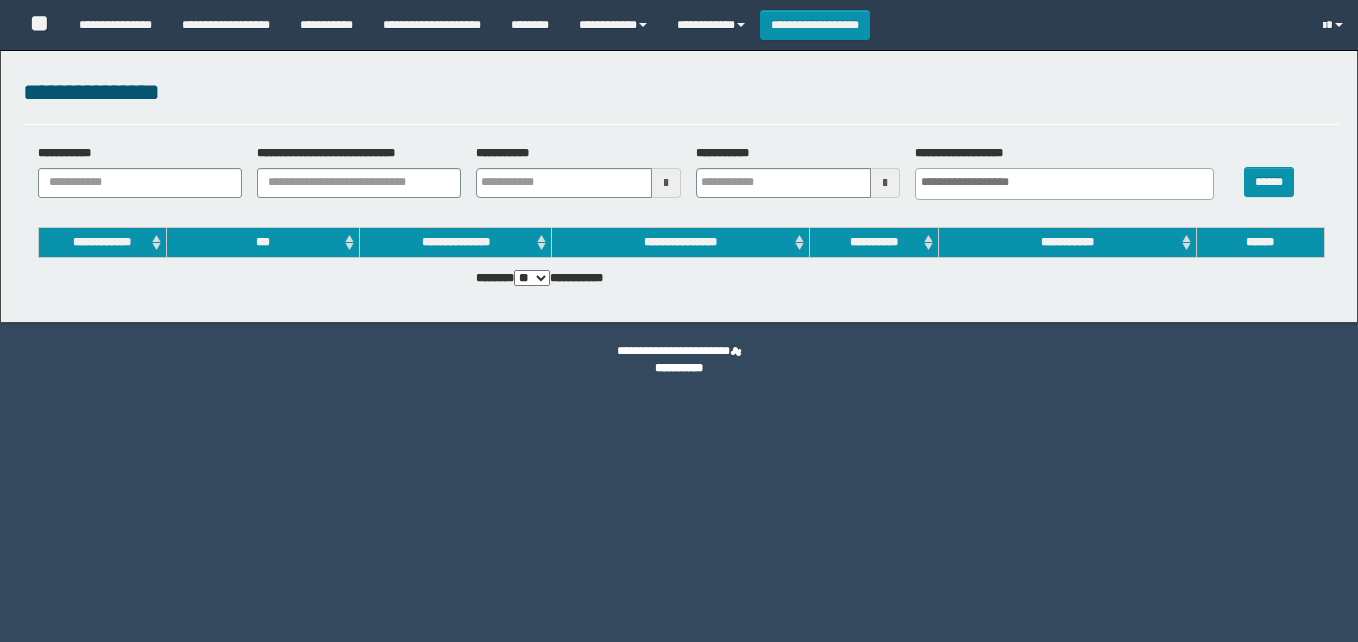 select 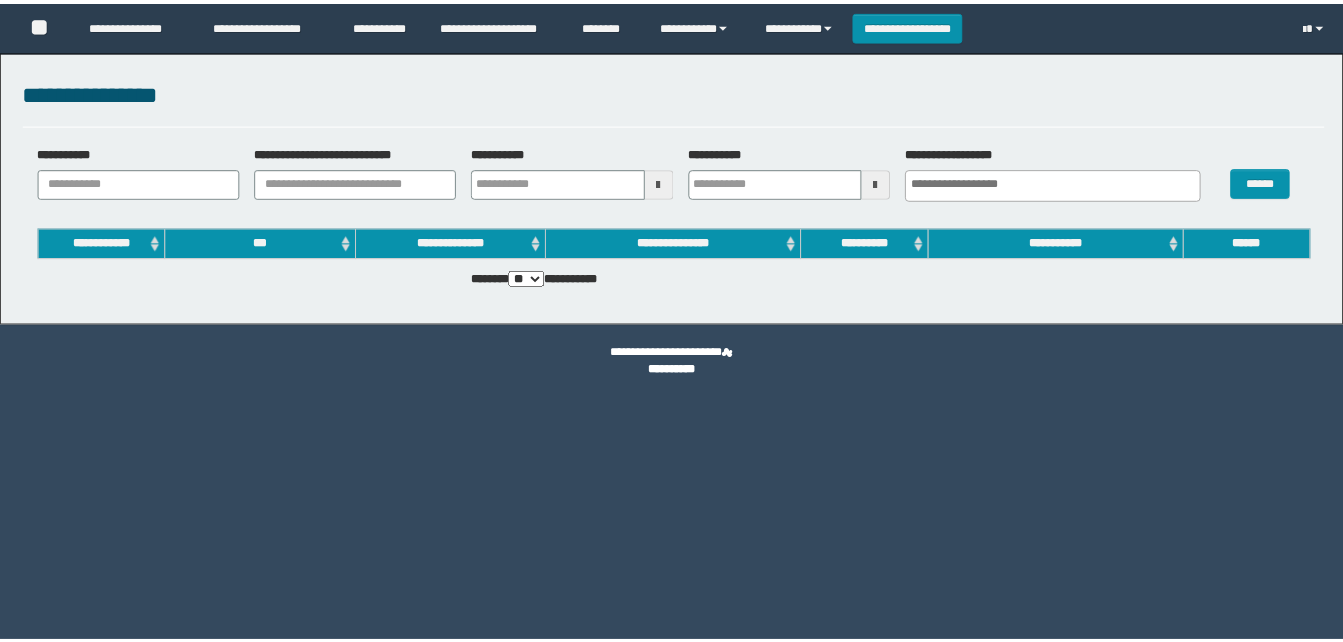 scroll, scrollTop: 0, scrollLeft: 0, axis: both 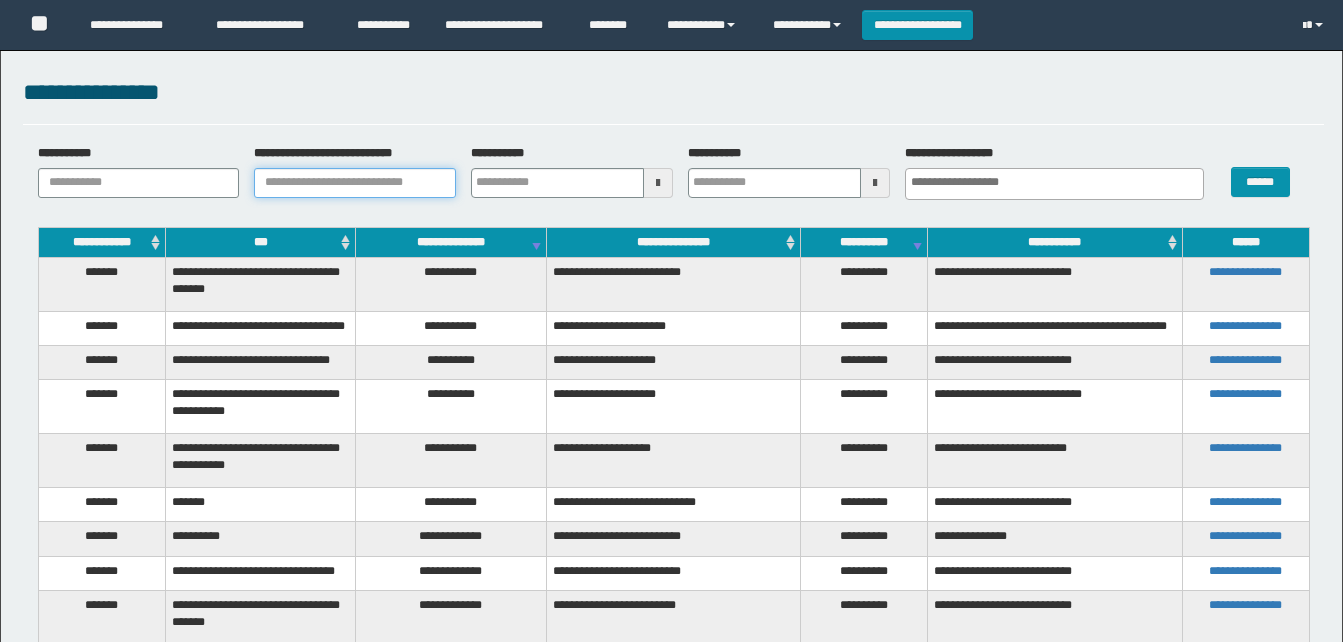 click on "**********" at bounding box center [355, 183] 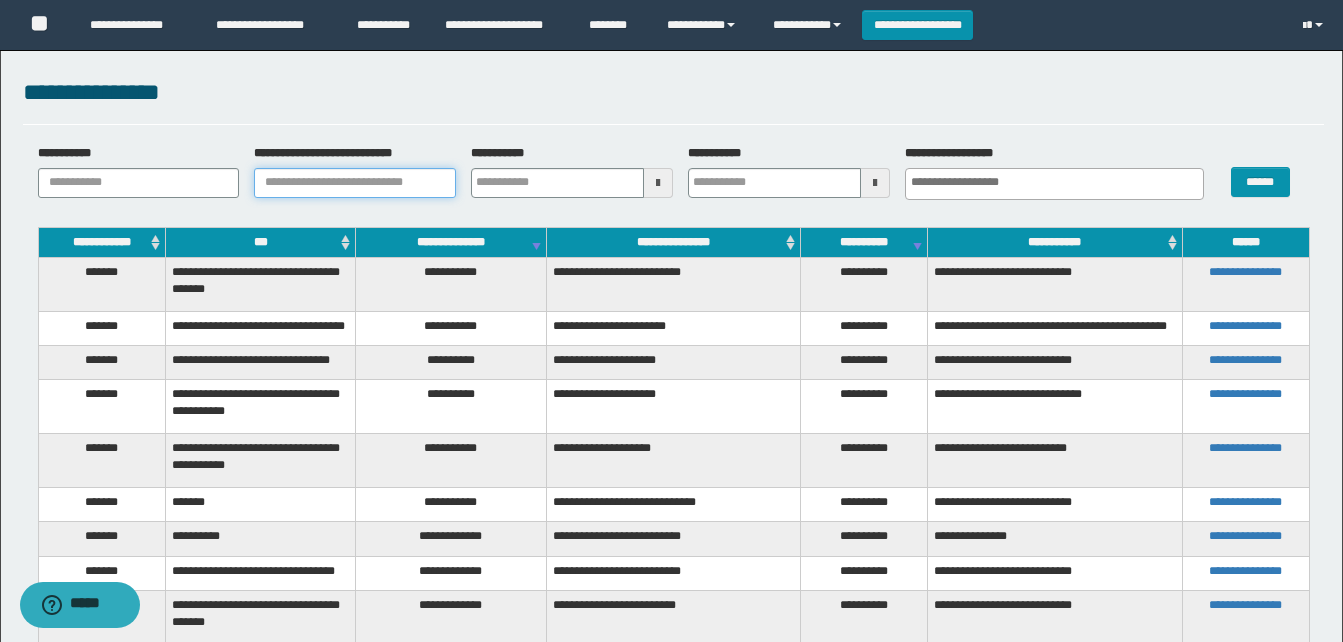paste on "********" 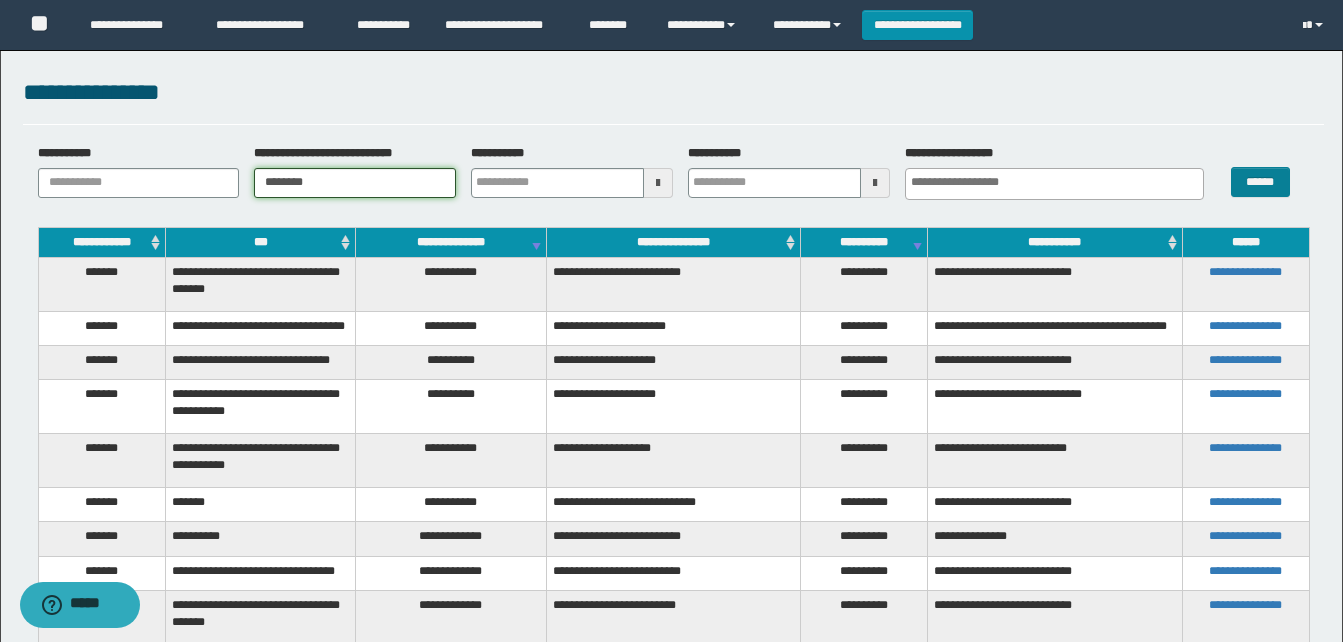 type on "********" 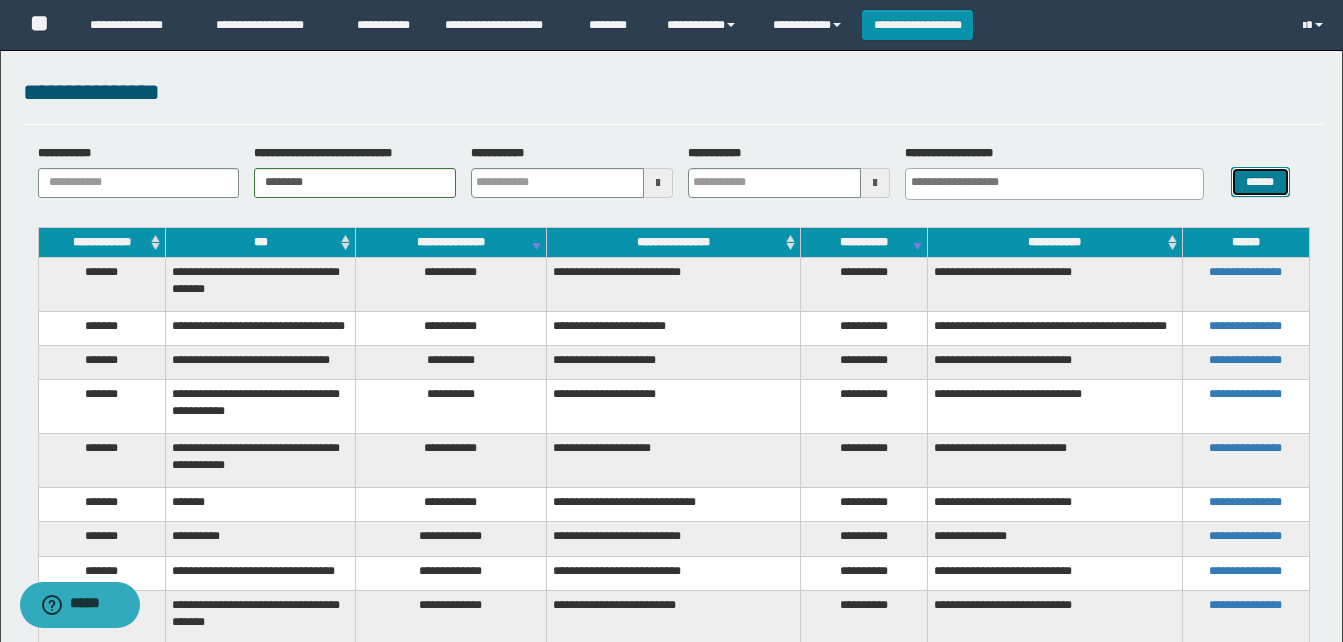 click on "******" at bounding box center (1260, 182) 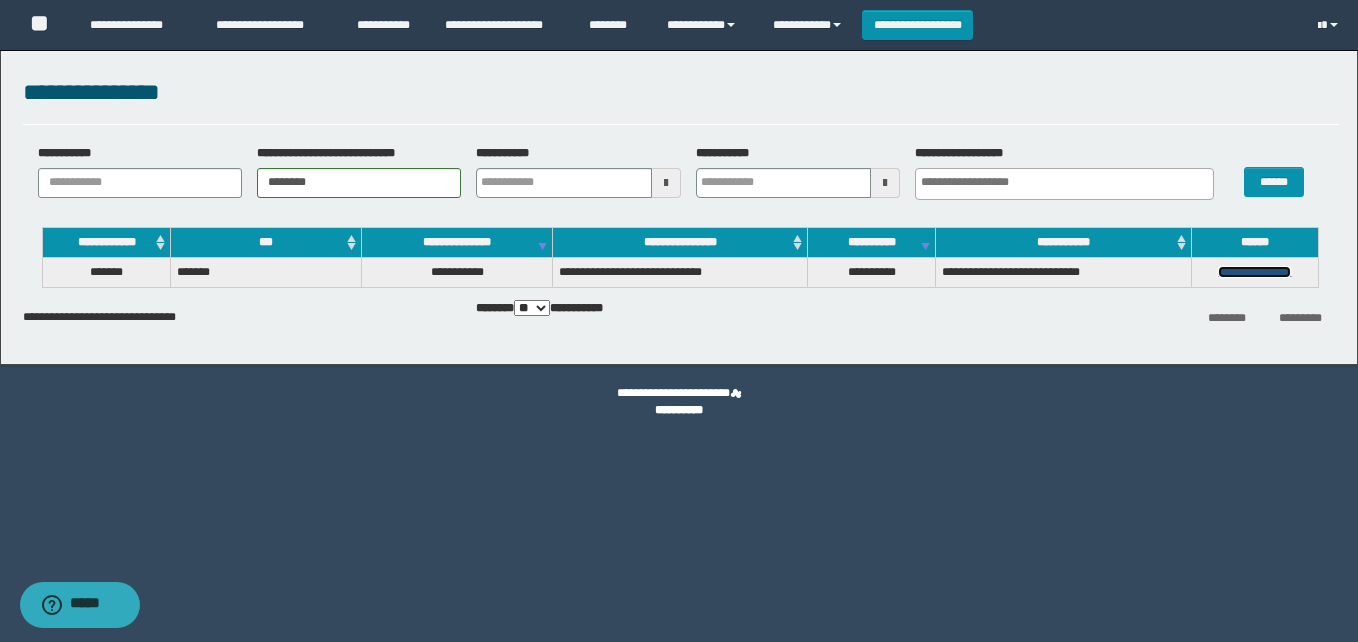 click on "**********" at bounding box center (1254, 272) 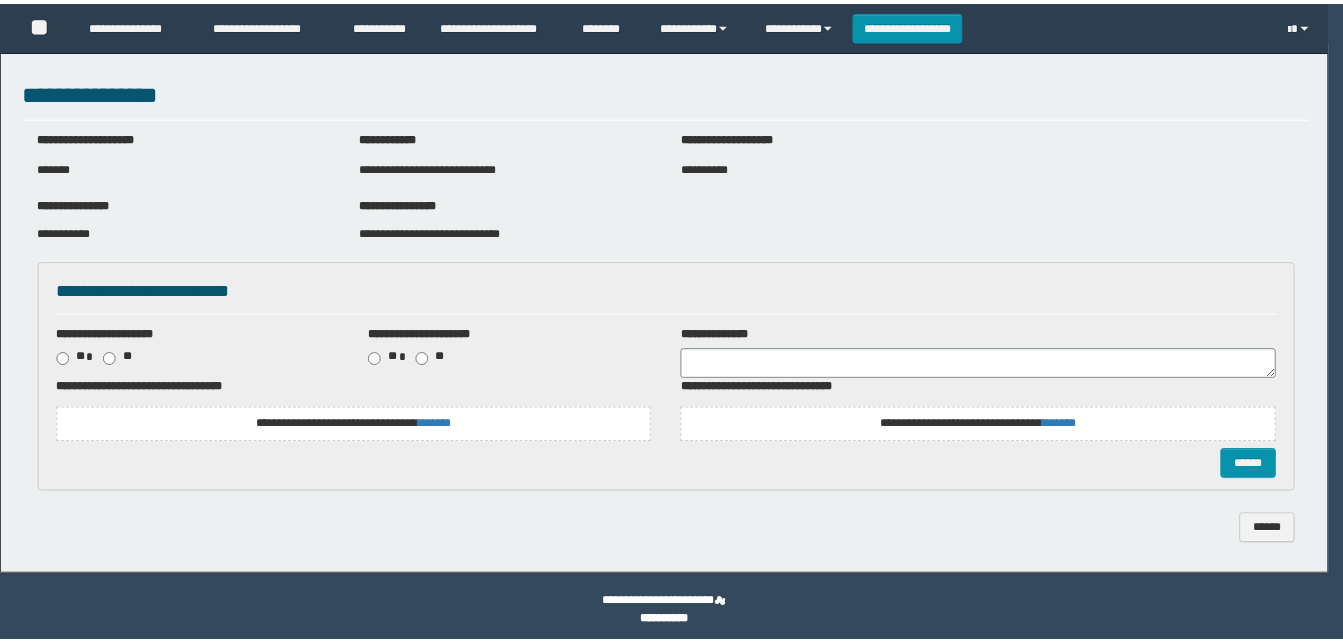 scroll, scrollTop: 0, scrollLeft: 0, axis: both 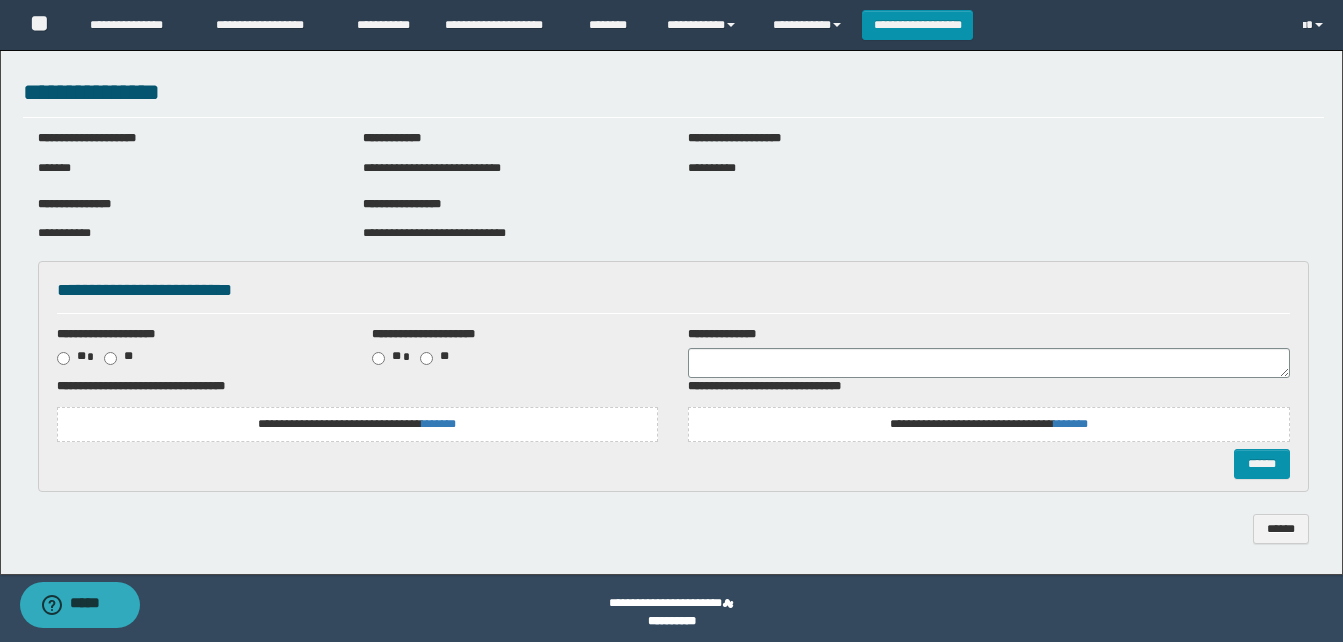 click on "**********" at bounding box center [358, 424] 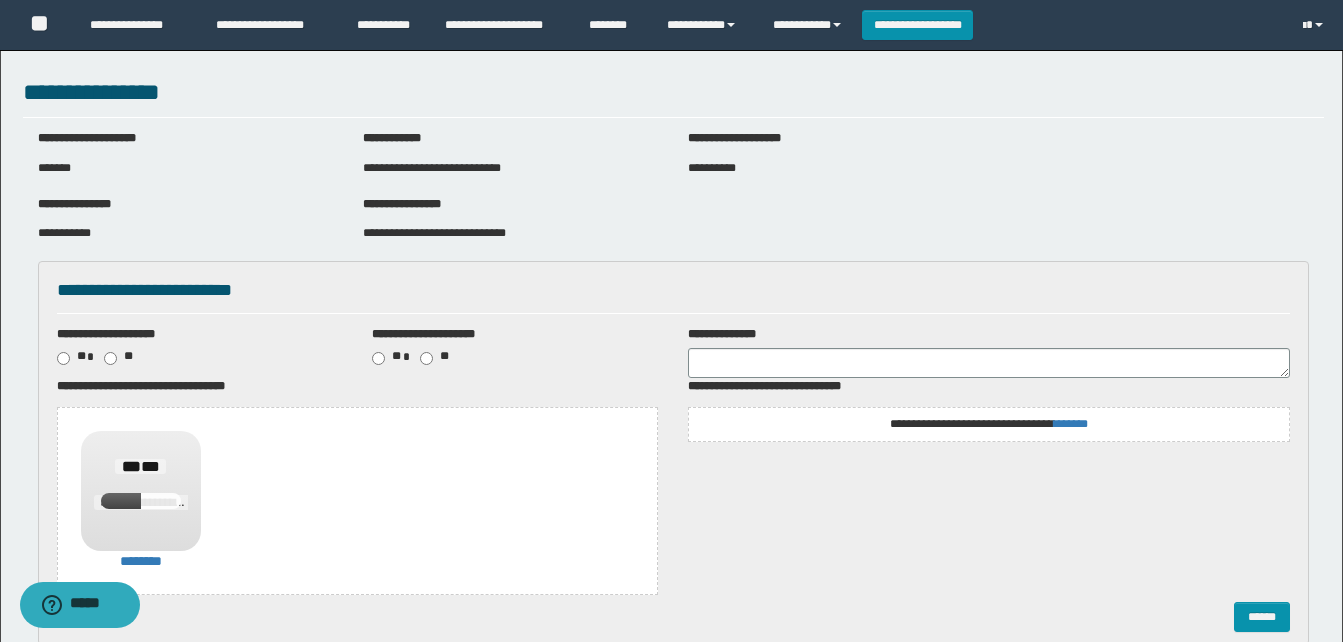 click on "**********" at bounding box center (989, 424) 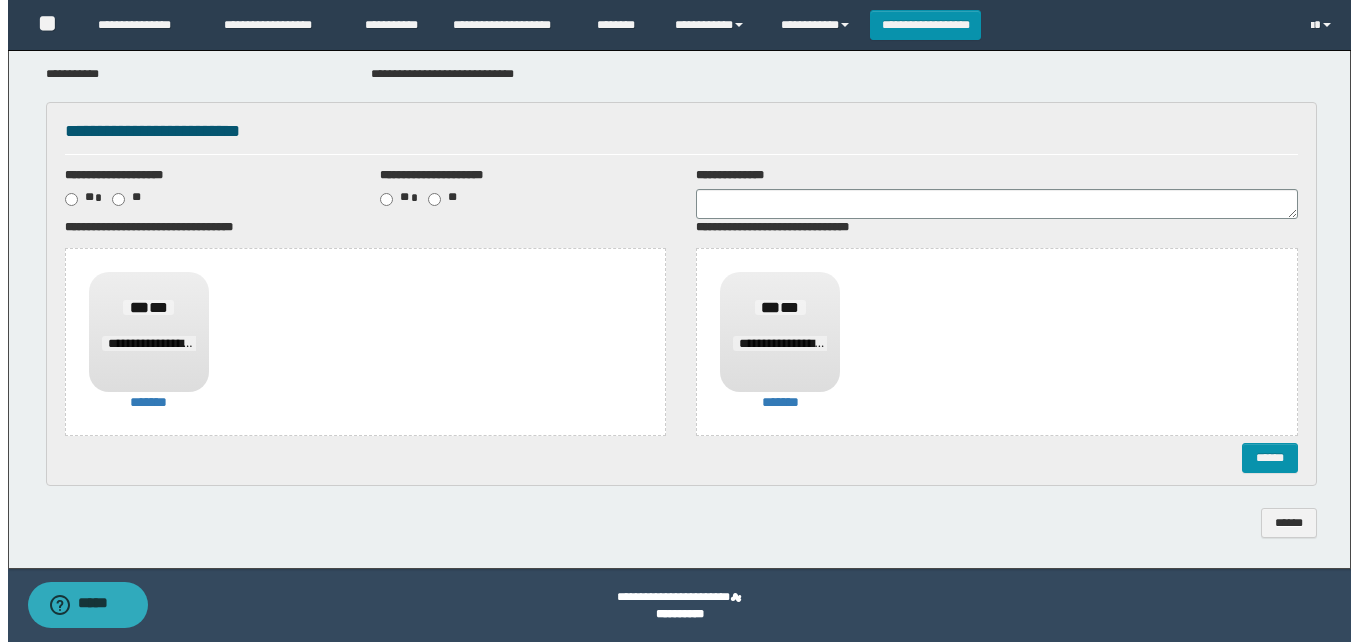 scroll, scrollTop: 161, scrollLeft: 0, axis: vertical 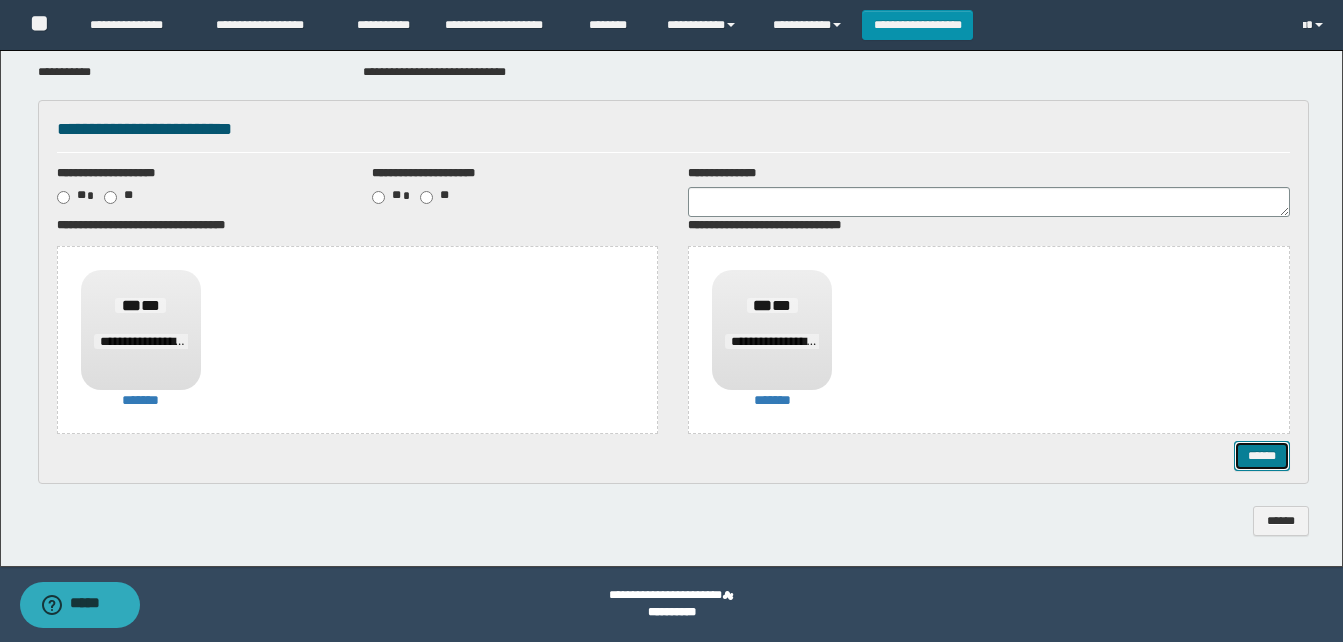 click on "******" at bounding box center (1262, 456) 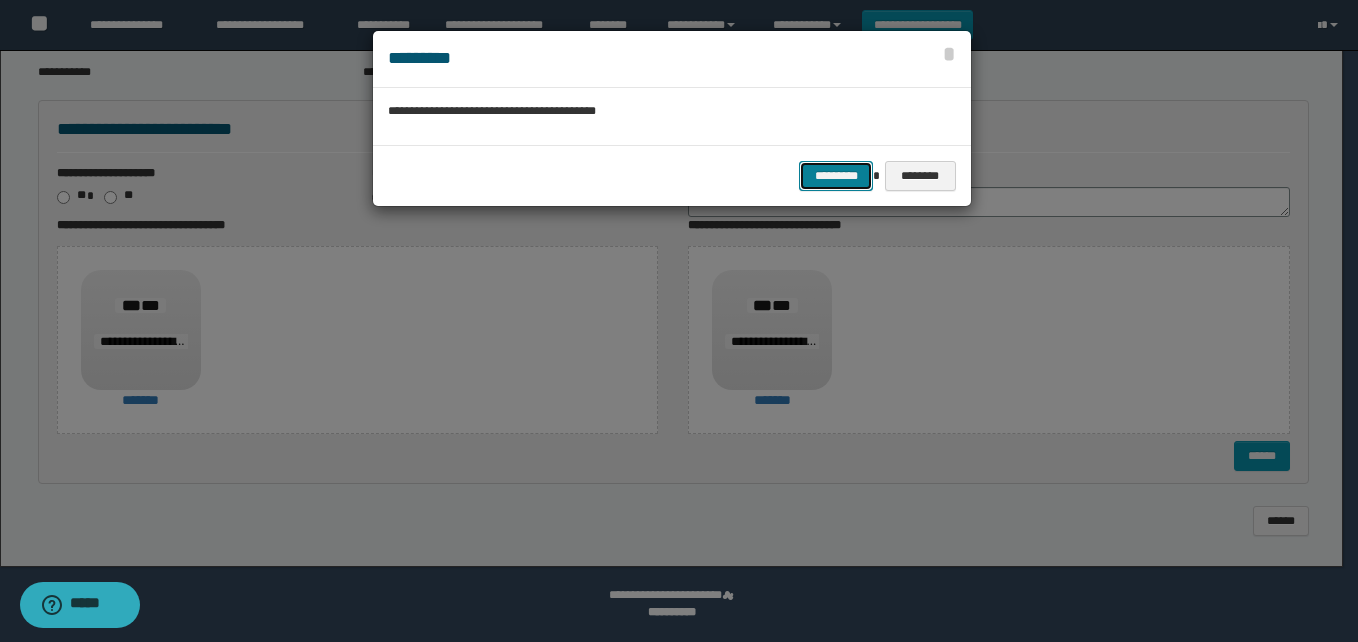 click on "*********" at bounding box center [836, 176] 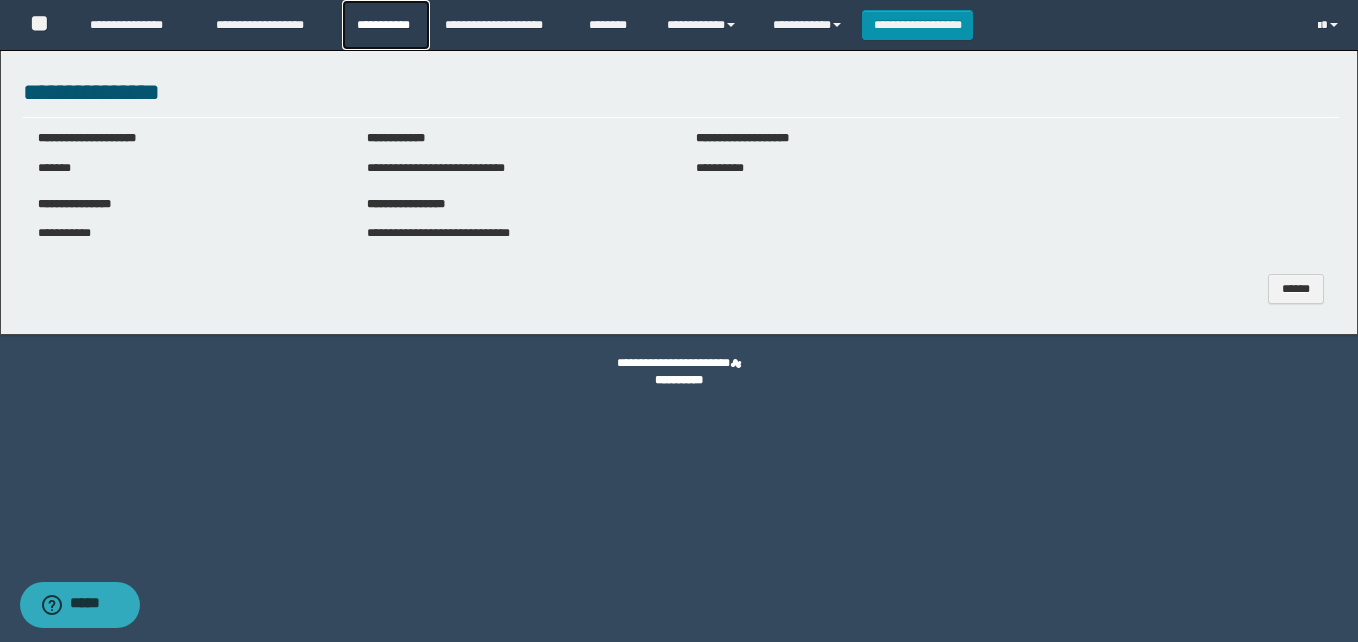 click on "**********" at bounding box center (386, 25) 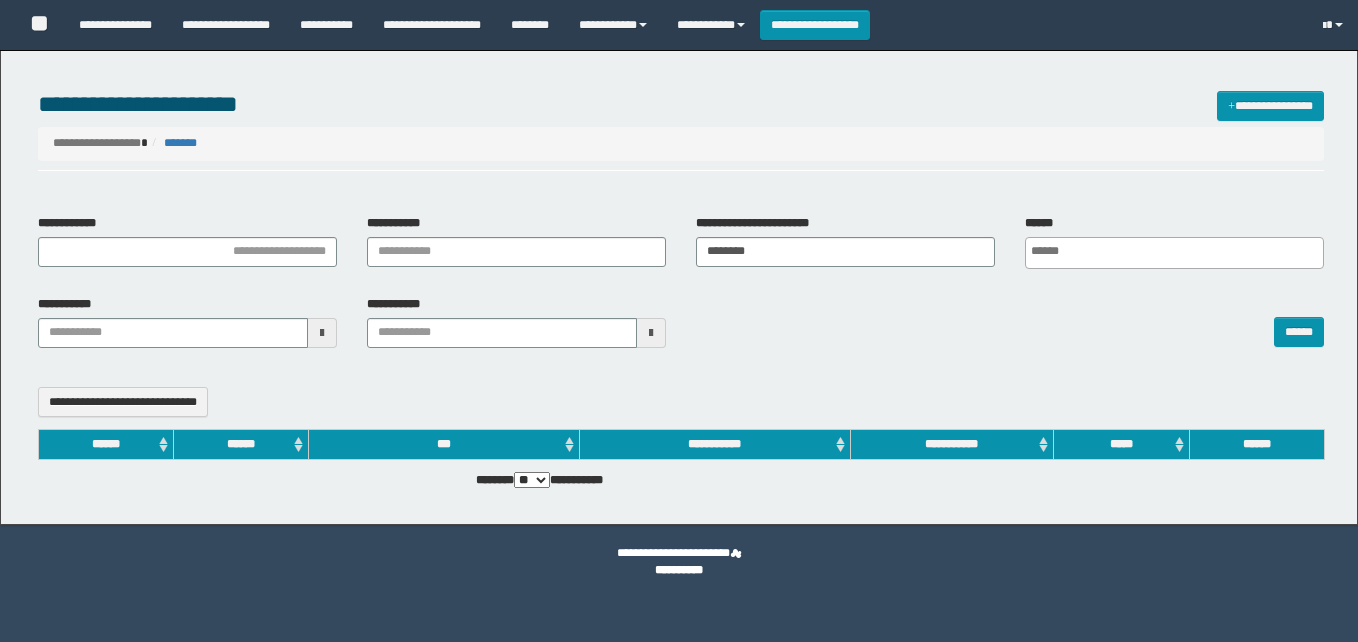 select 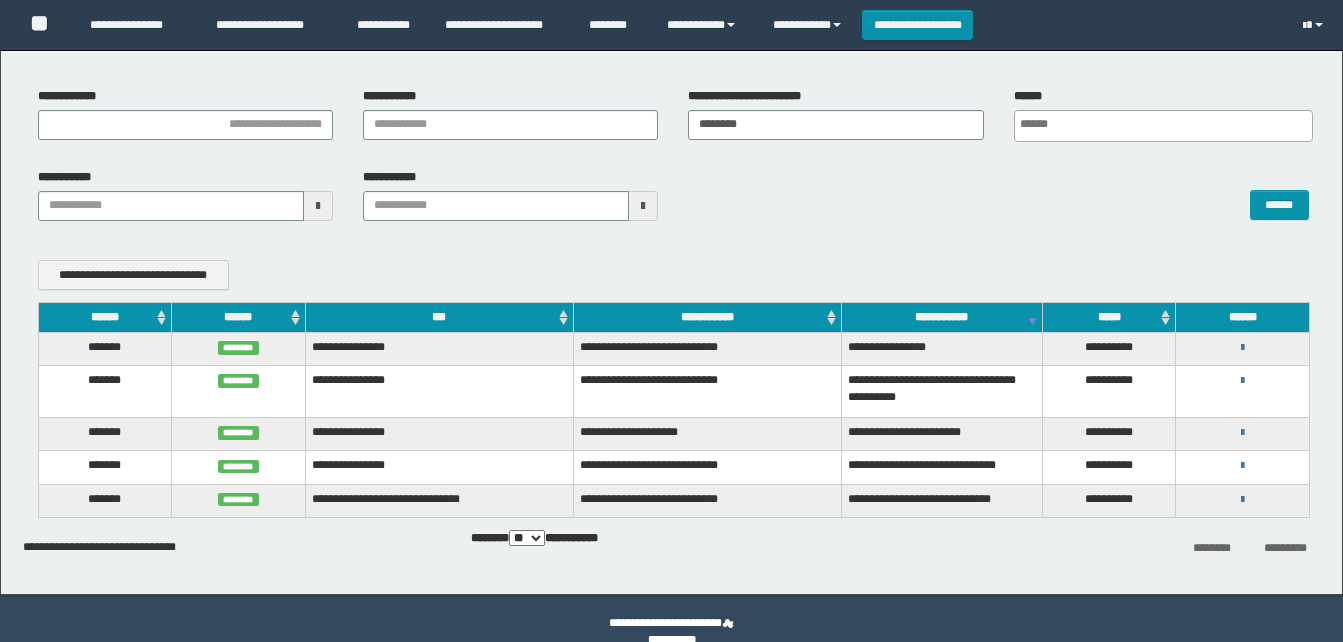 scroll, scrollTop: 154, scrollLeft: 0, axis: vertical 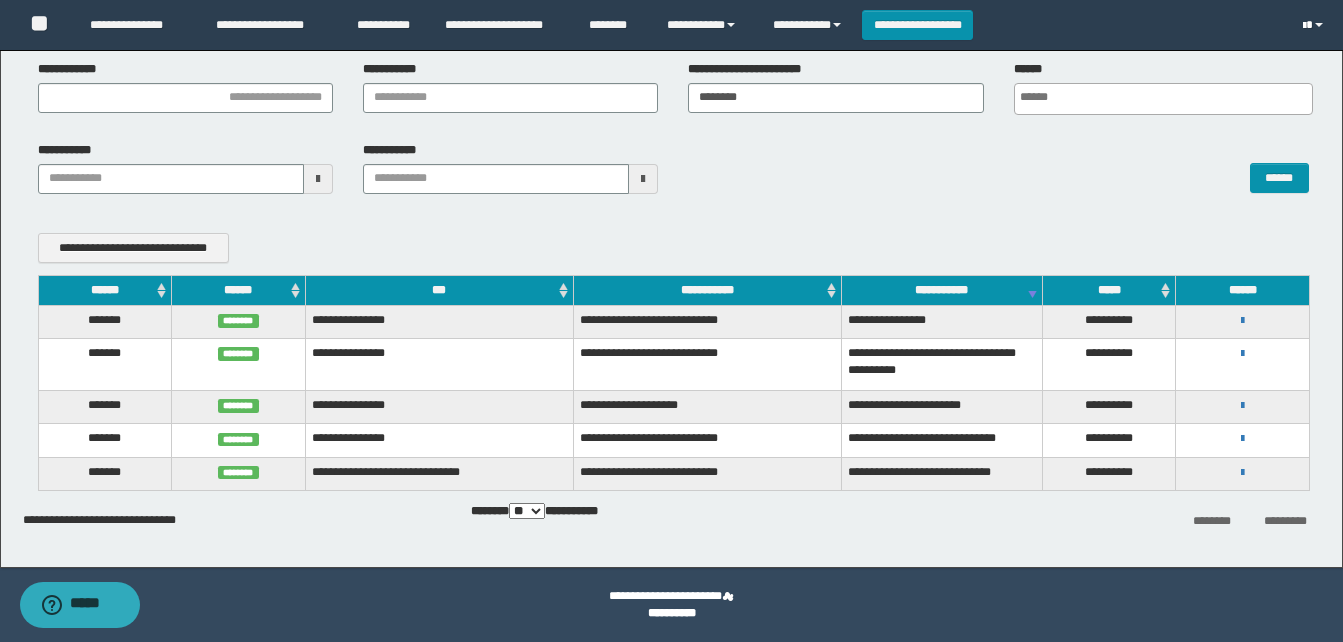 click at bounding box center [1304, 26] 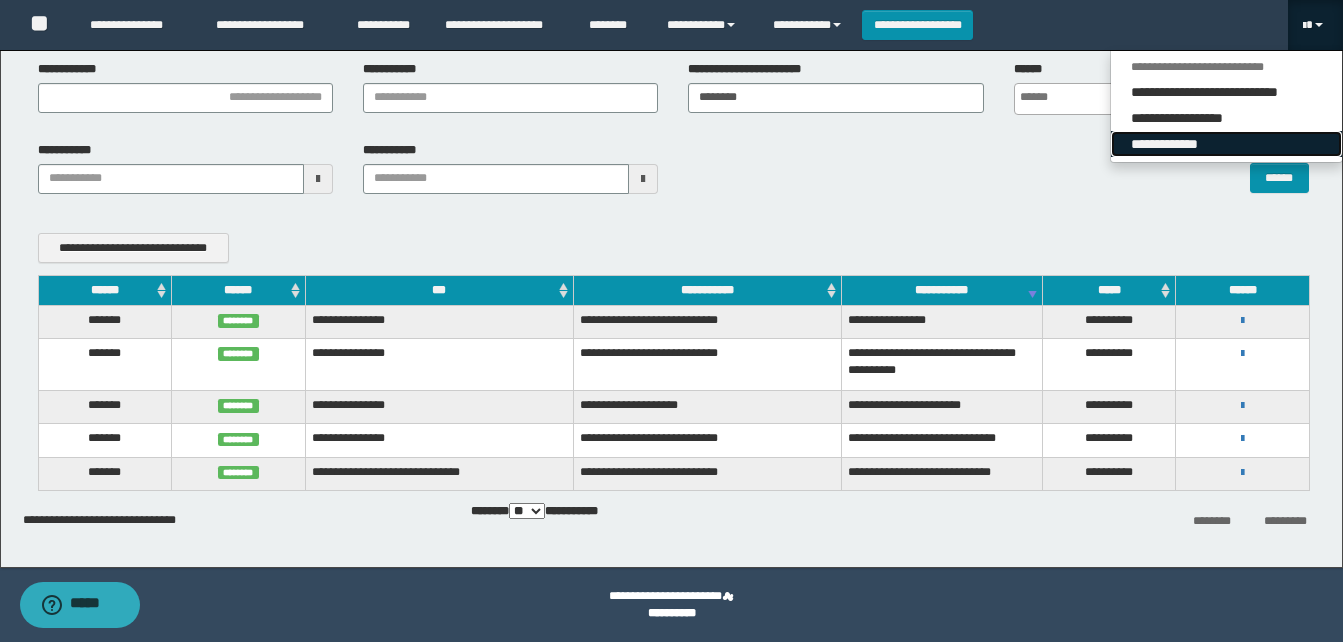 click on "**********" at bounding box center (1226, 144) 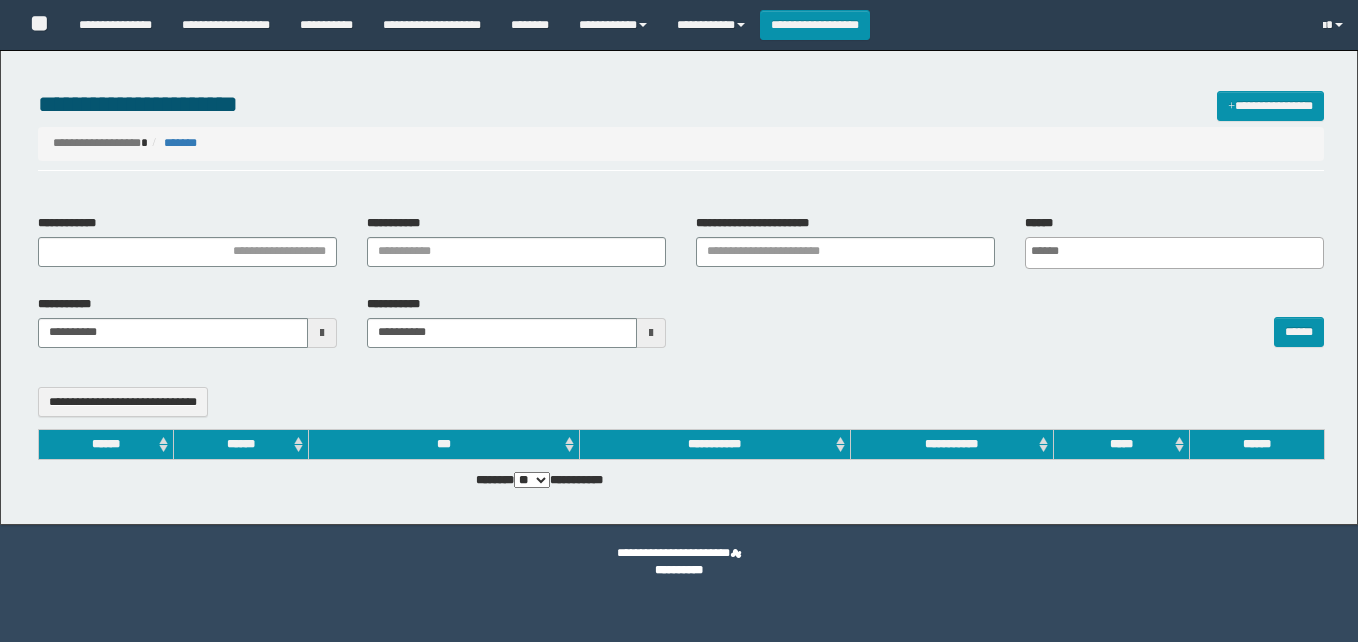 select 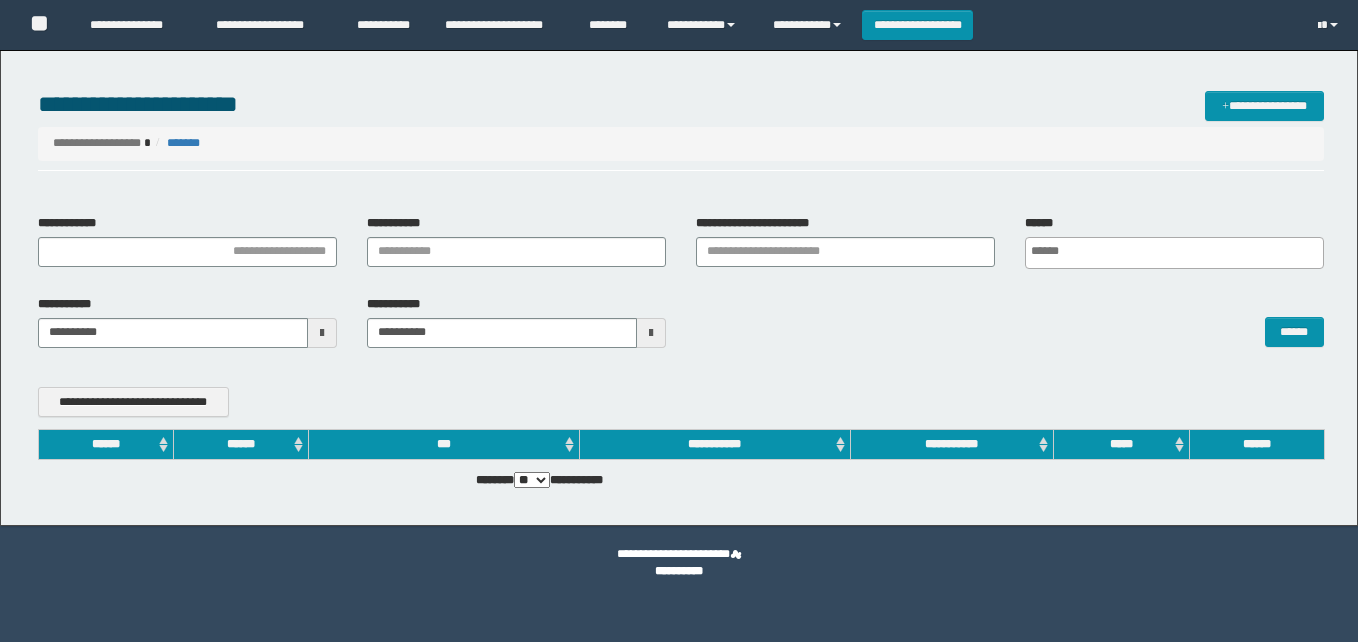 scroll, scrollTop: 0, scrollLeft: 0, axis: both 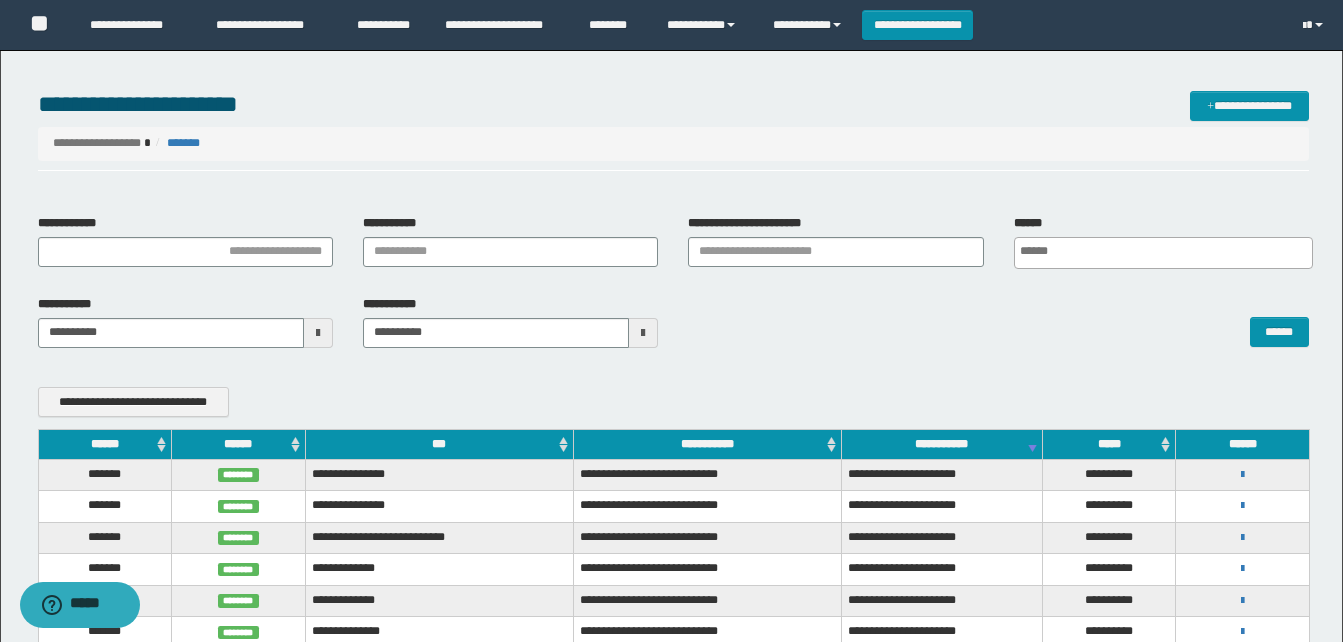 click on "******" at bounding box center [105, 444] 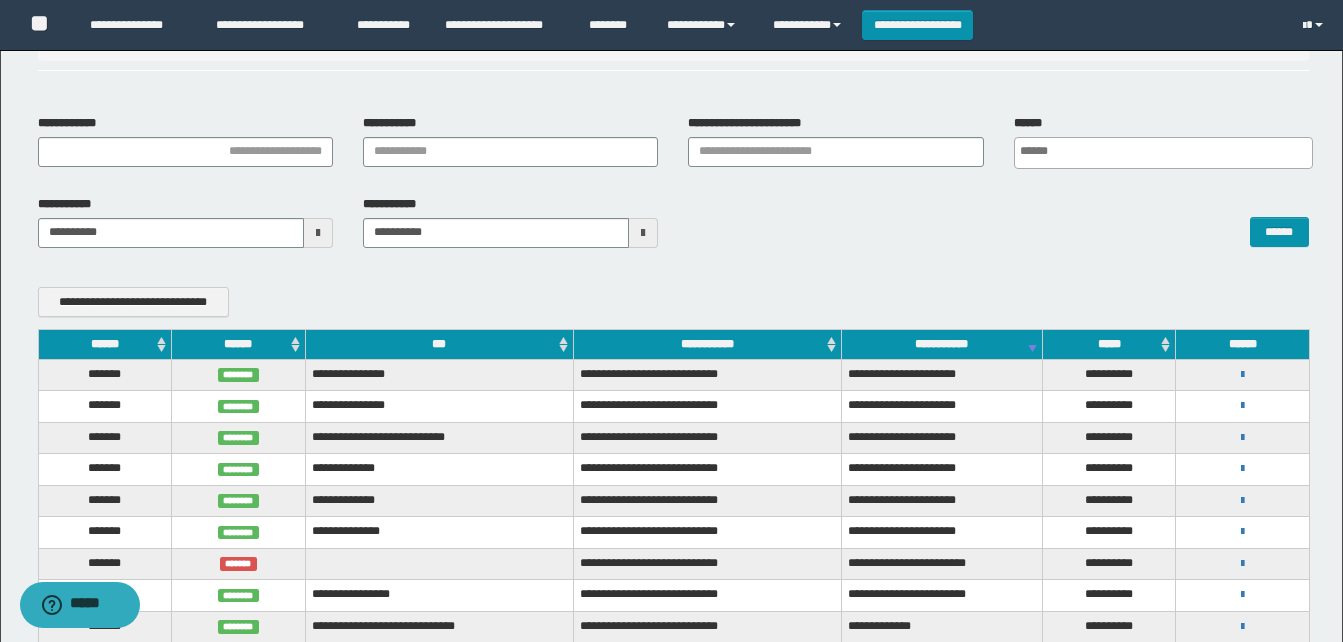scroll, scrollTop: 200, scrollLeft: 0, axis: vertical 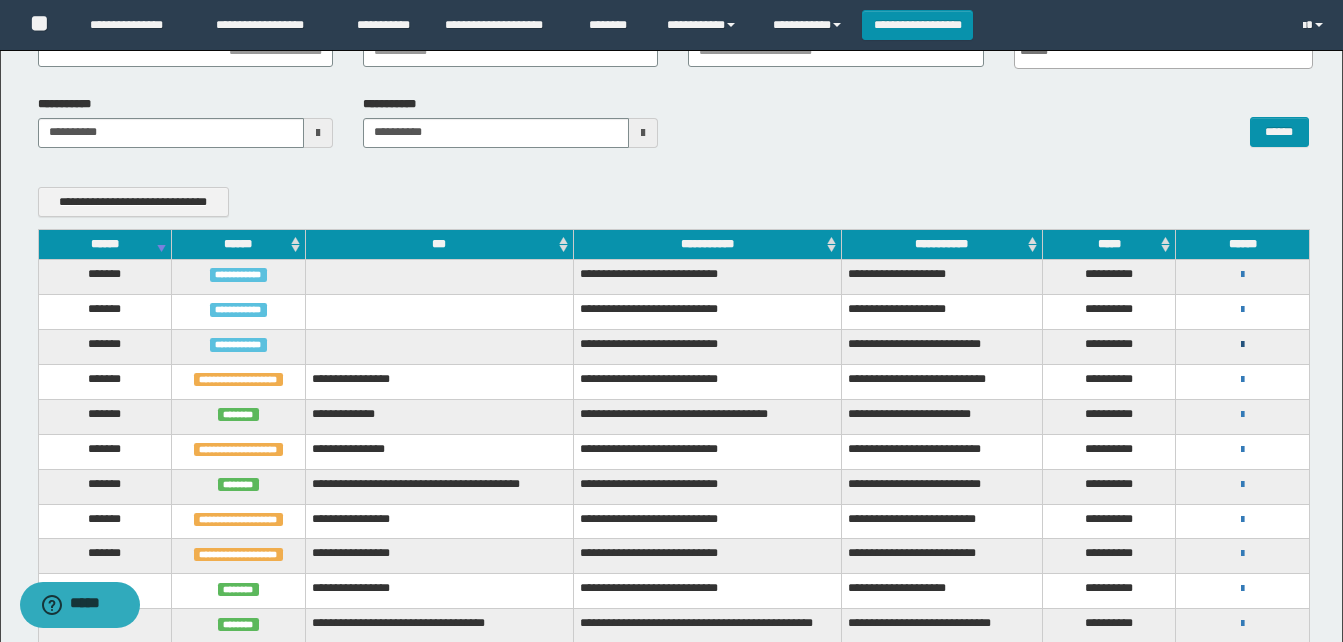 click at bounding box center (1242, 345) 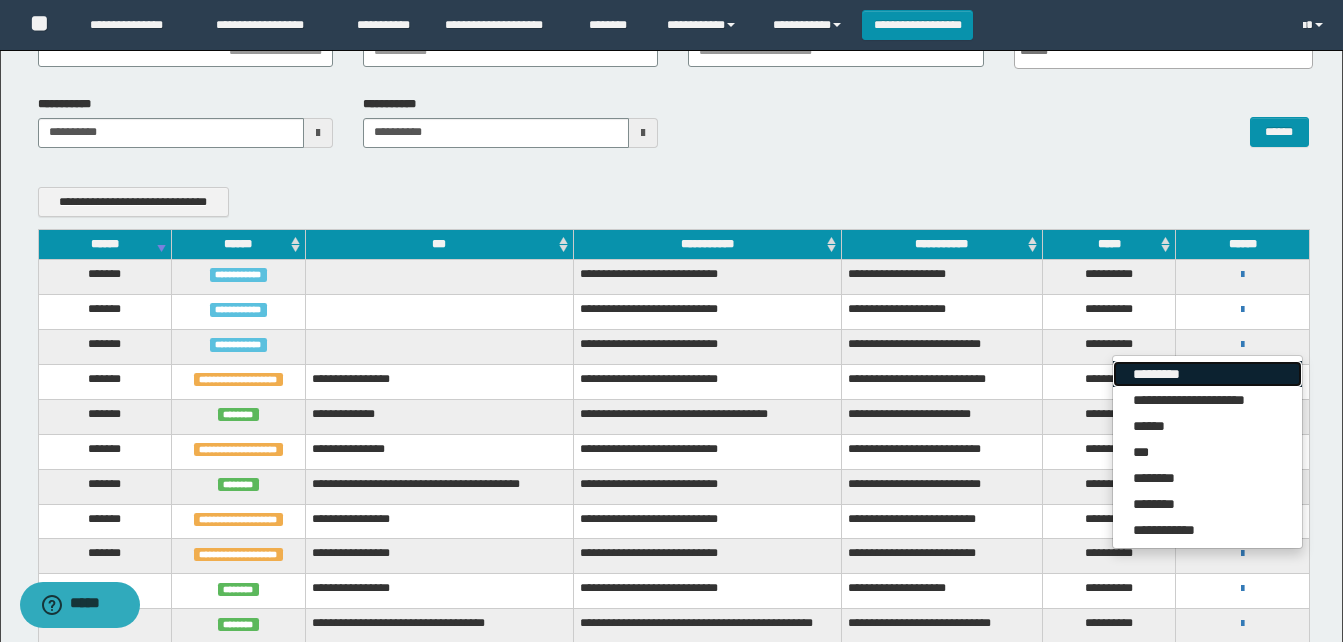 click on "*********" at bounding box center [1207, 374] 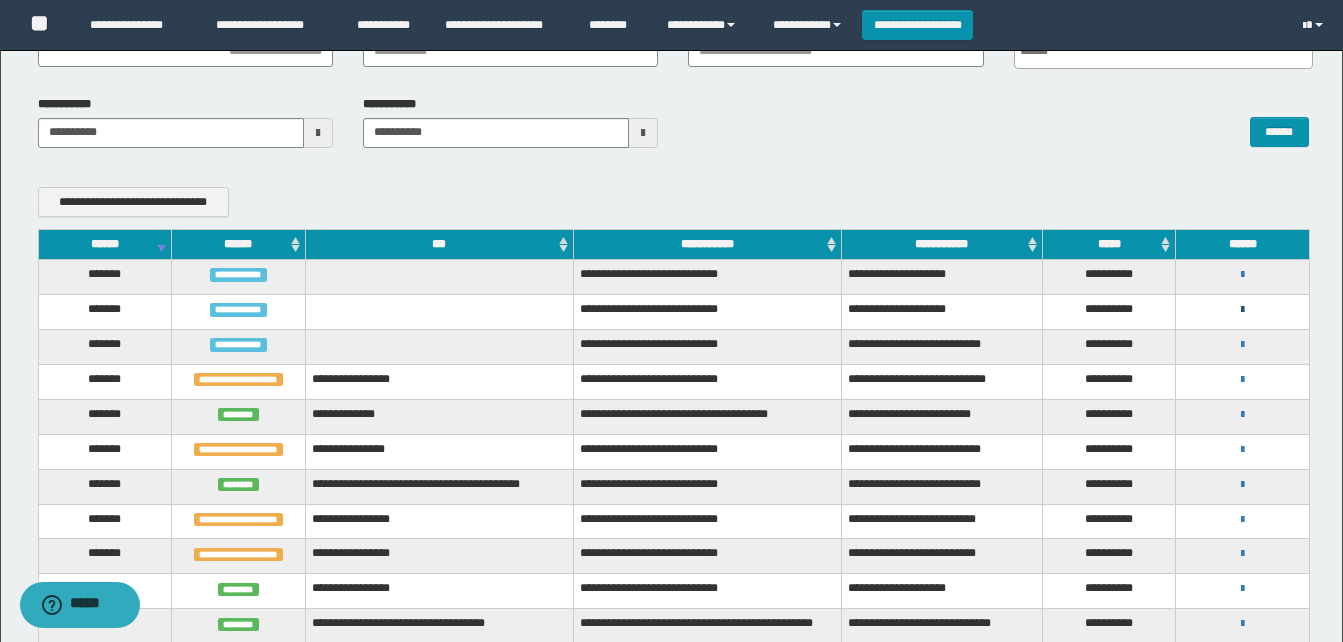 click at bounding box center [1242, 310] 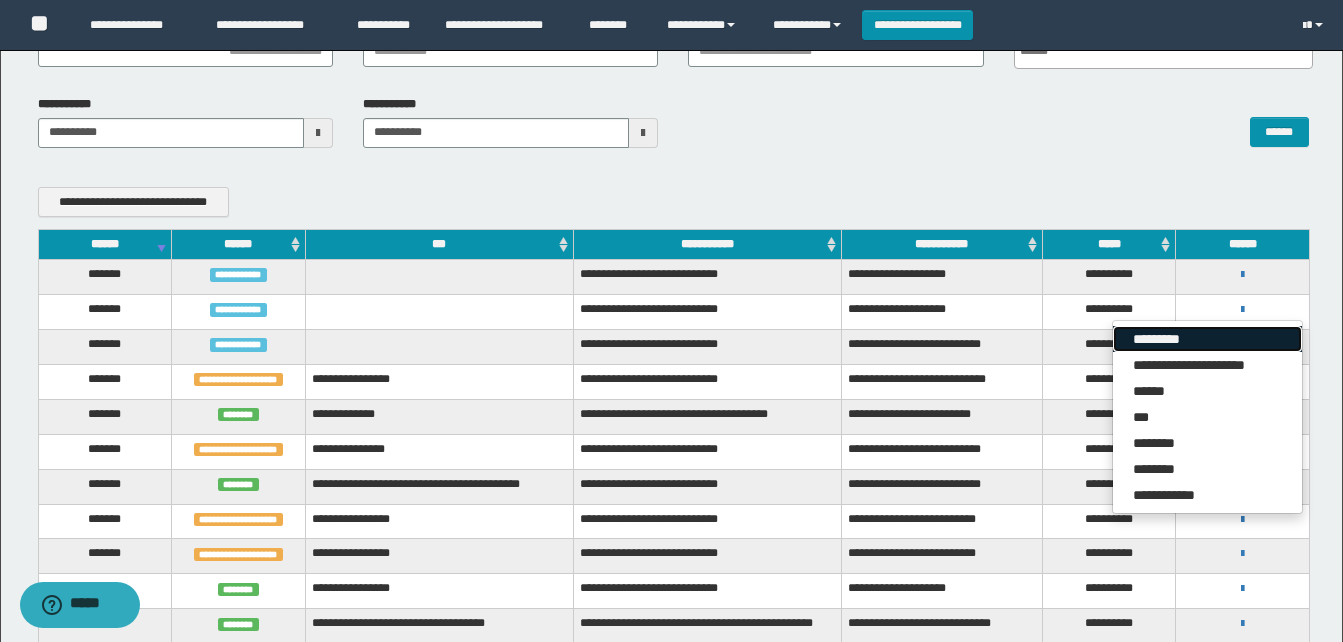 click on "*********" at bounding box center [1207, 339] 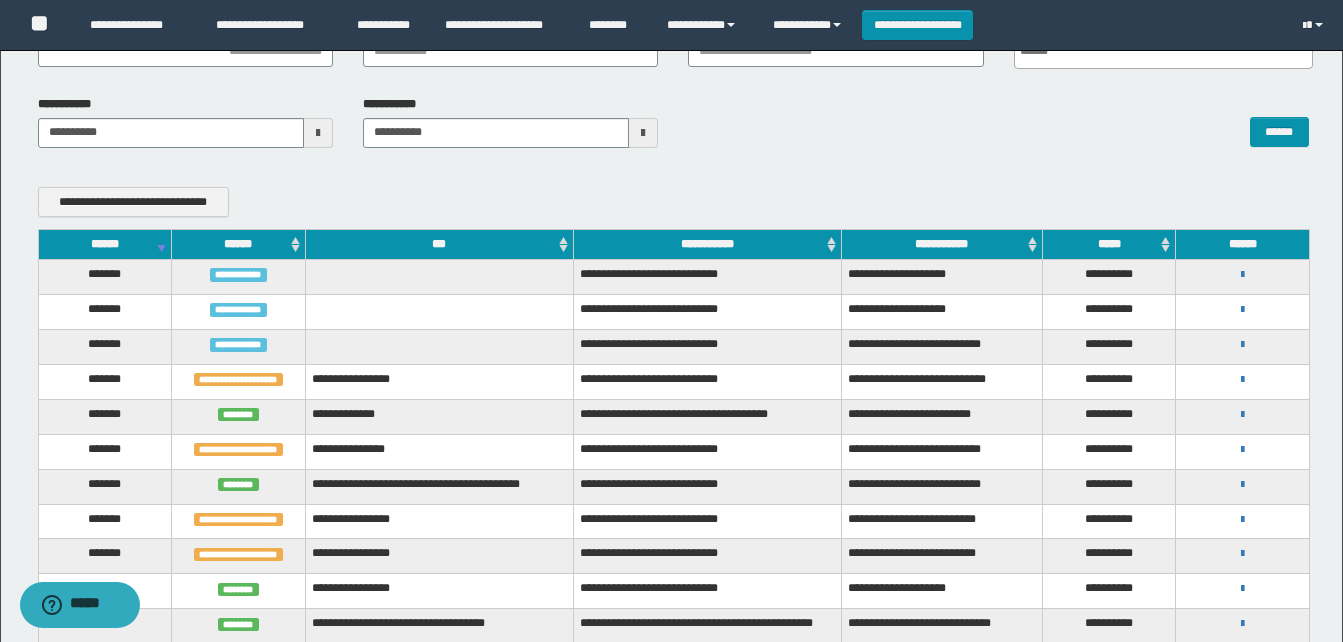 click on "******" at bounding box center [105, 244] 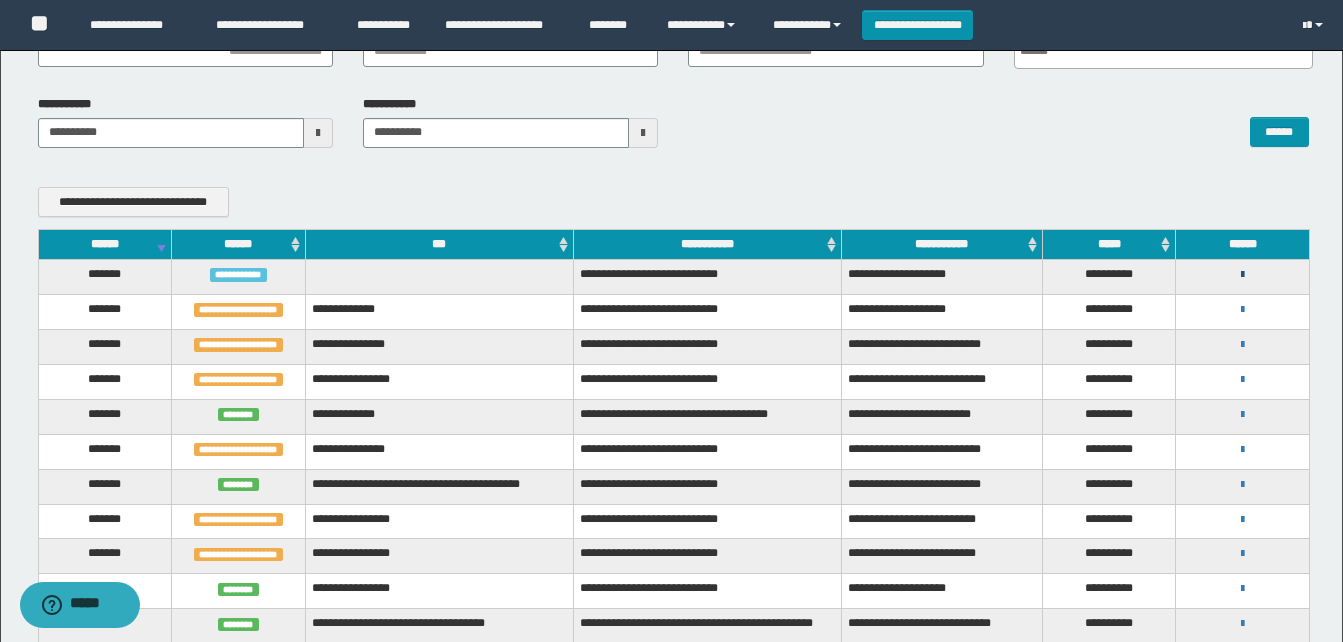 click at bounding box center (1242, 275) 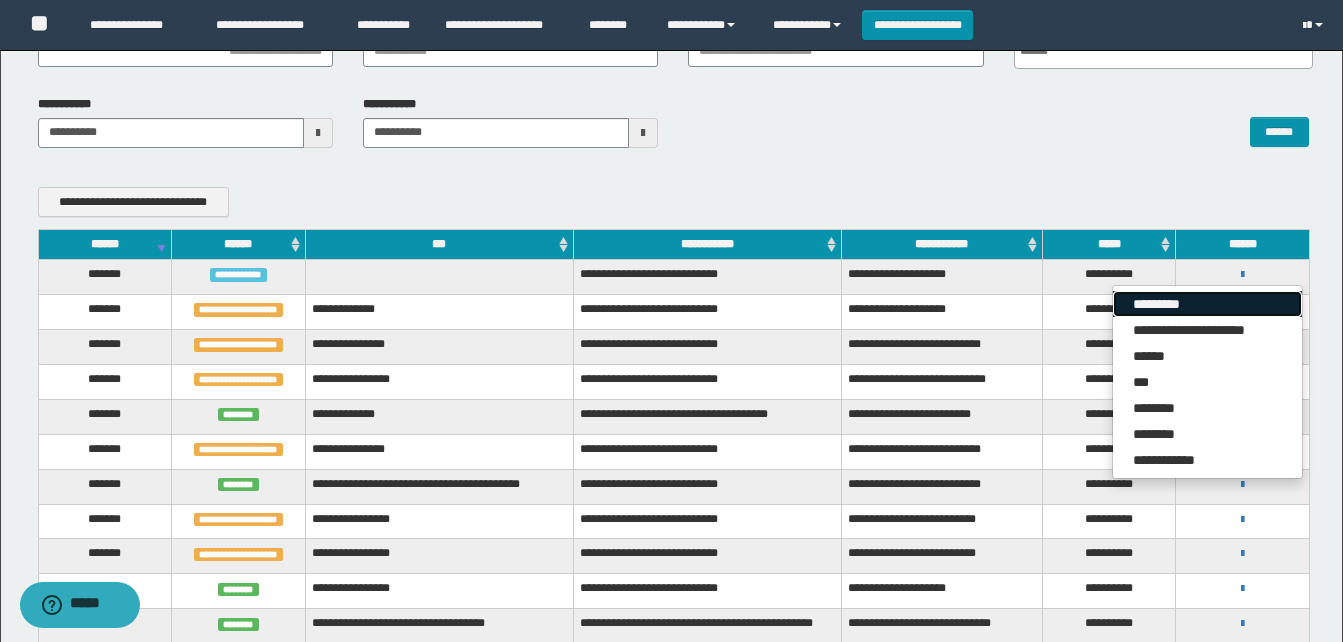 click on "*********" at bounding box center [1207, 304] 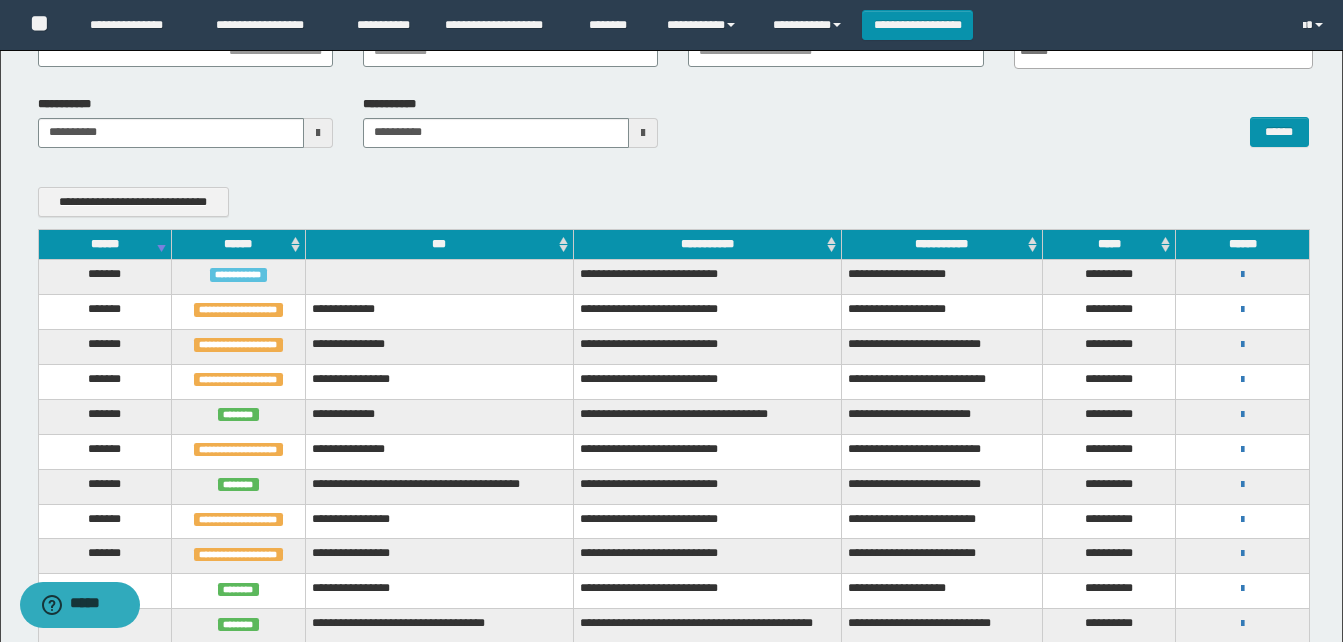 click on "******" at bounding box center [105, 244] 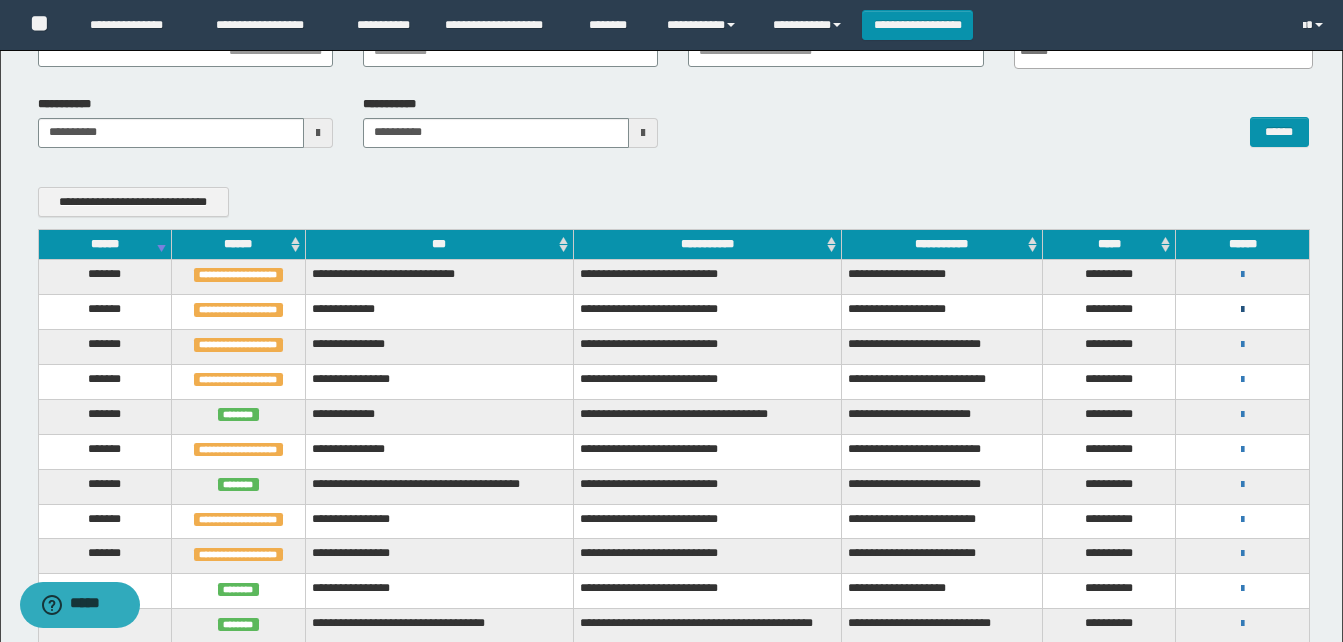 click at bounding box center (1242, 310) 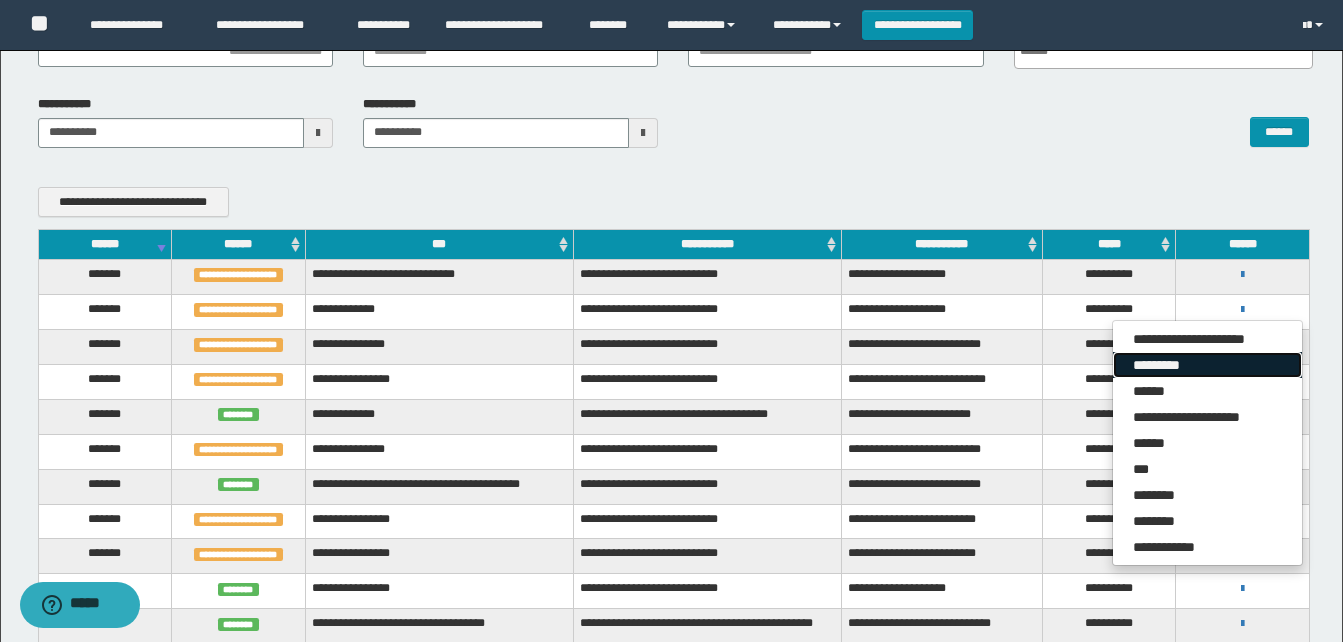 click on "*********" at bounding box center [1207, 365] 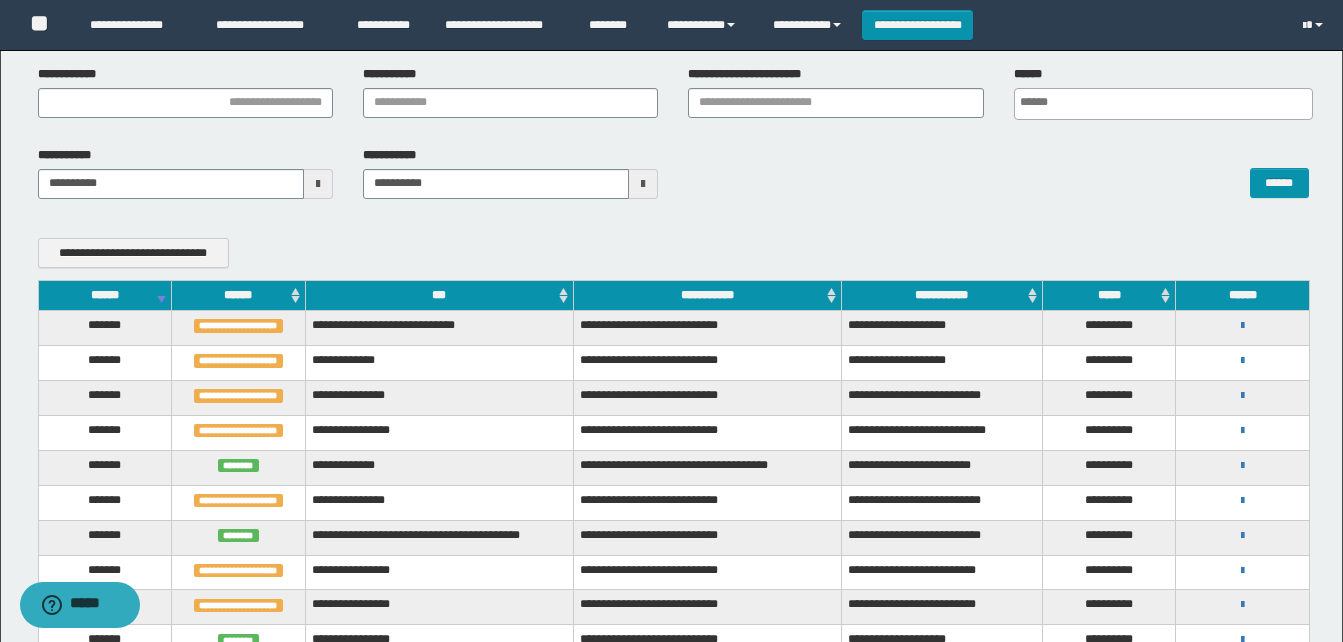 scroll, scrollTop: 100, scrollLeft: 0, axis: vertical 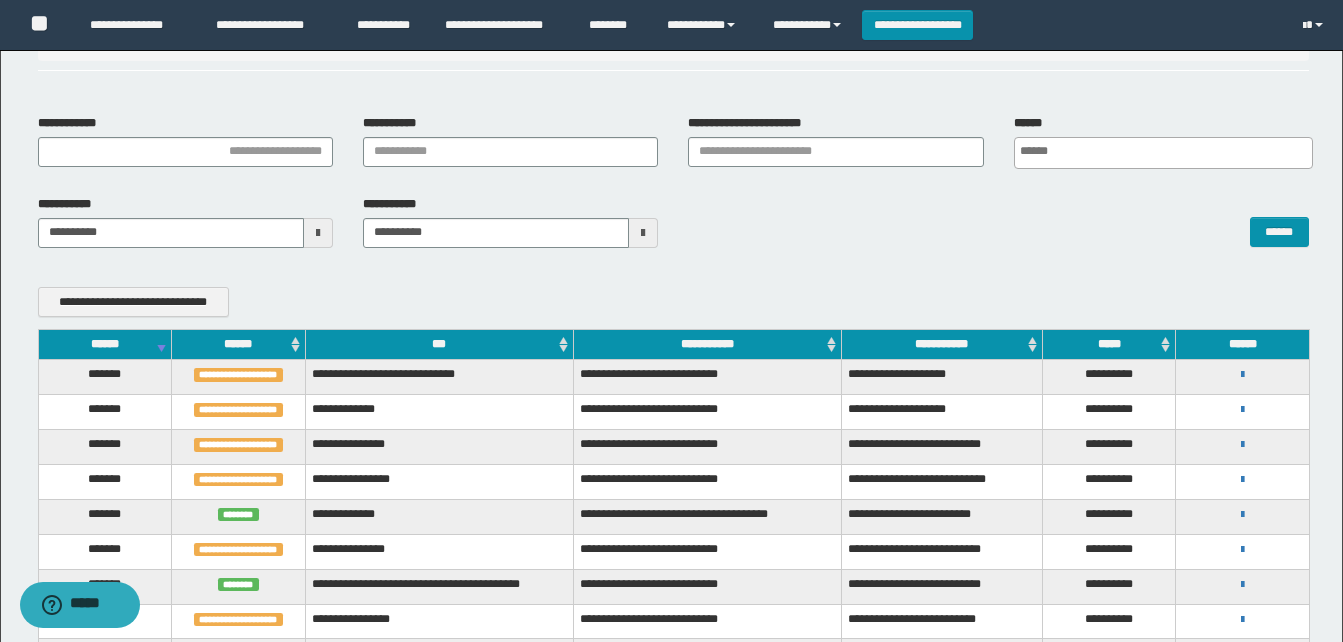 click on "******" at bounding box center (105, 344) 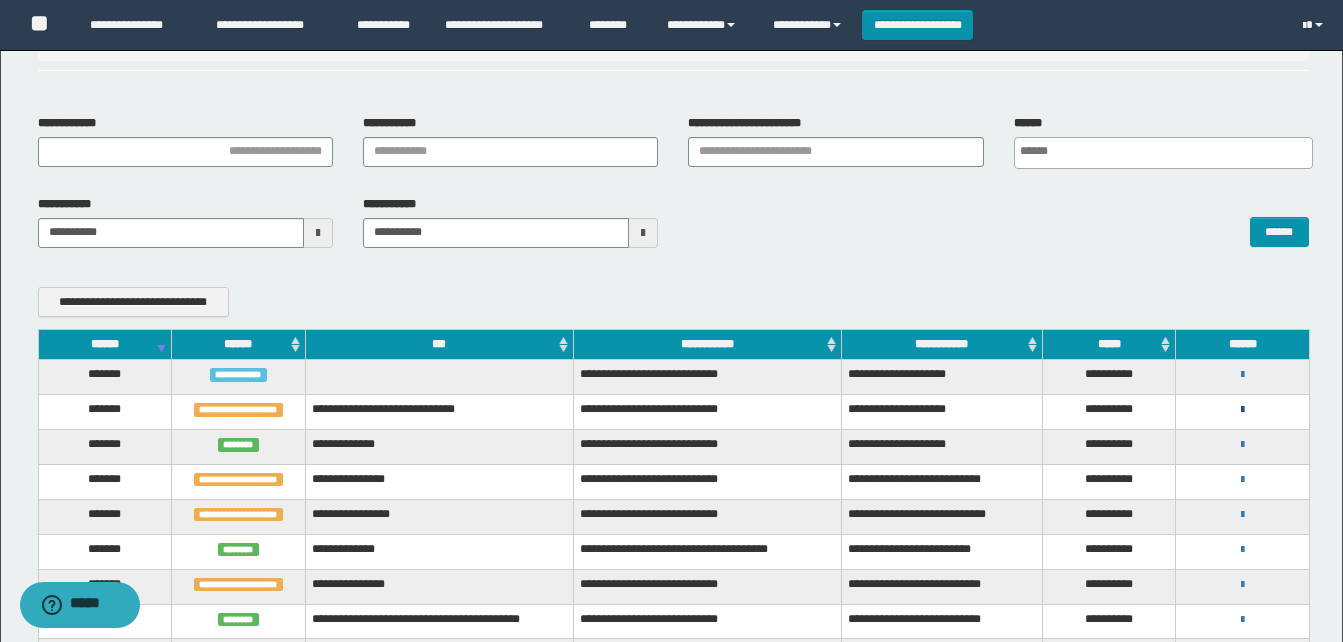 click at bounding box center (1242, 410) 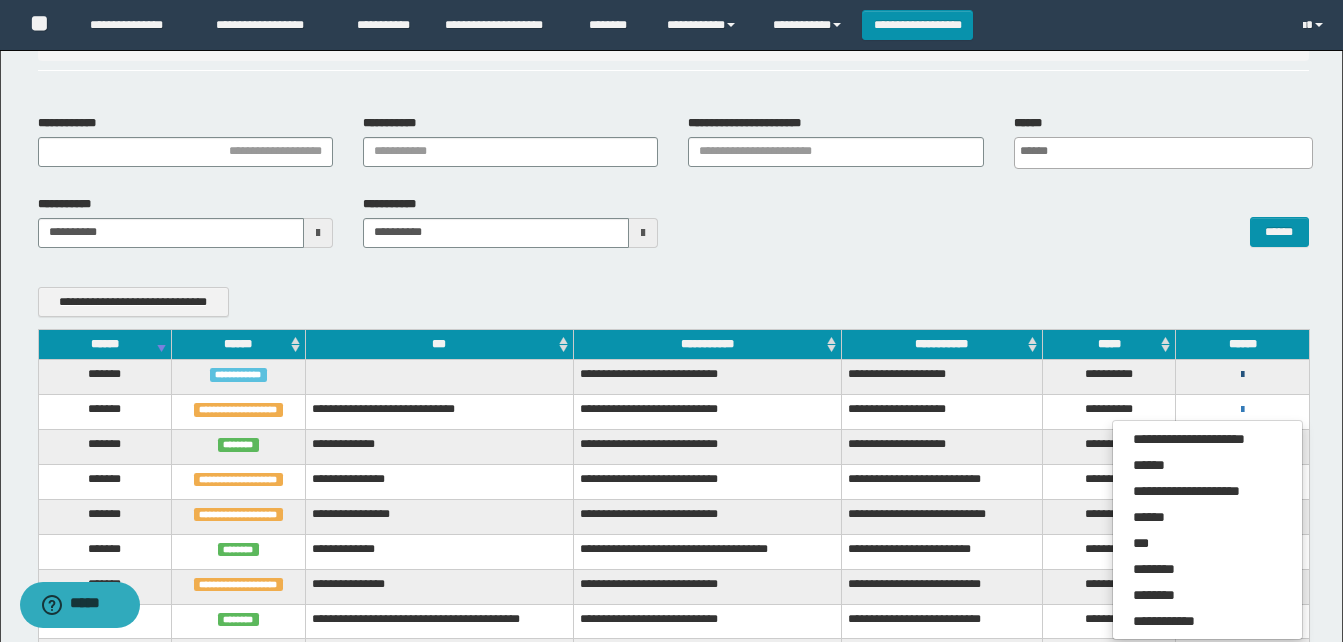 click at bounding box center [1242, 375] 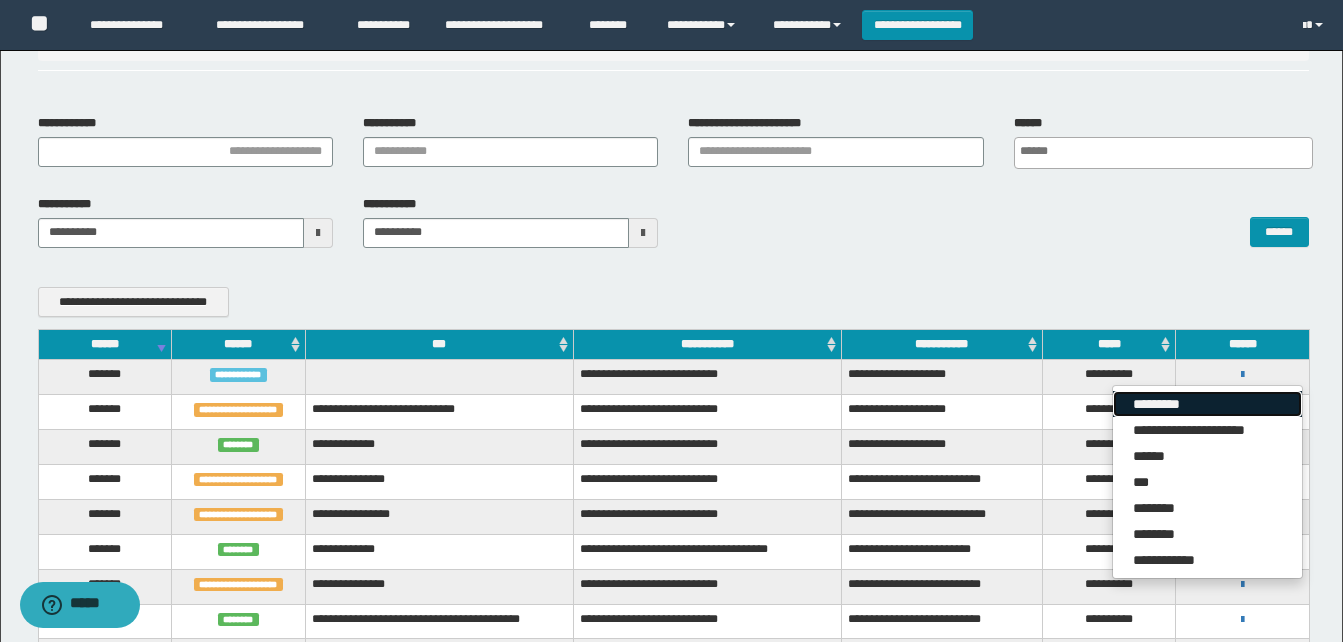 click on "*********" at bounding box center (1207, 404) 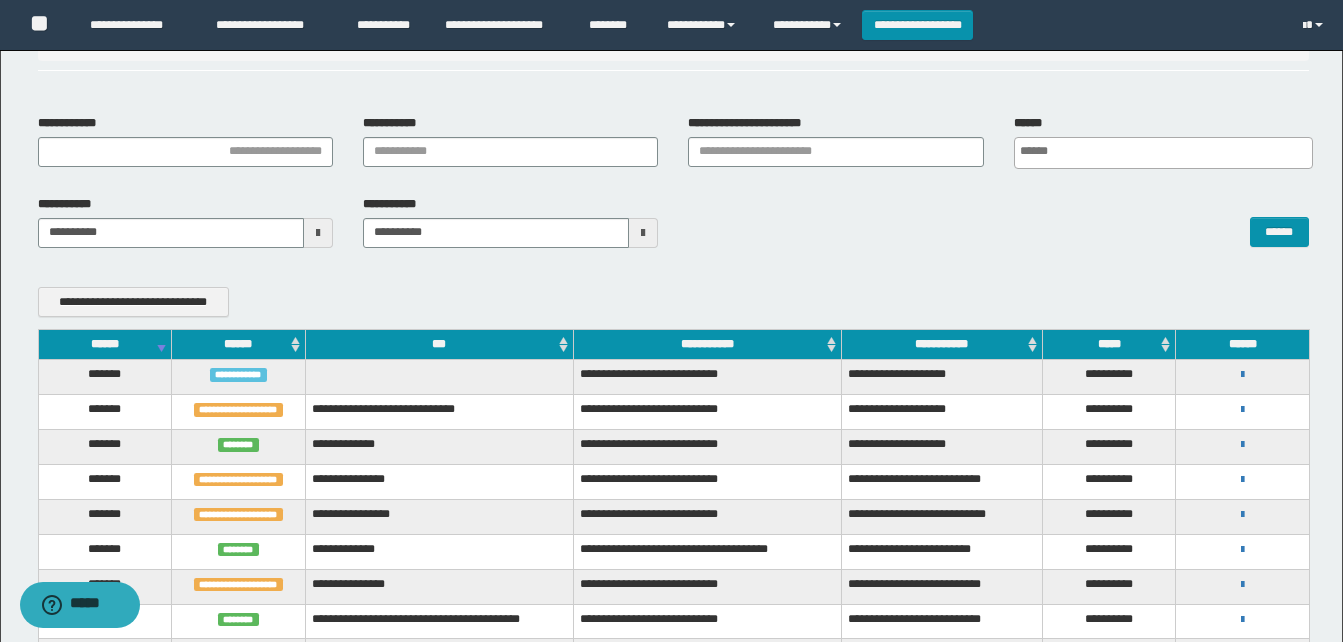 click on "******" at bounding box center (105, 344) 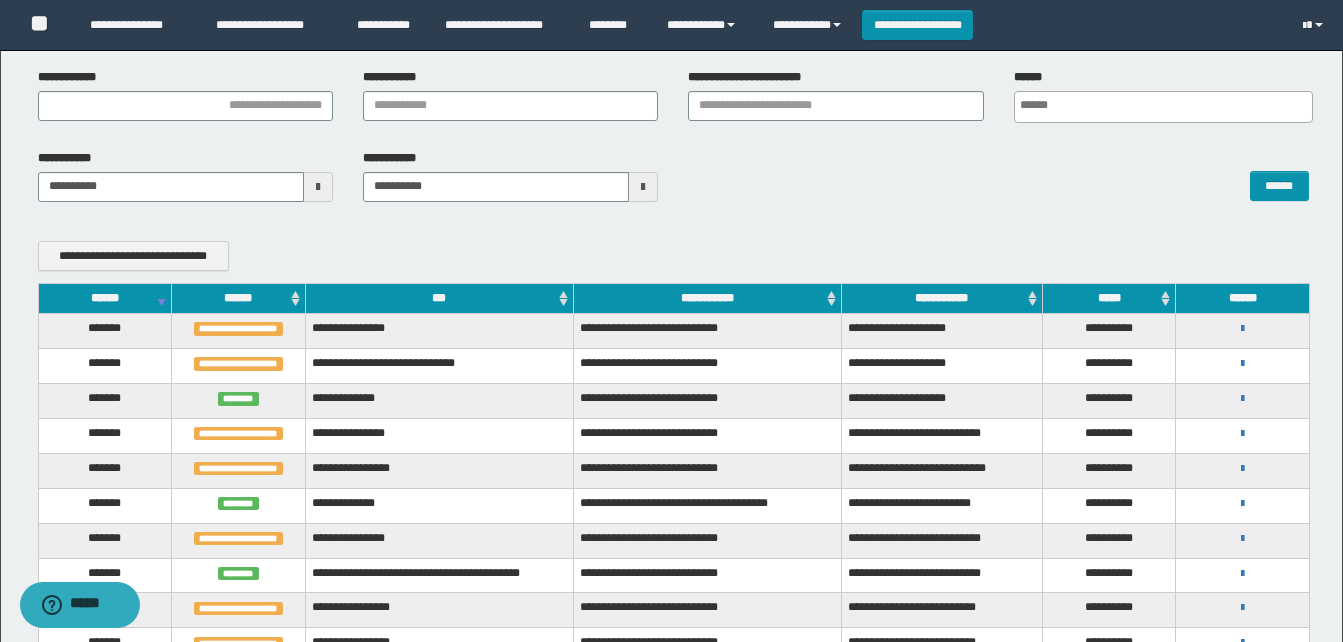scroll, scrollTop: 100, scrollLeft: 0, axis: vertical 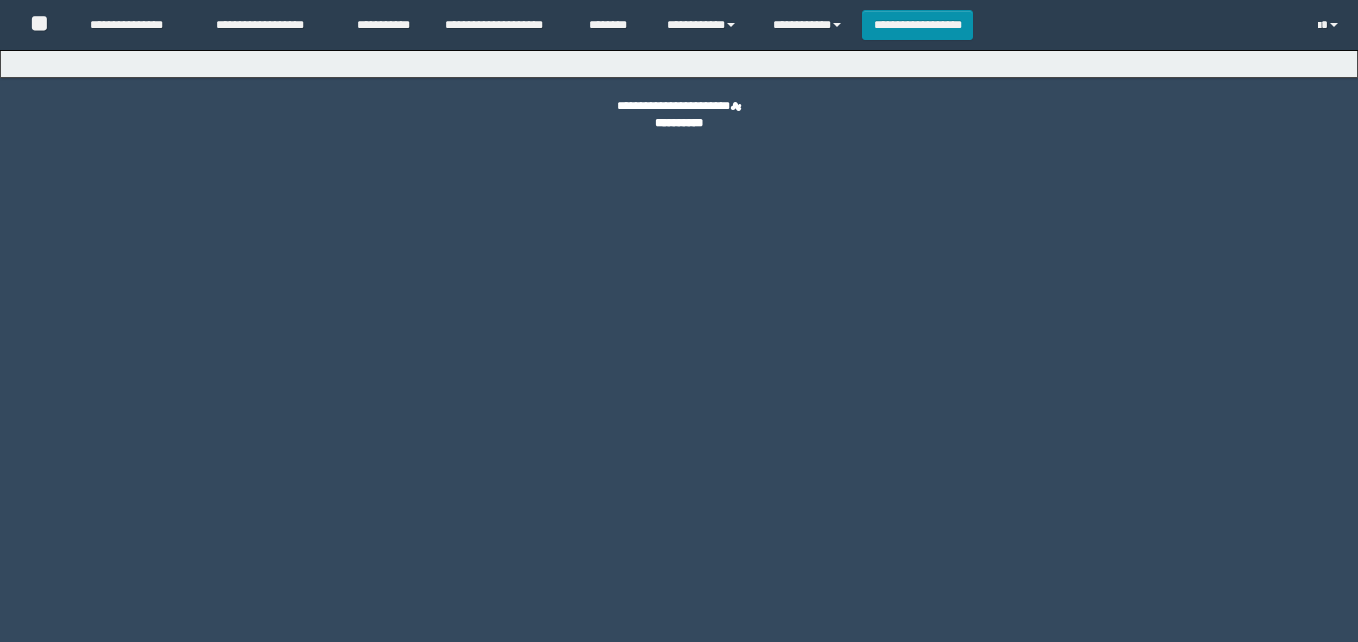 select on "*" 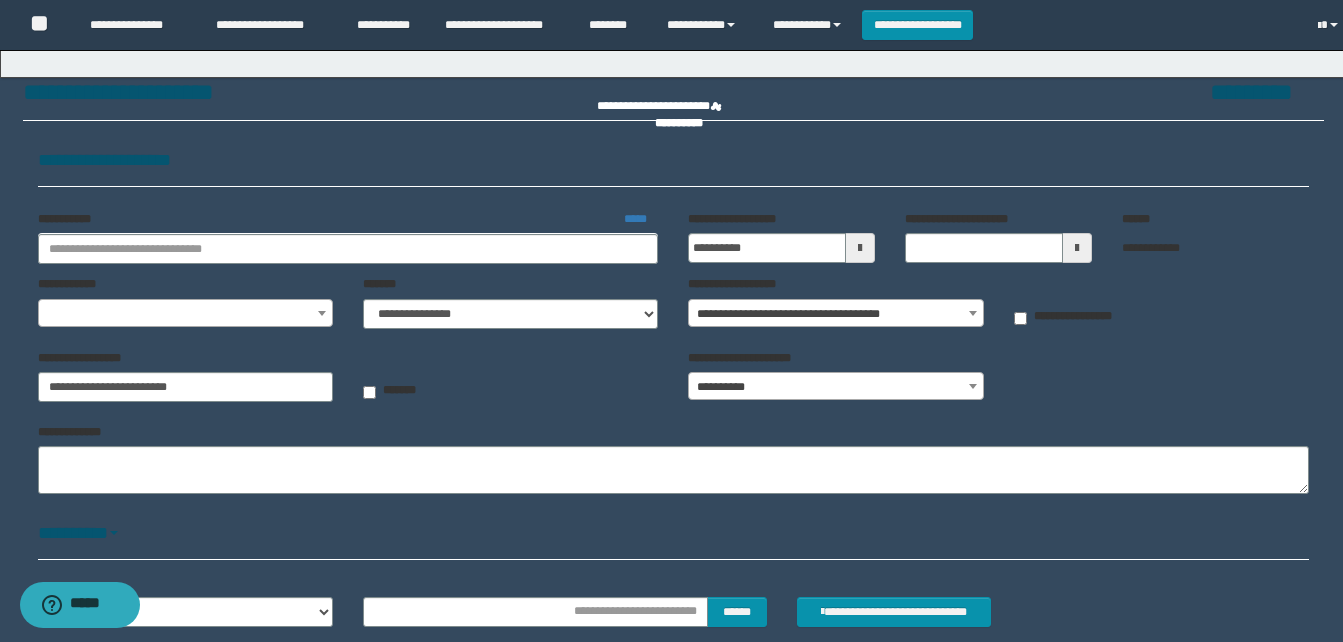 select on "*" 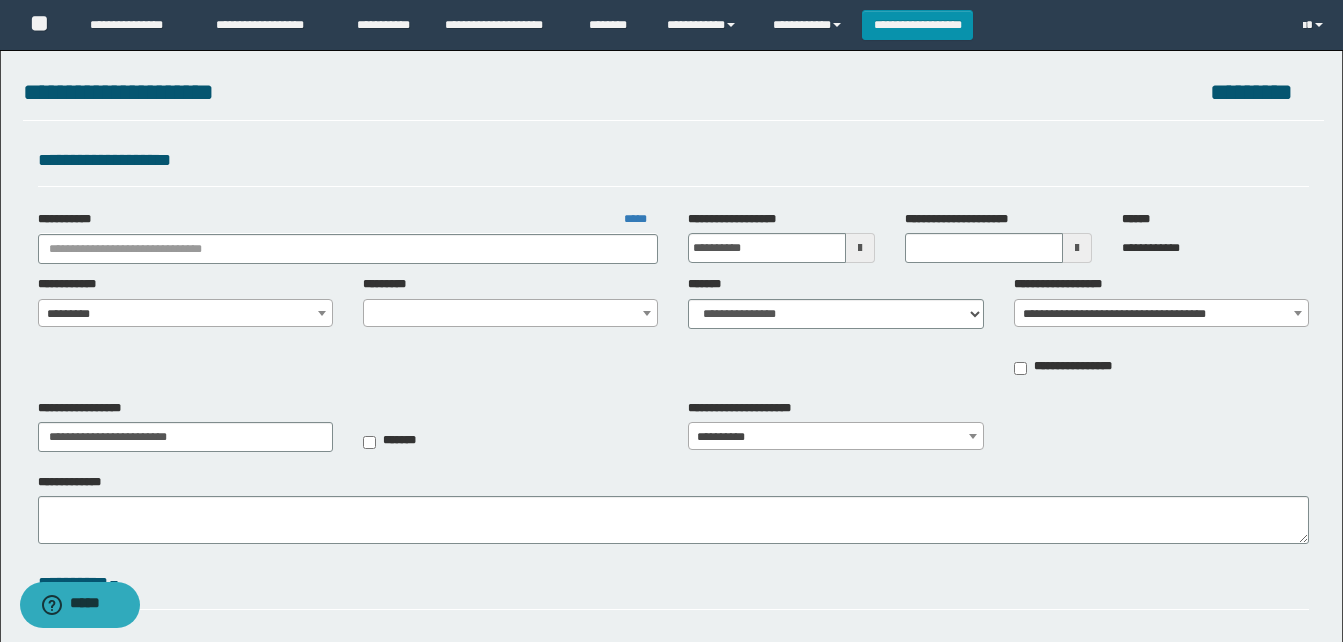 type on "**********" 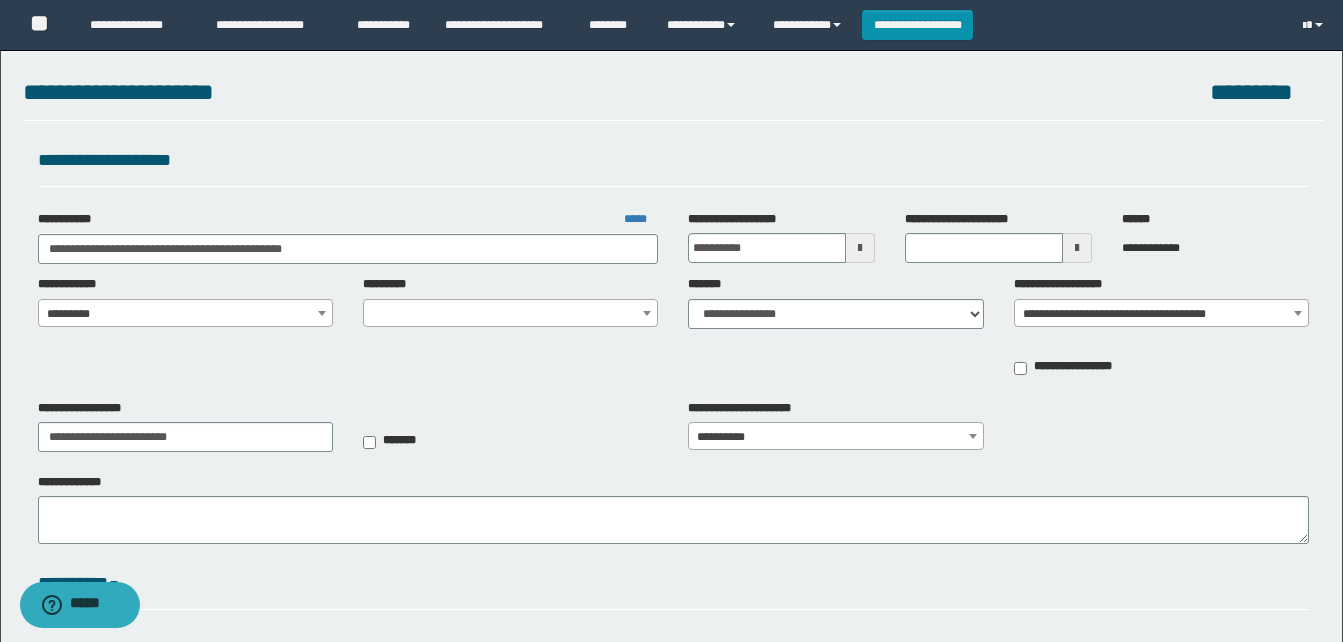 select on "*" 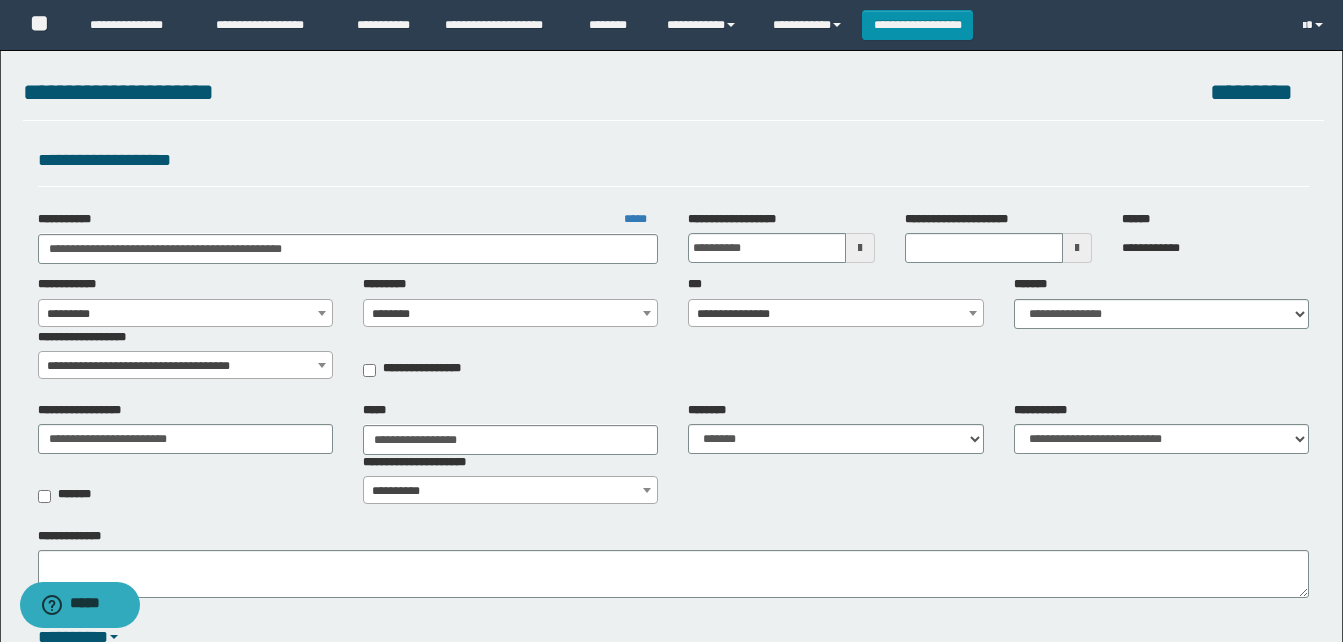 click on "**********" at bounding box center [835, 314] 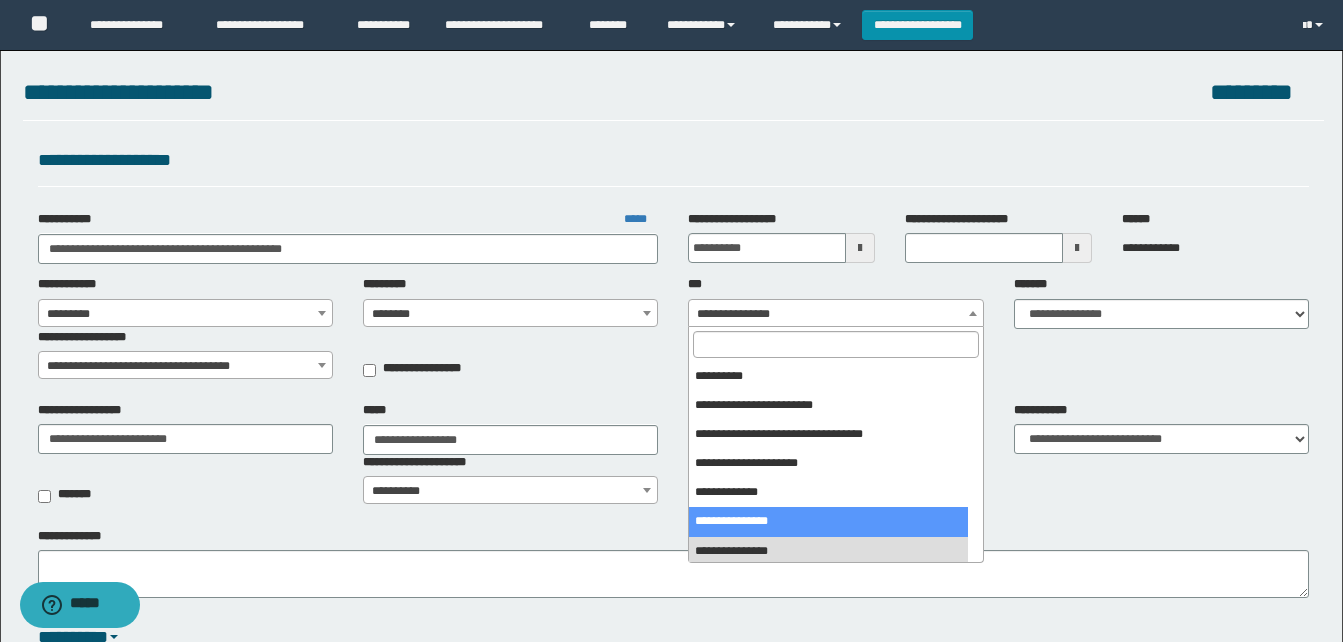 select on "***" 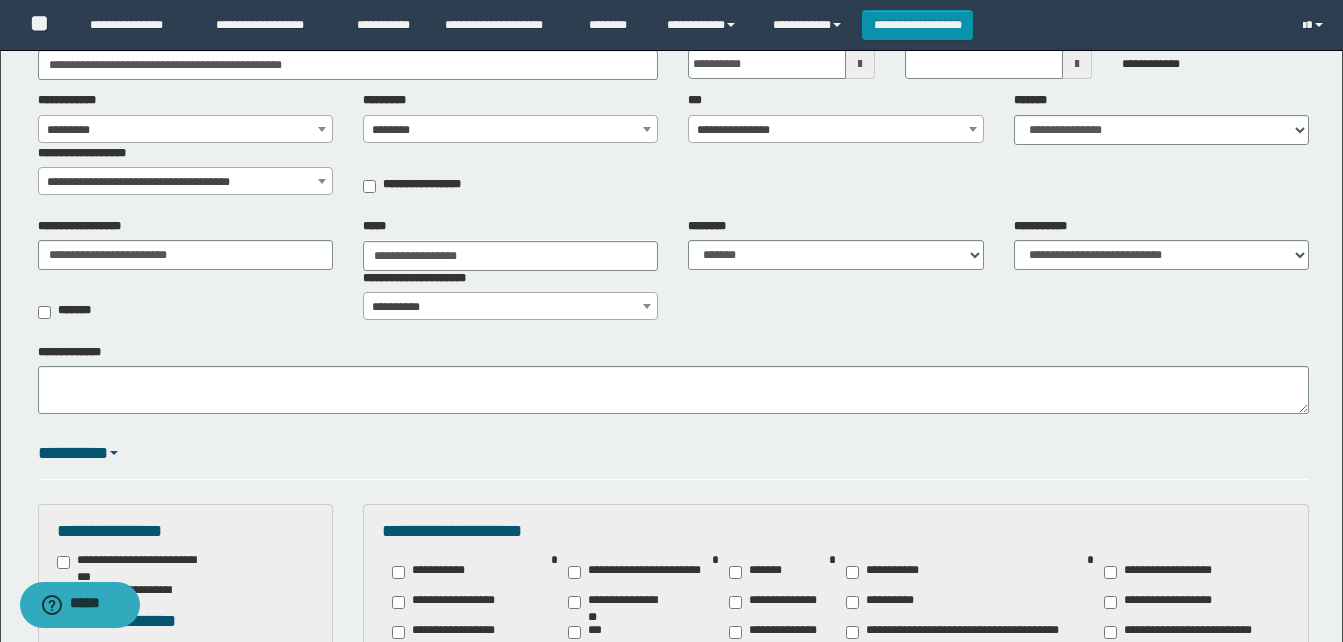 scroll, scrollTop: 200, scrollLeft: 0, axis: vertical 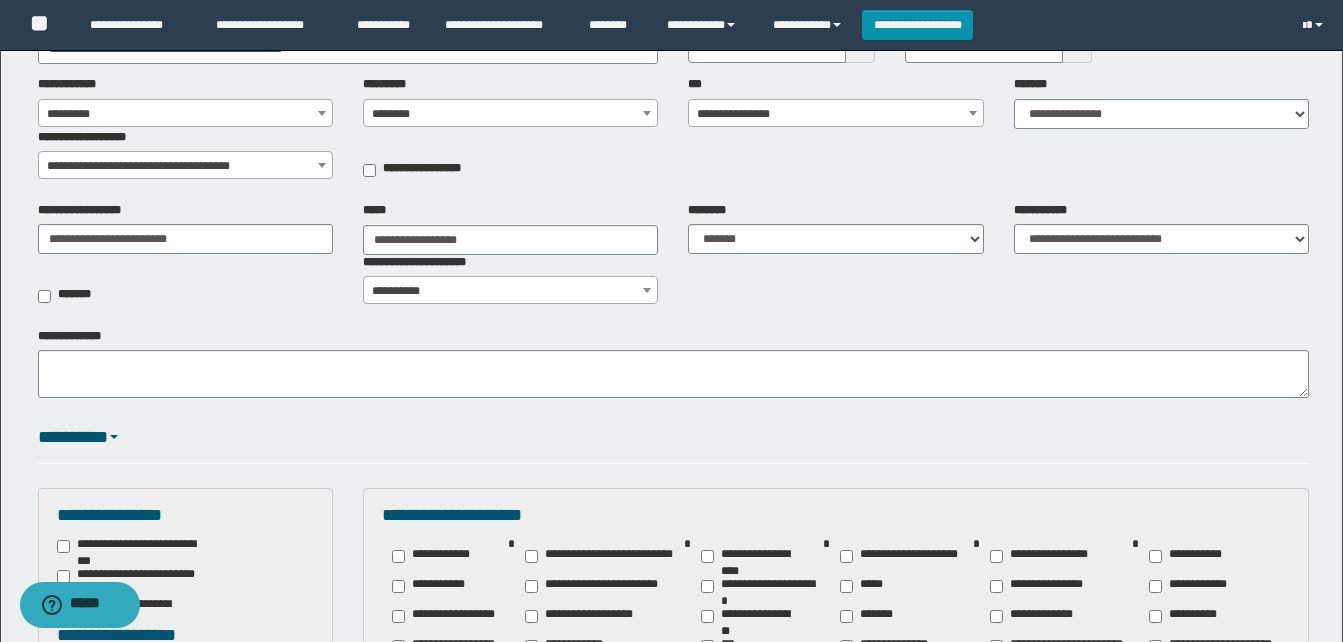 drag, startPoint x: 905, startPoint y: 333, endPoint x: 815, endPoint y: 321, distance: 90.79648 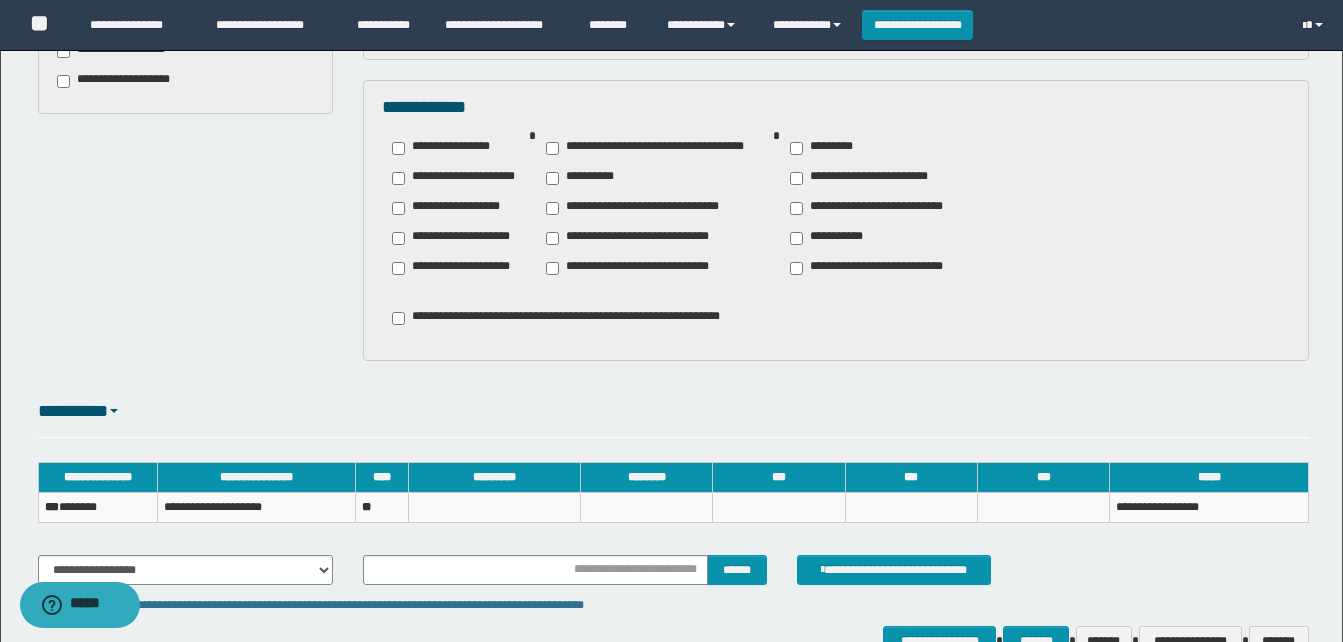 scroll, scrollTop: 1400, scrollLeft: 0, axis: vertical 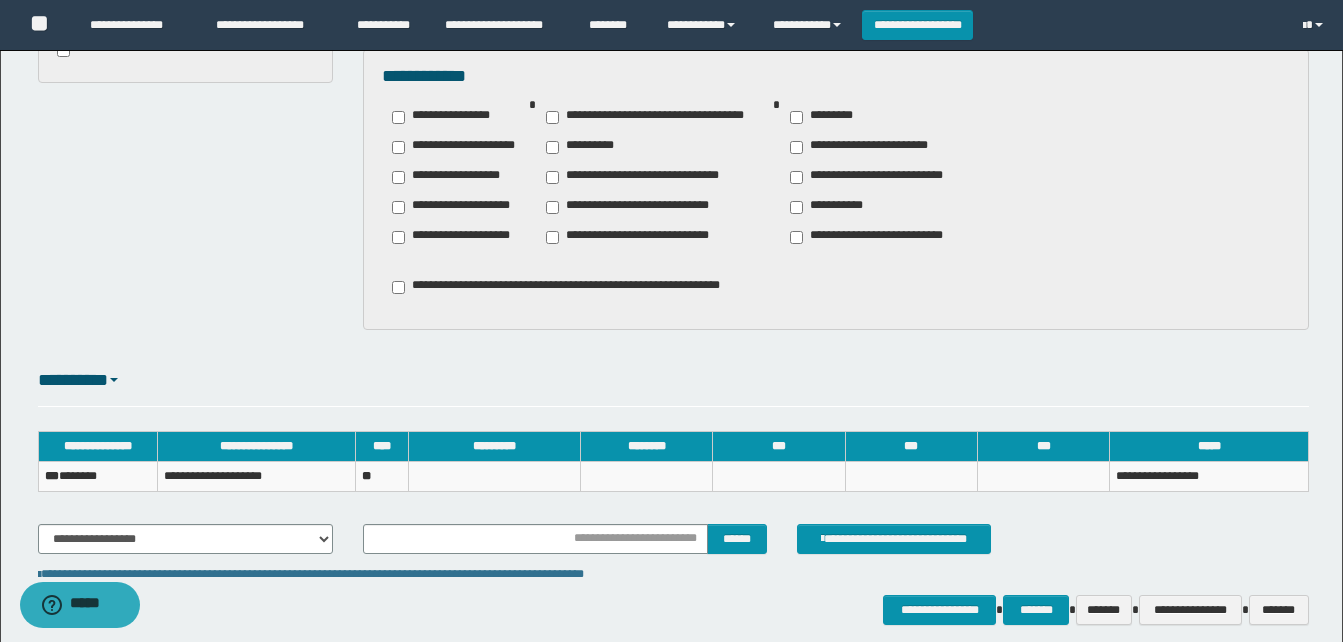 click on "**********" at bounding box center (671, -352) 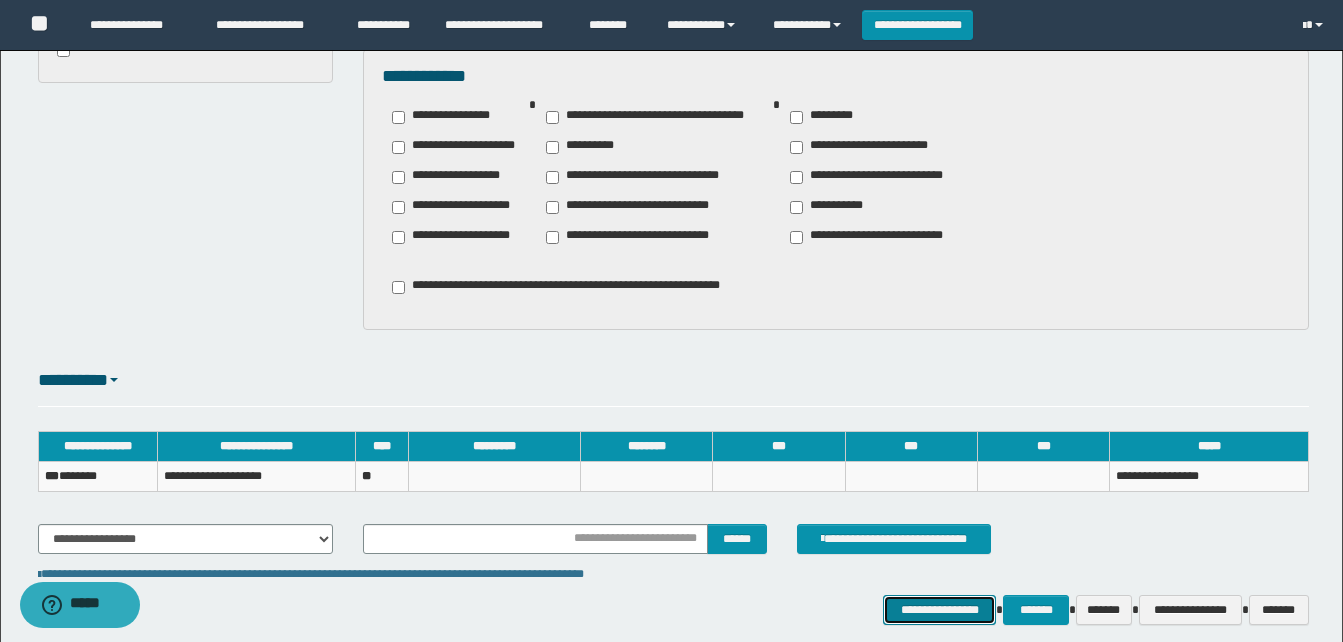 click on "**********" at bounding box center [939, 610] 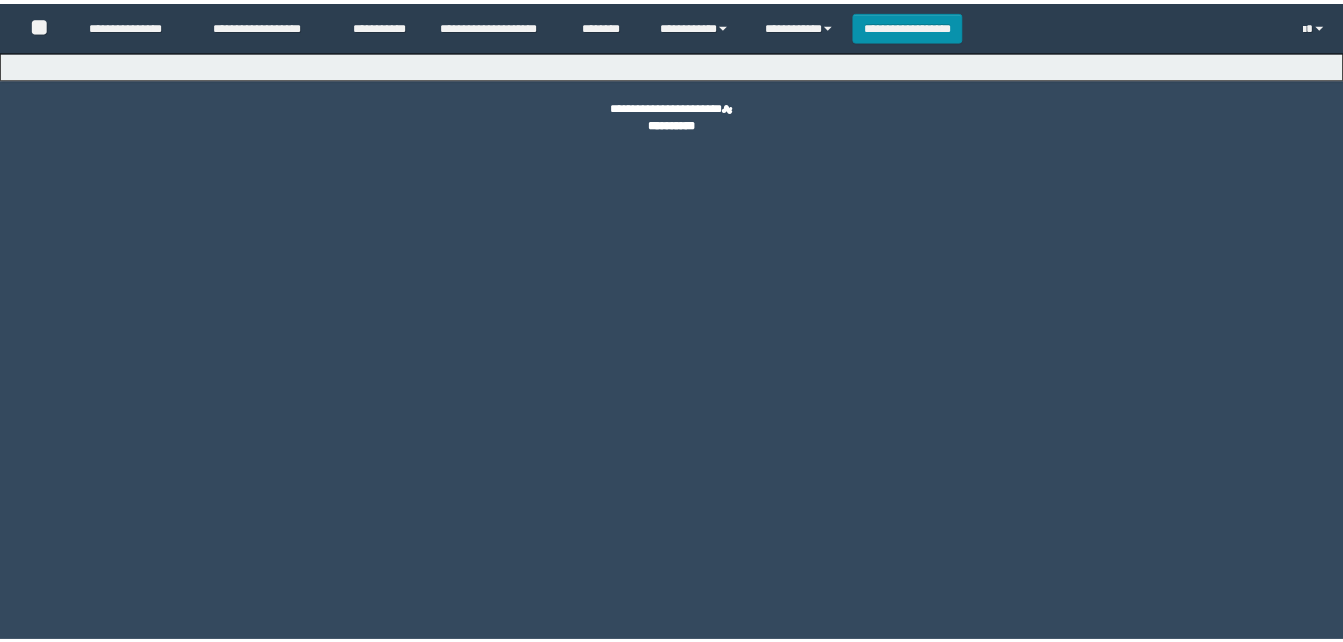 scroll, scrollTop: 0, scrollLeft: 0, axis: both 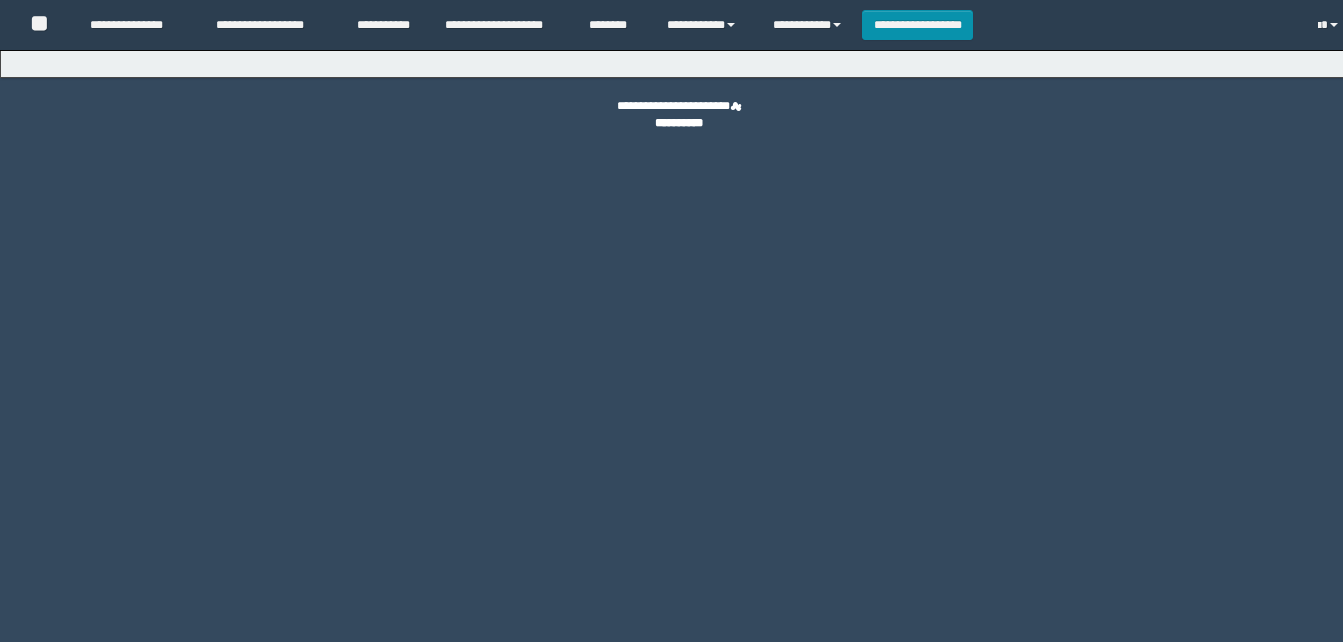 select on "**" 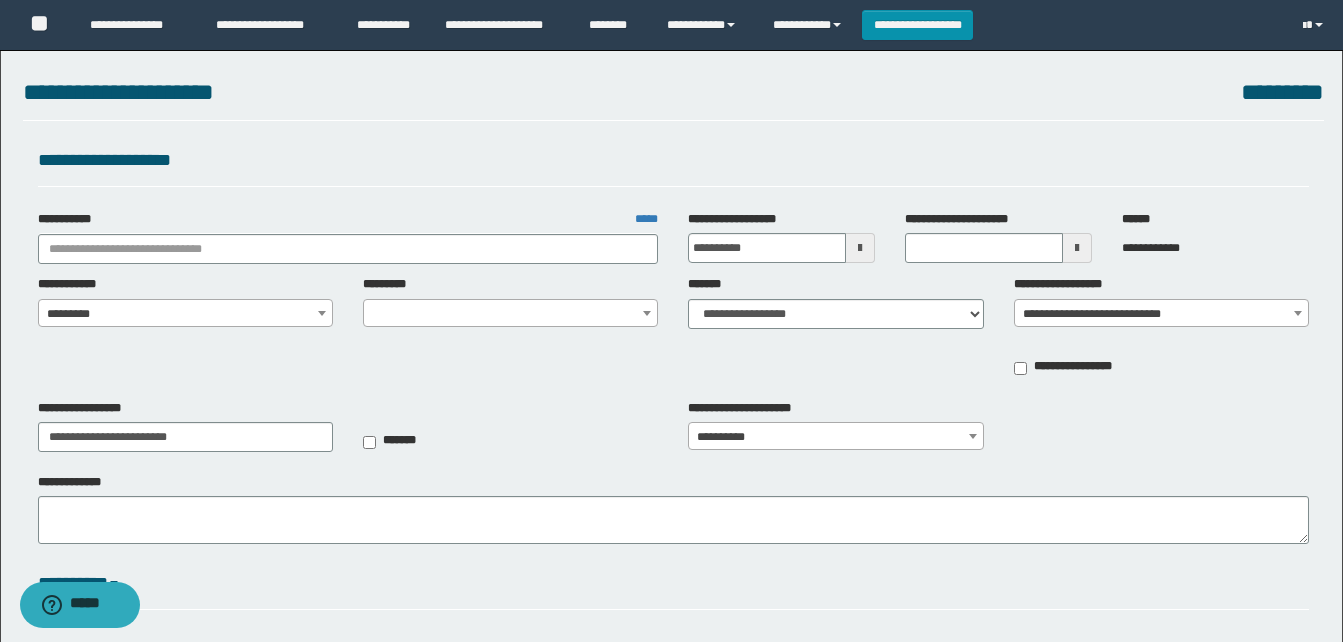 type on "**********" 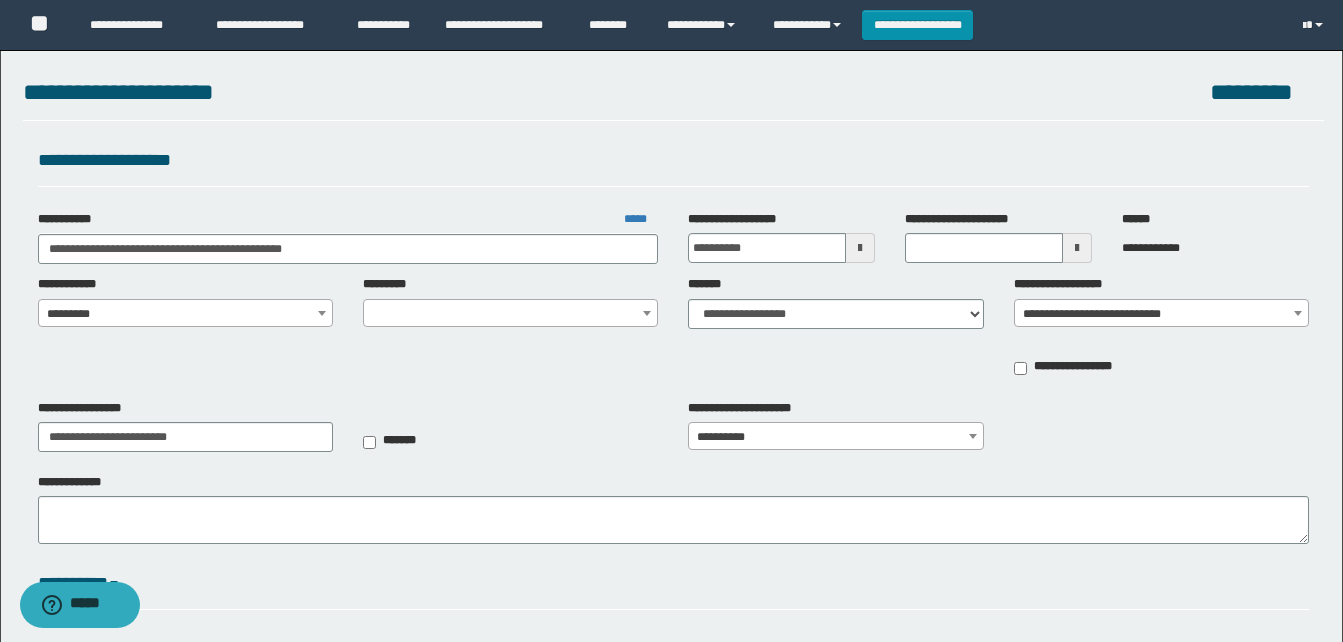 select on "****" 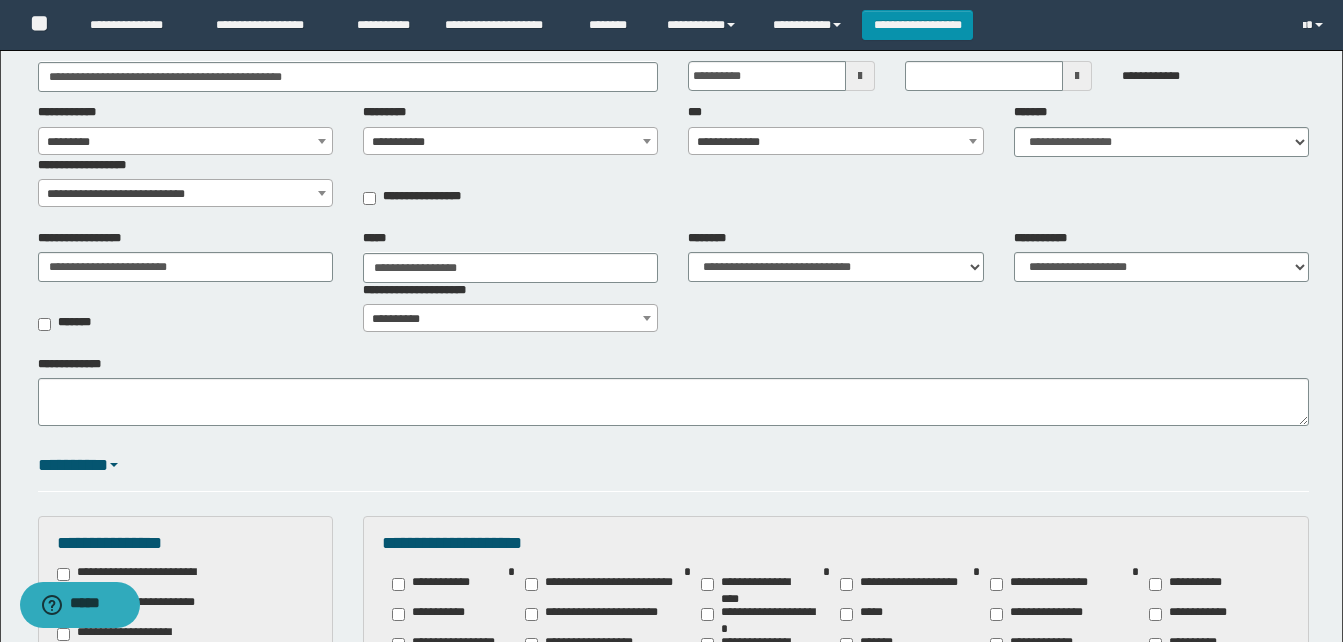 scroll, scrollTop: 440, scrollLeft: 0, axis: vertical 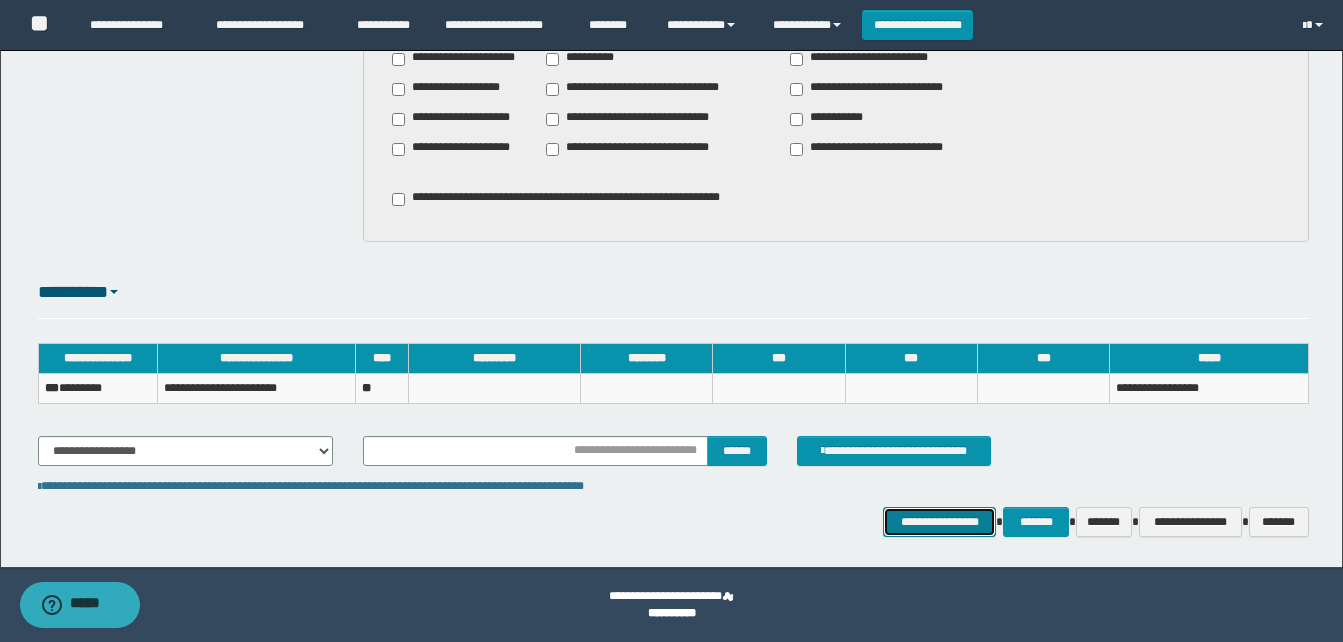 click on "**********" at bounding box center [939, 522] 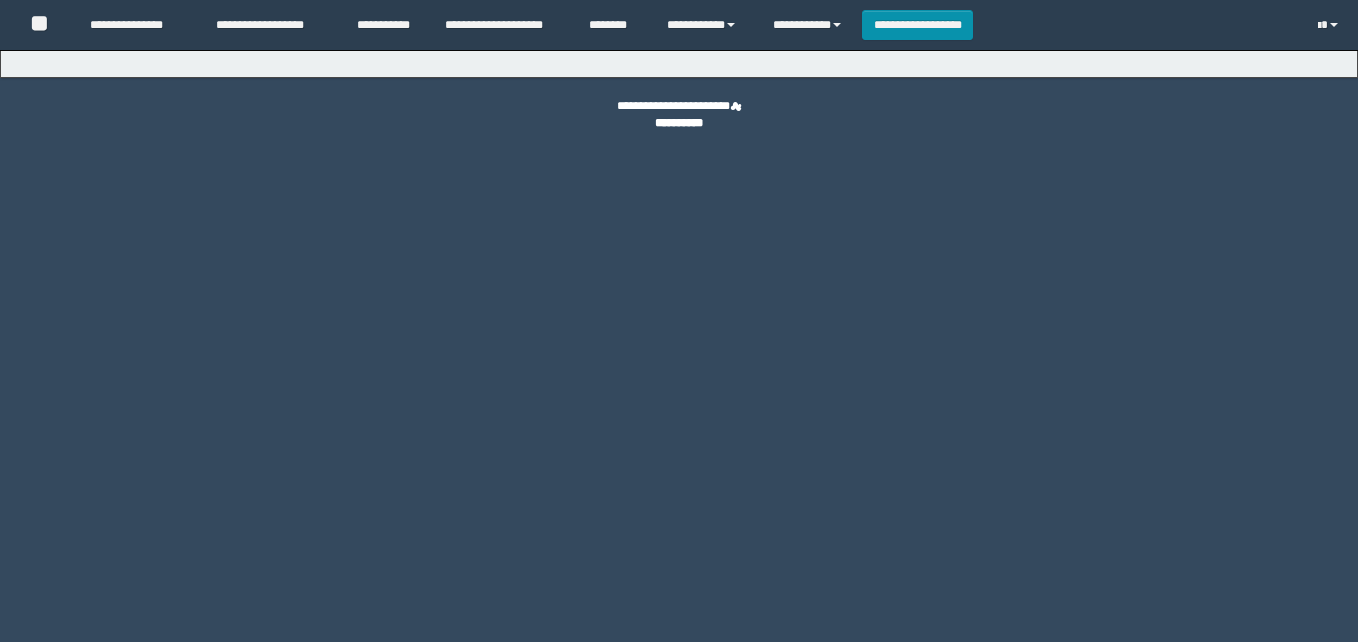 scroll, scrollTop: 0, scrollLeft: 0, axis: both 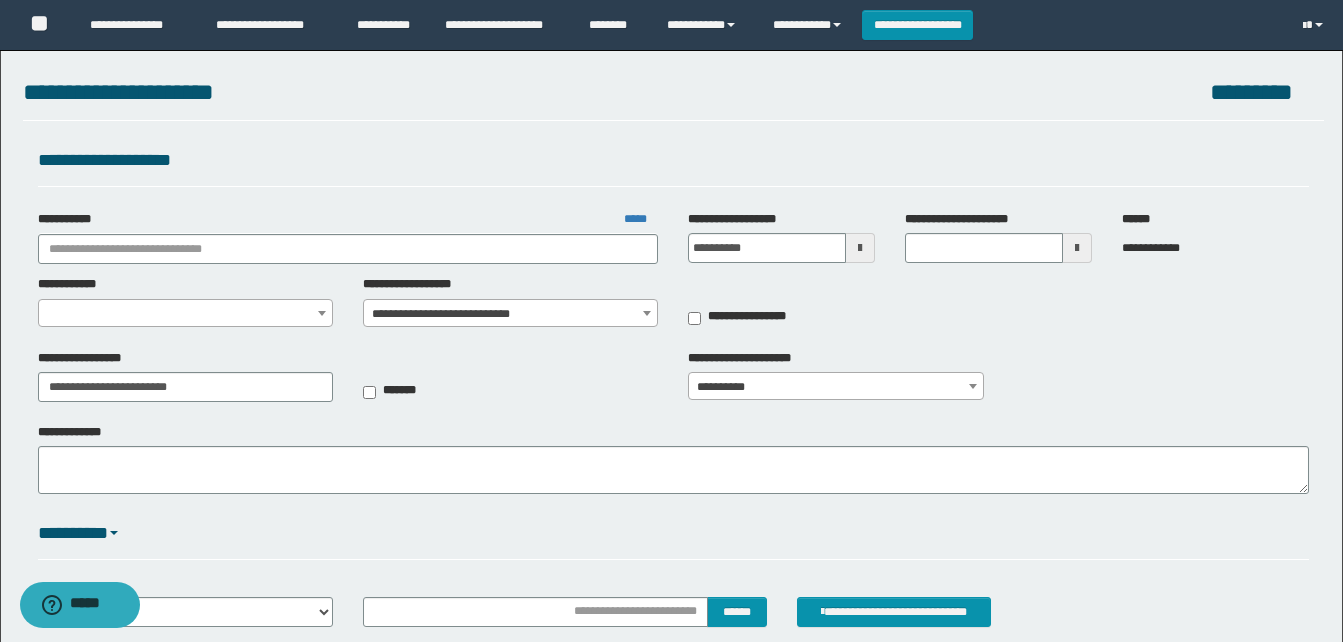 type on "**********" 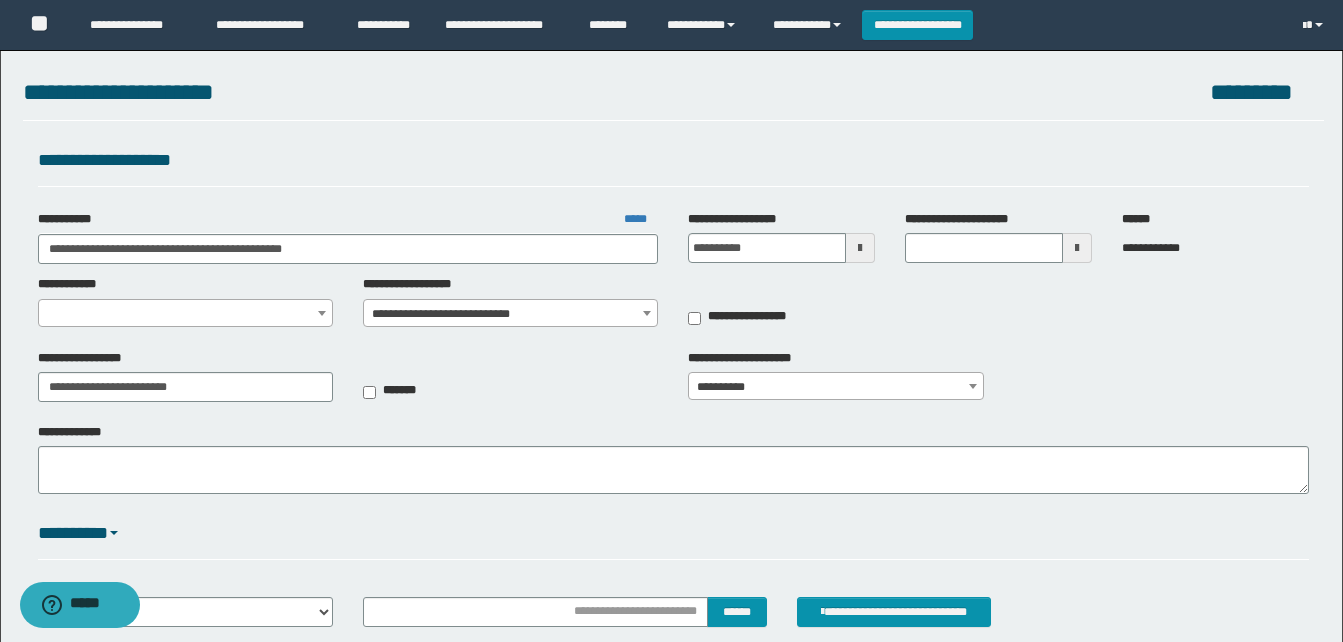 select on "**" 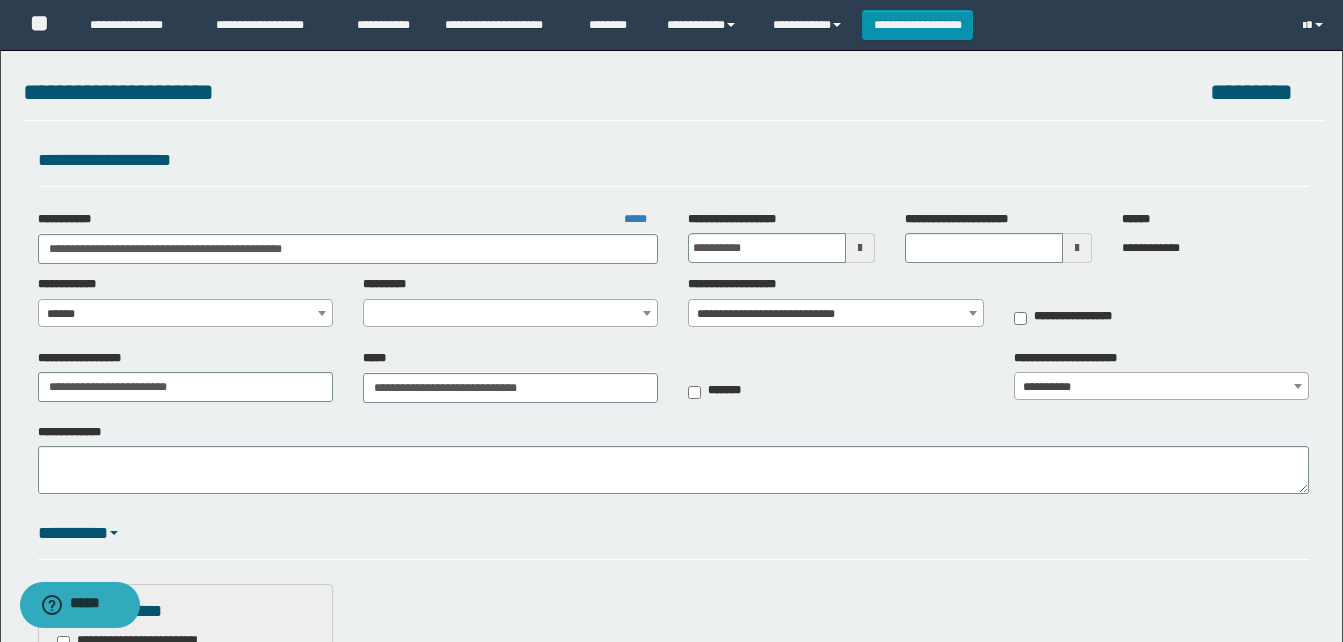 select on "****" 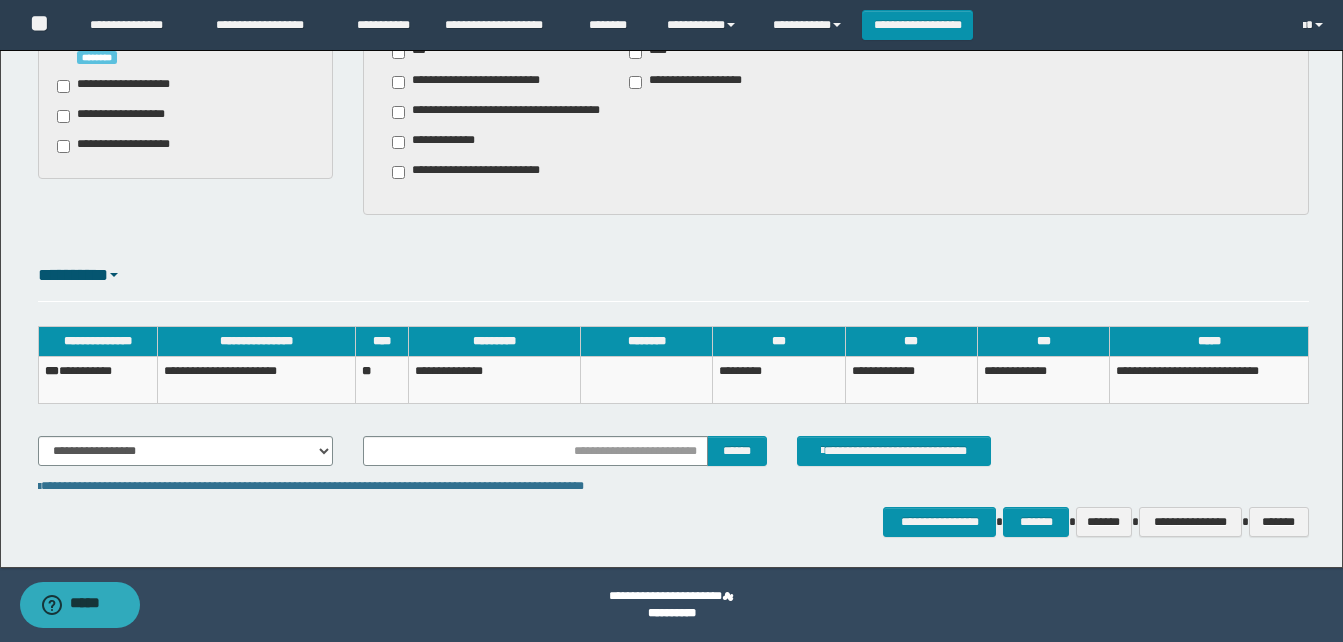 scroll, scrollTop: 1213, scrollLeft: 0, axis: vertical 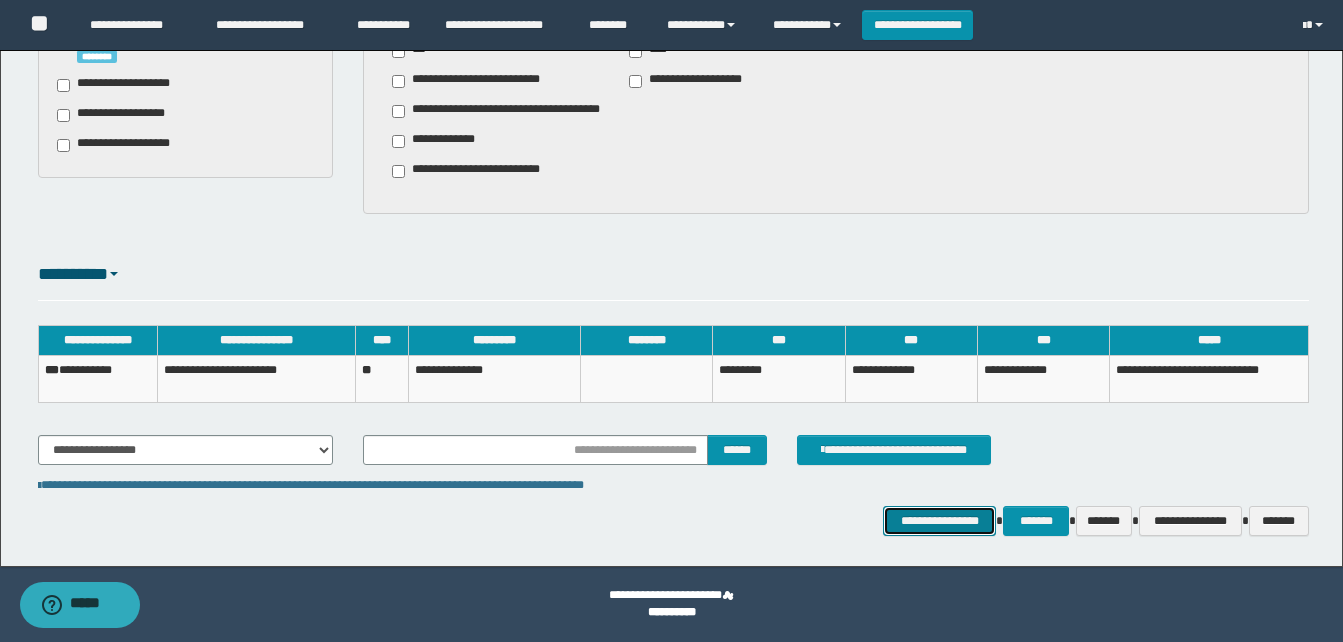 click on "**********" at bounding box center (939, 521) 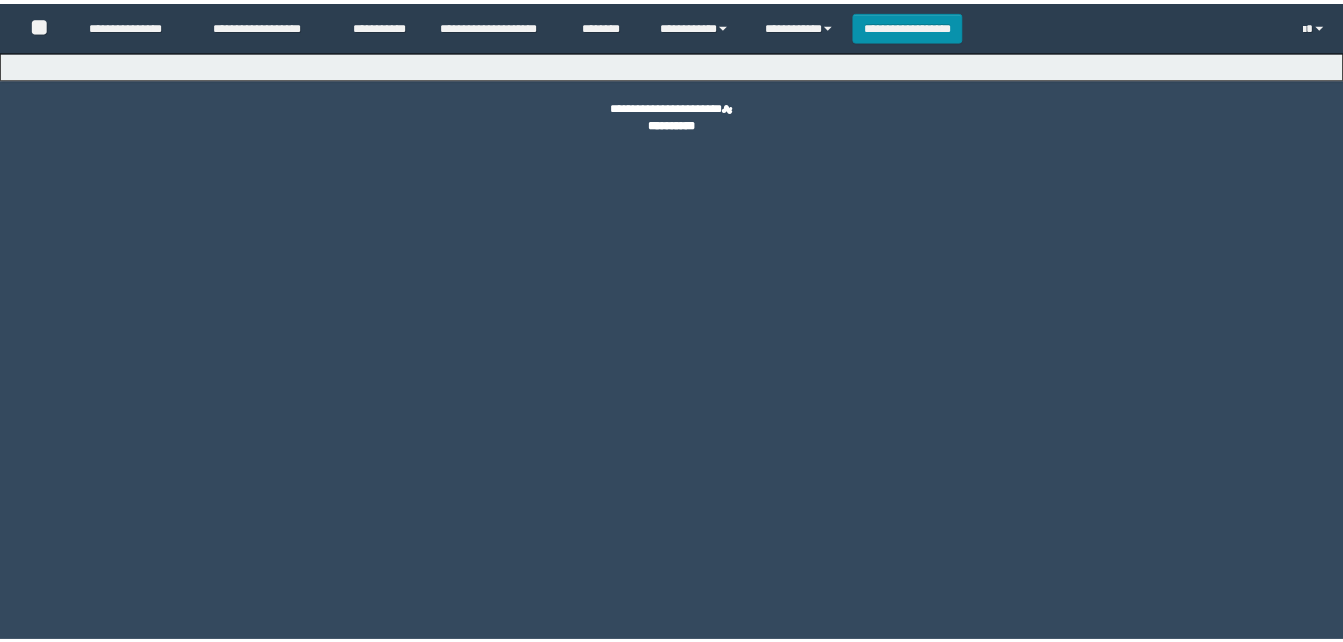 scroll, scrollTop: 0, scrollLeft: 0, axis: both 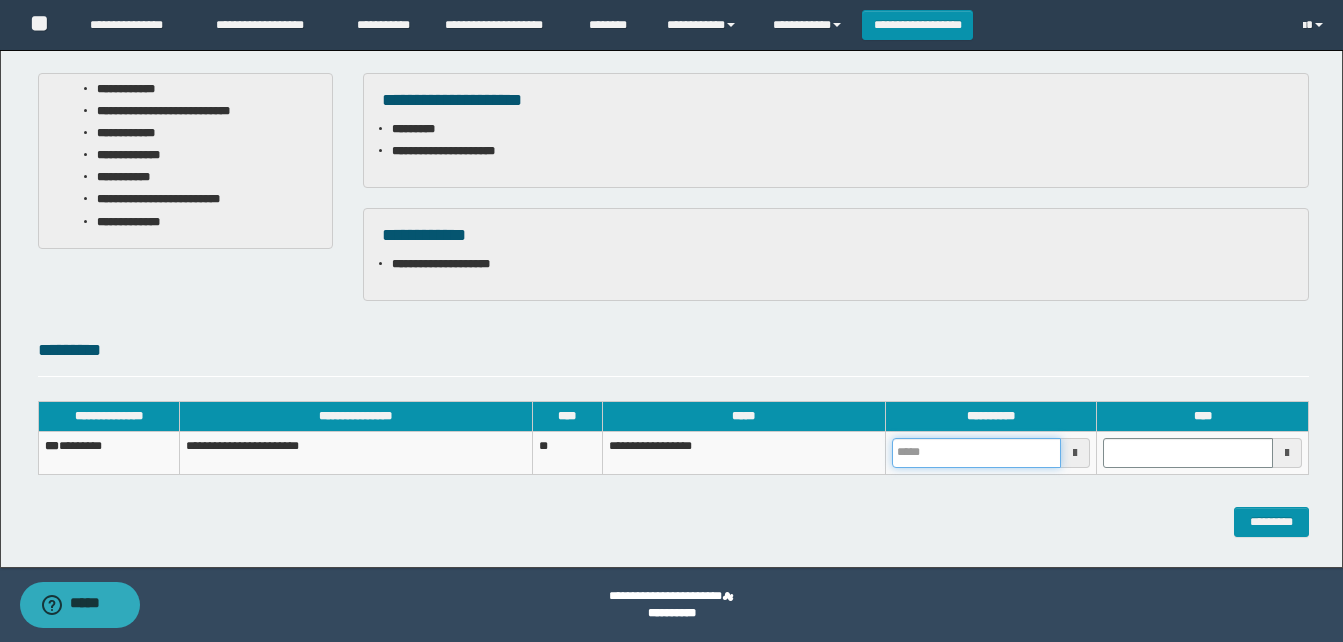 click at bounding box center (977, 453) 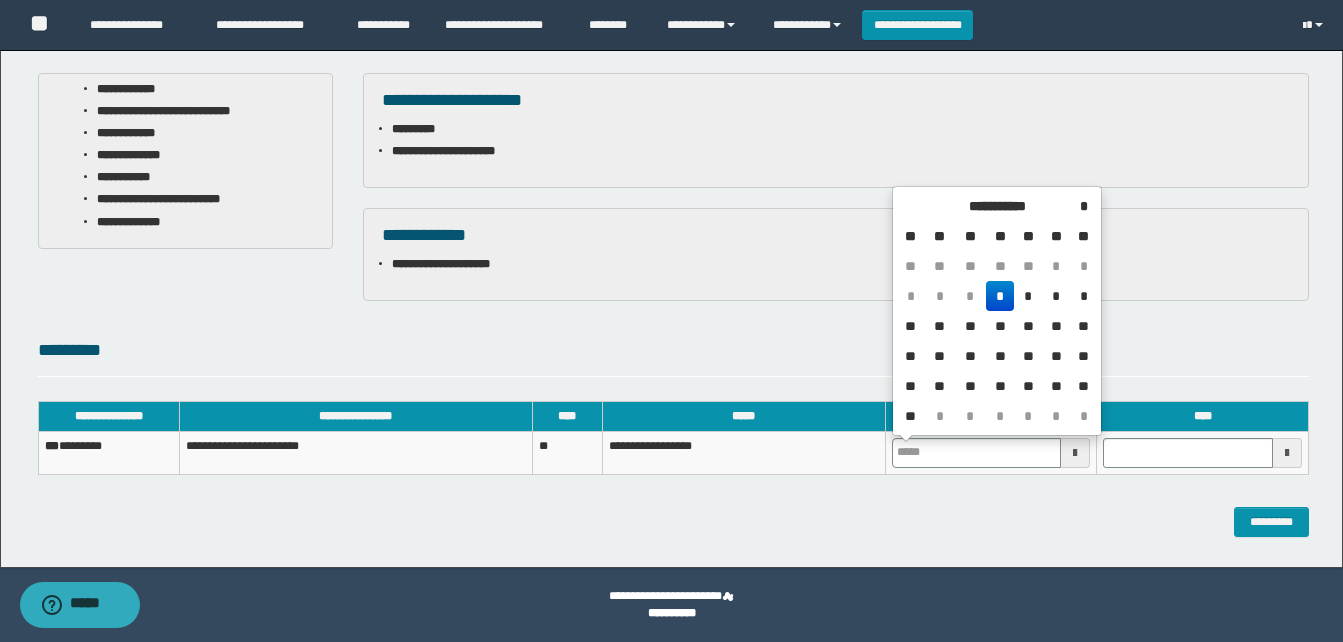 click on "*" at bounding box center [1000, 296] 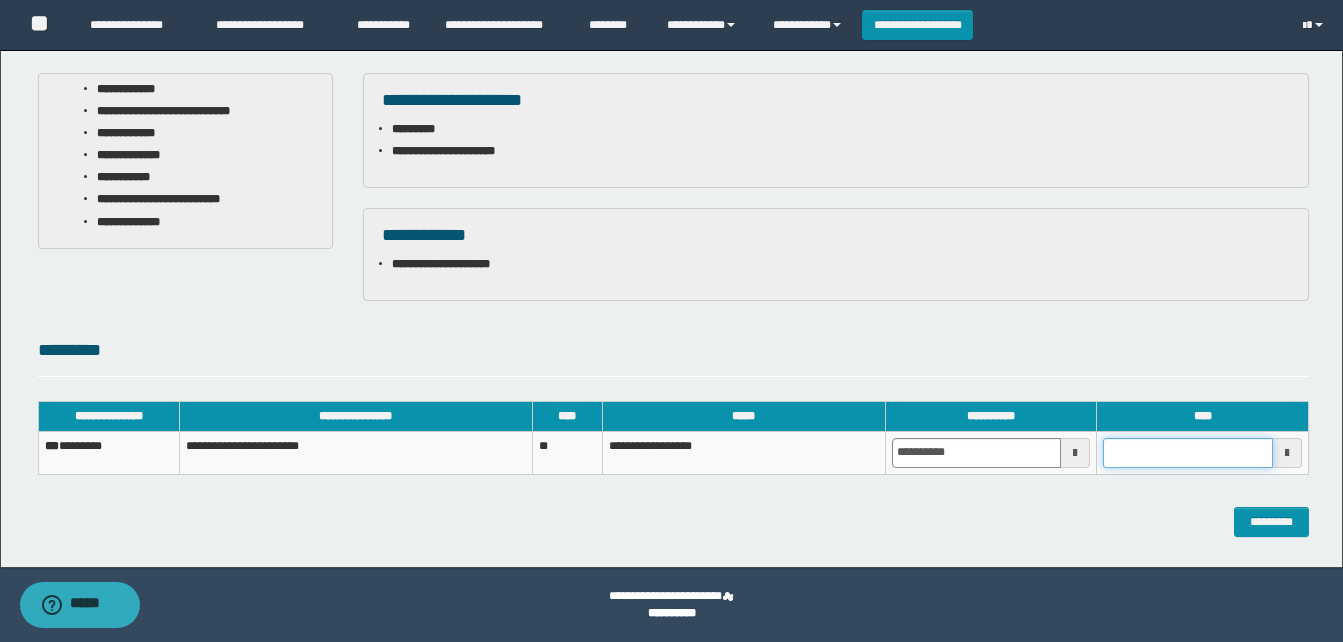 click at bounding box center (1188, 453) 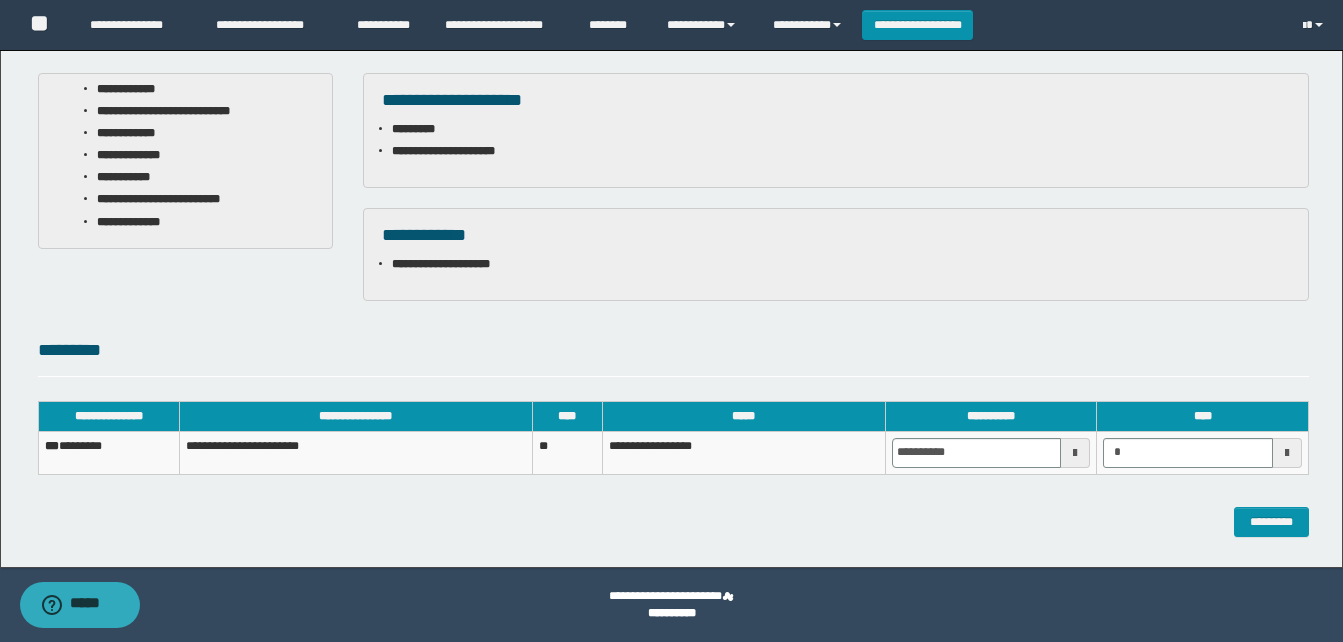 type on "*******" 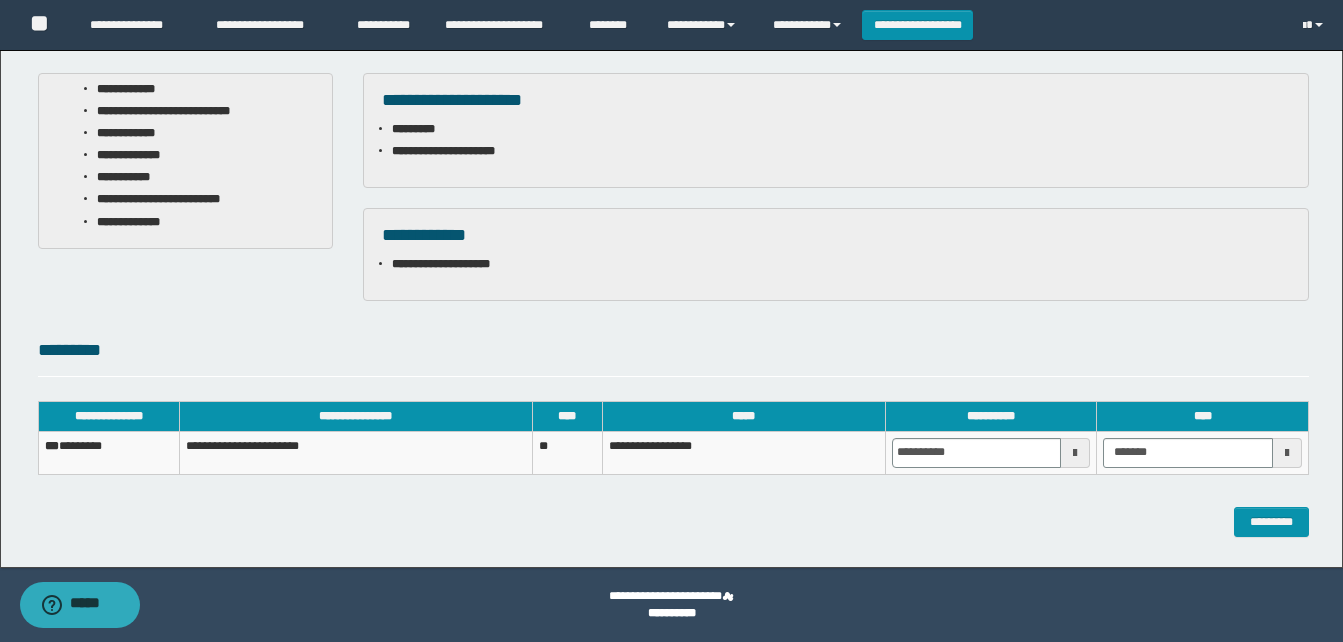 click on "**********" at bounding box center (671, 130) 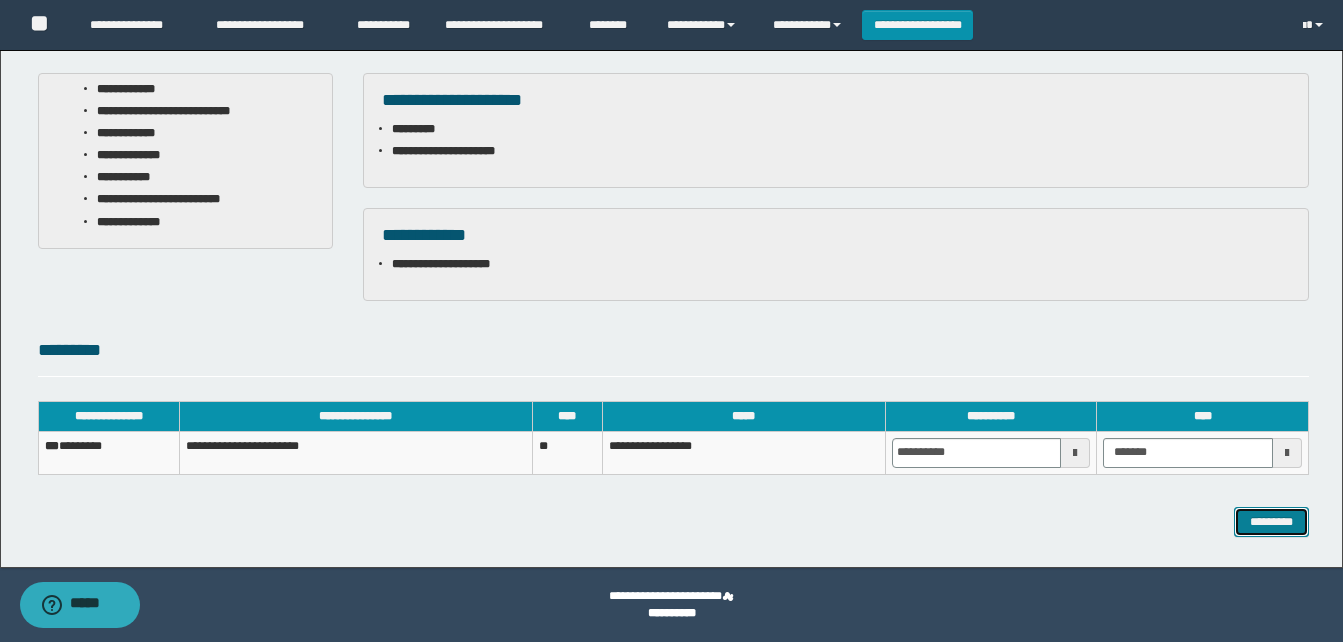 click on "*********" at bounding box center [1271, 522] 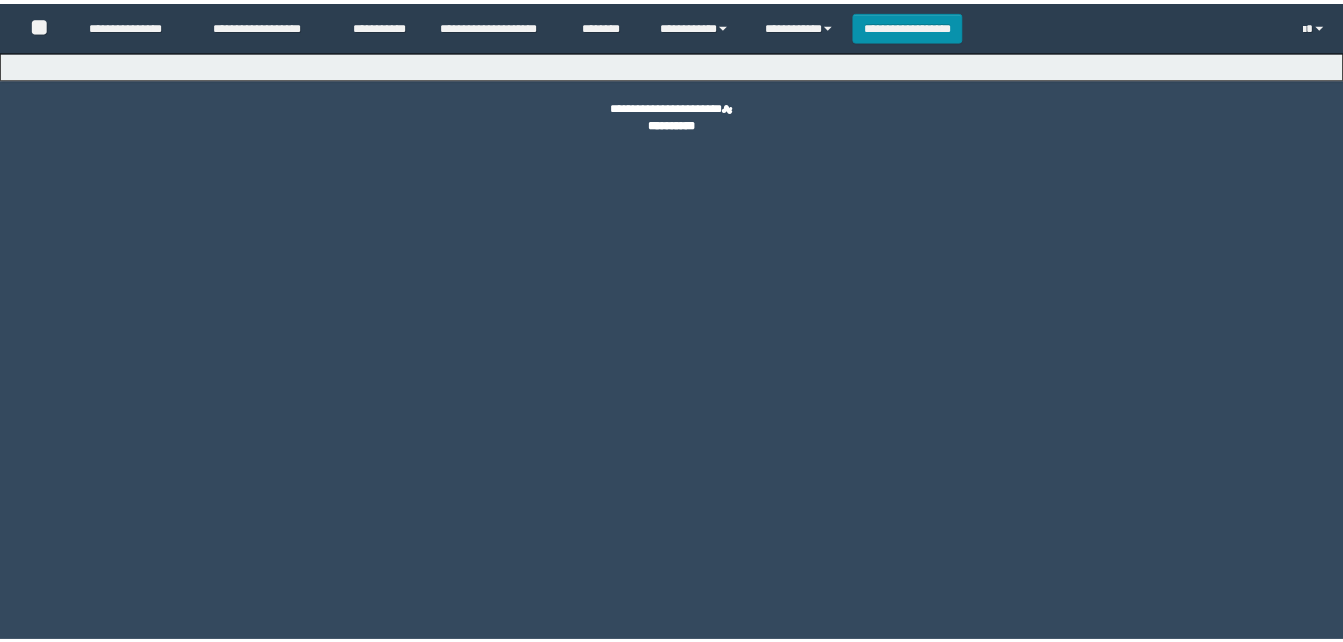 scroll, scrollTop: 0, scrollLeft: 0, axis: both 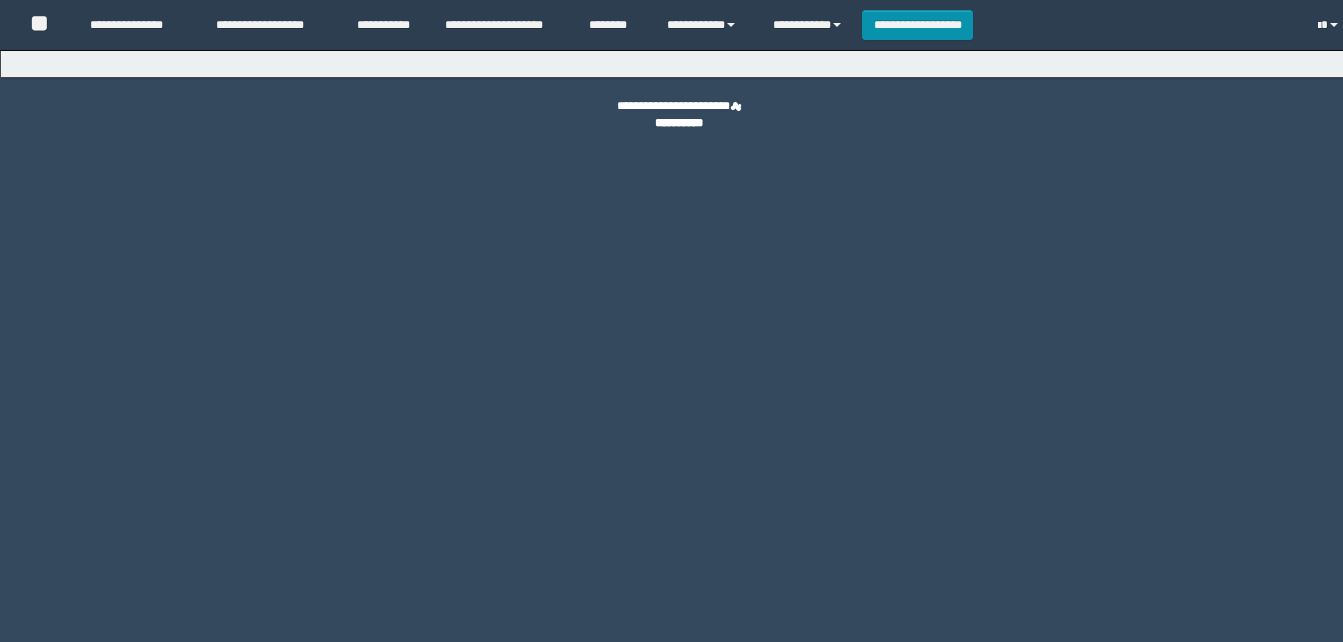 select on "*" 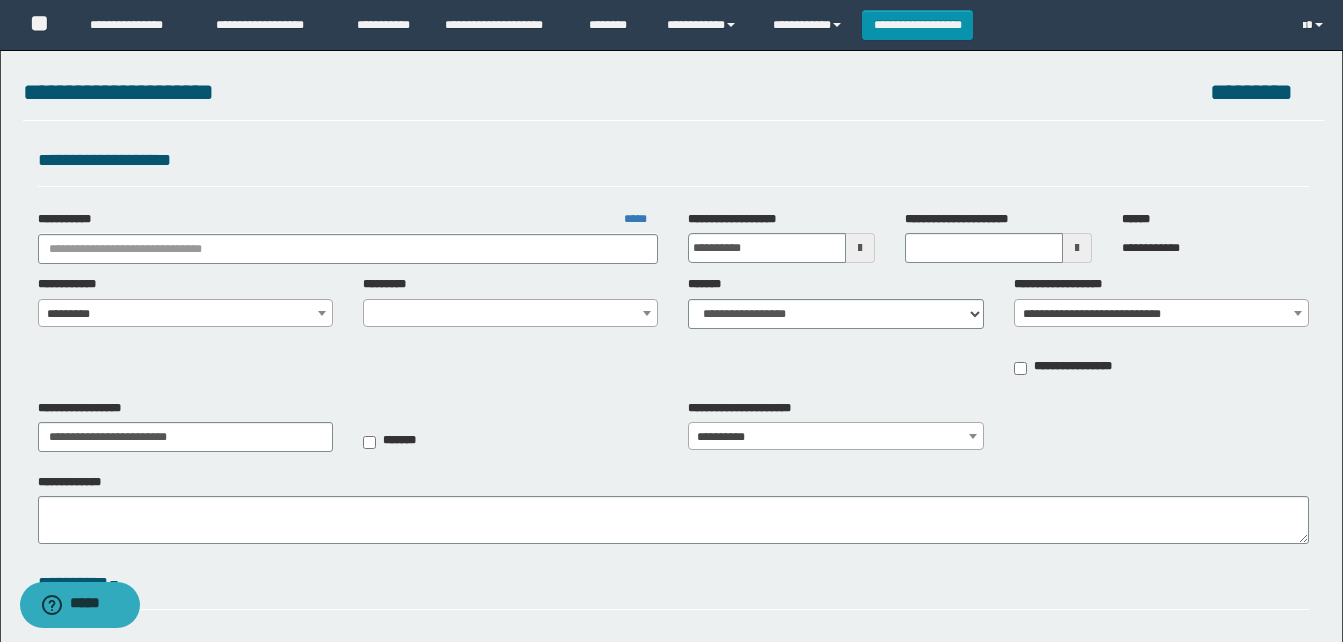 type on "**********" 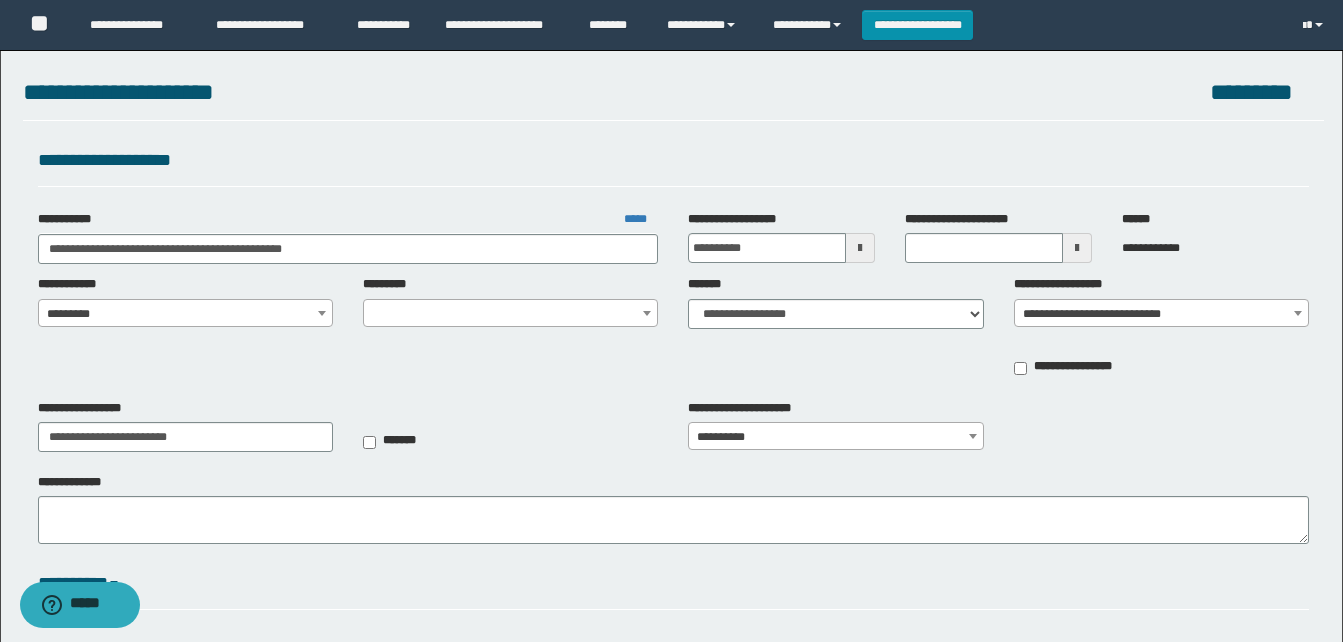 select on "*" 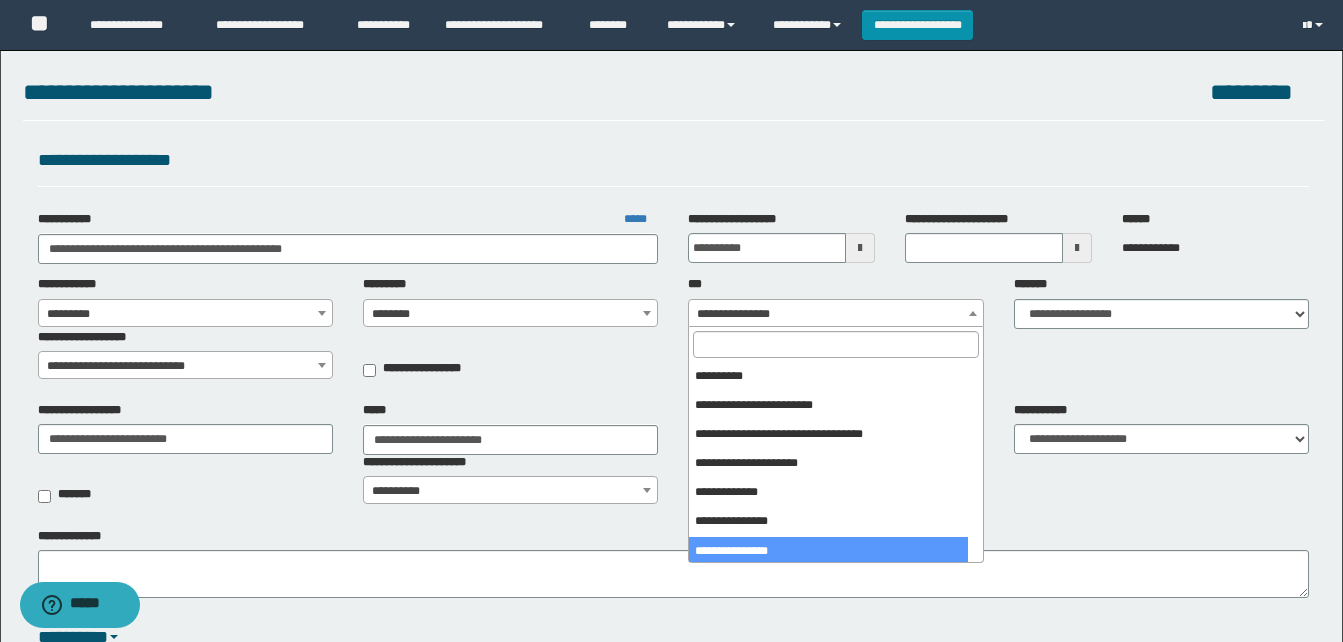 click on "**********" at bounding box center [835, 314] 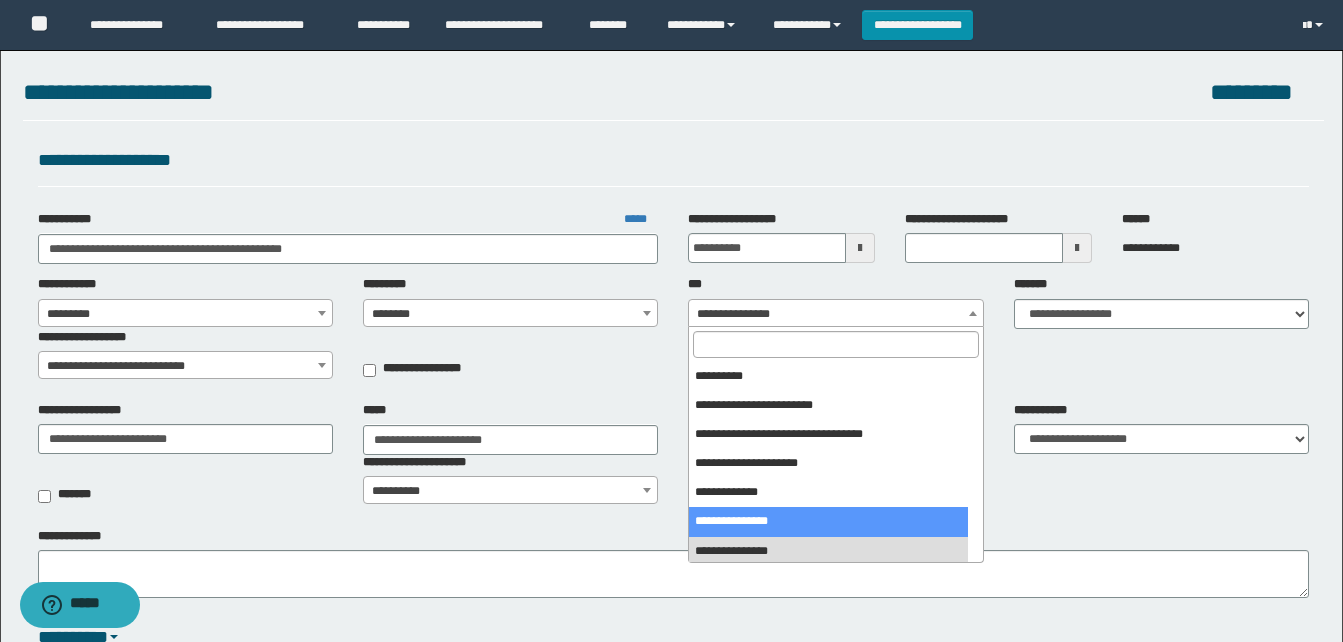 select on "***" 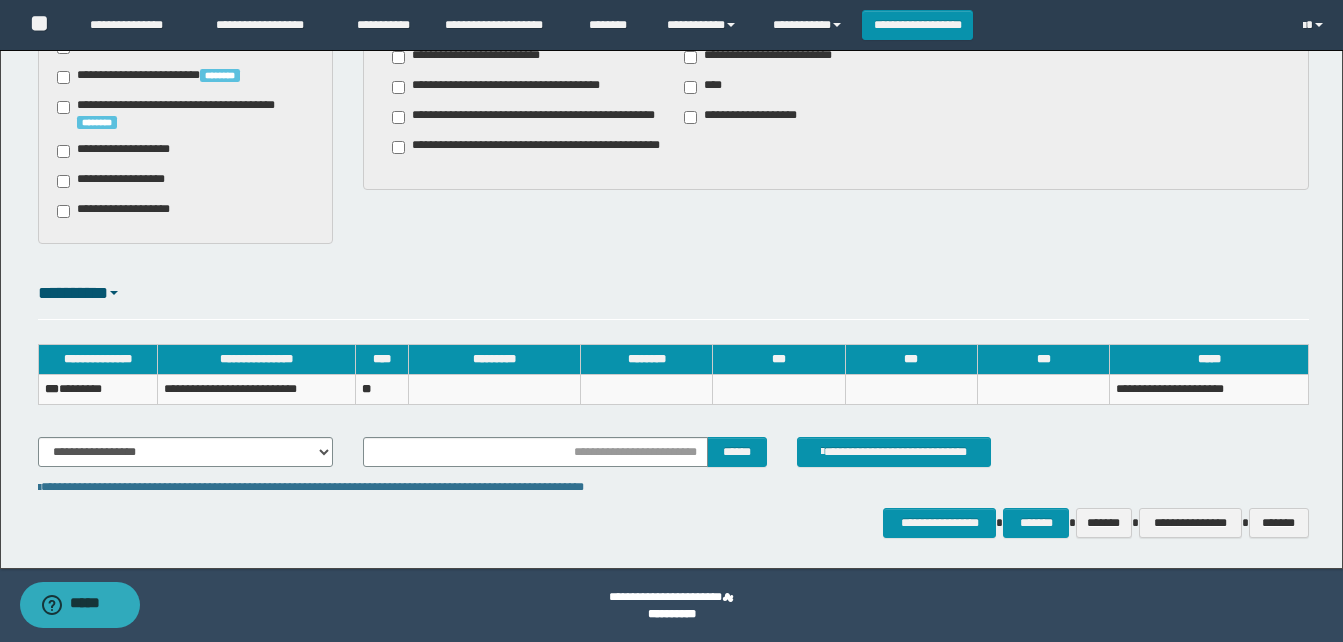 scroll, scrollTop: 1240, scrollLeft: 0, axis: vertical 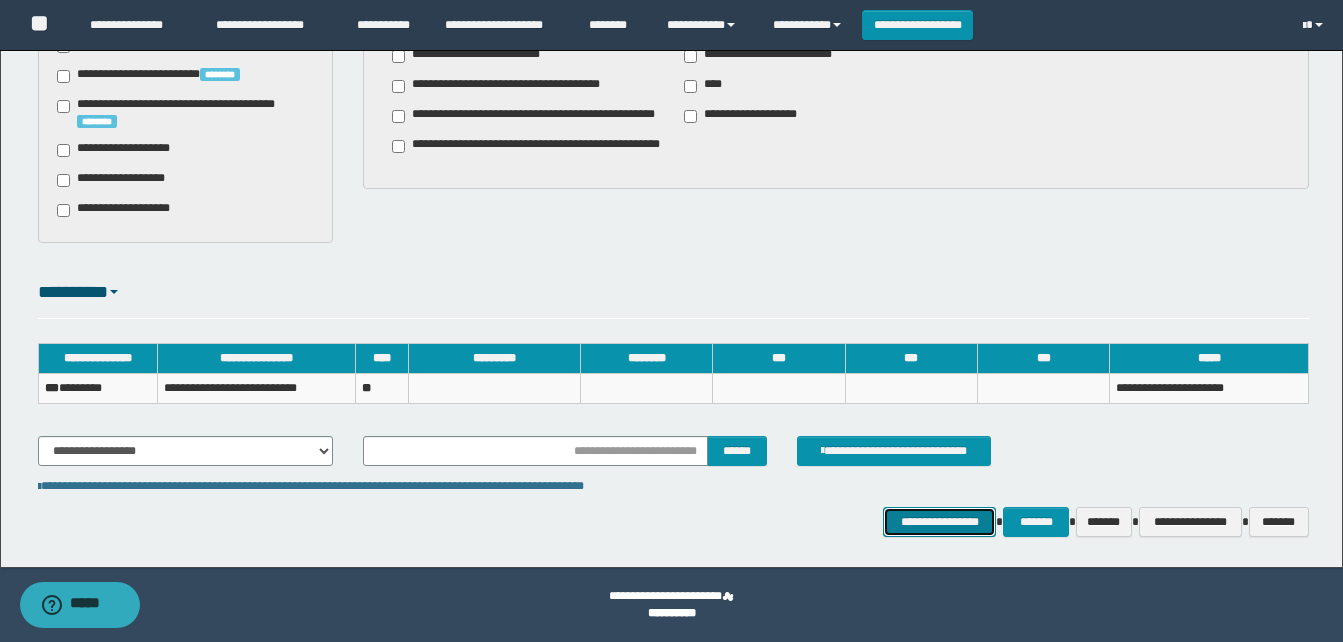 click on "**********" at bounding box center (939, 522) 